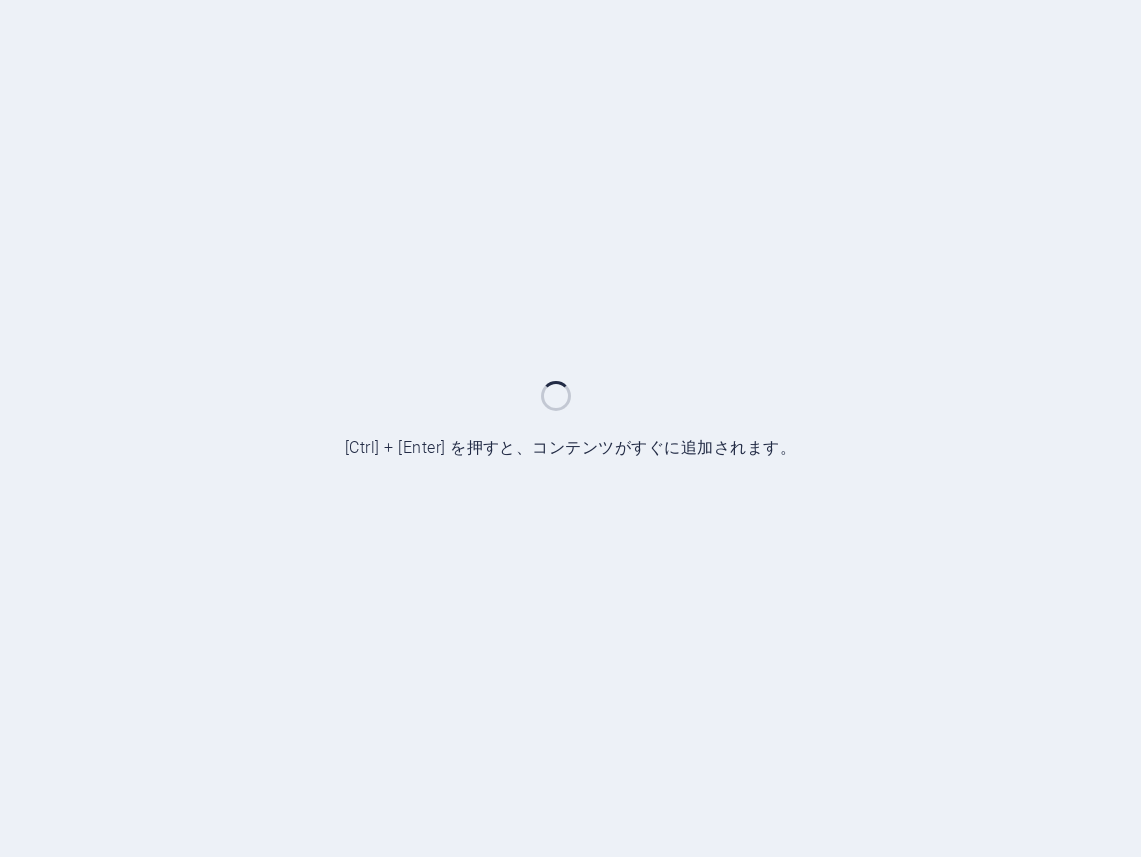 scroll, scrollTop: 0, scrollLeft: 0, axis: both 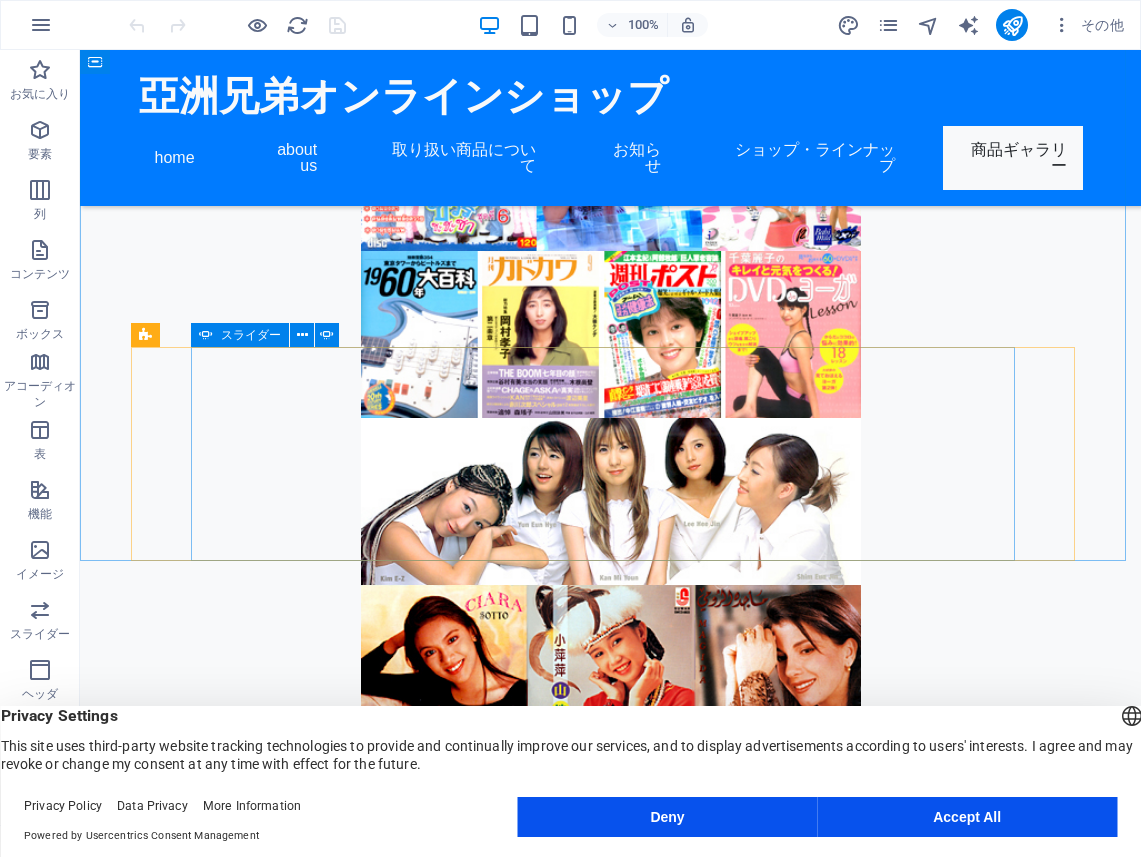click on "スライダー" at bounding box center (251, 335) 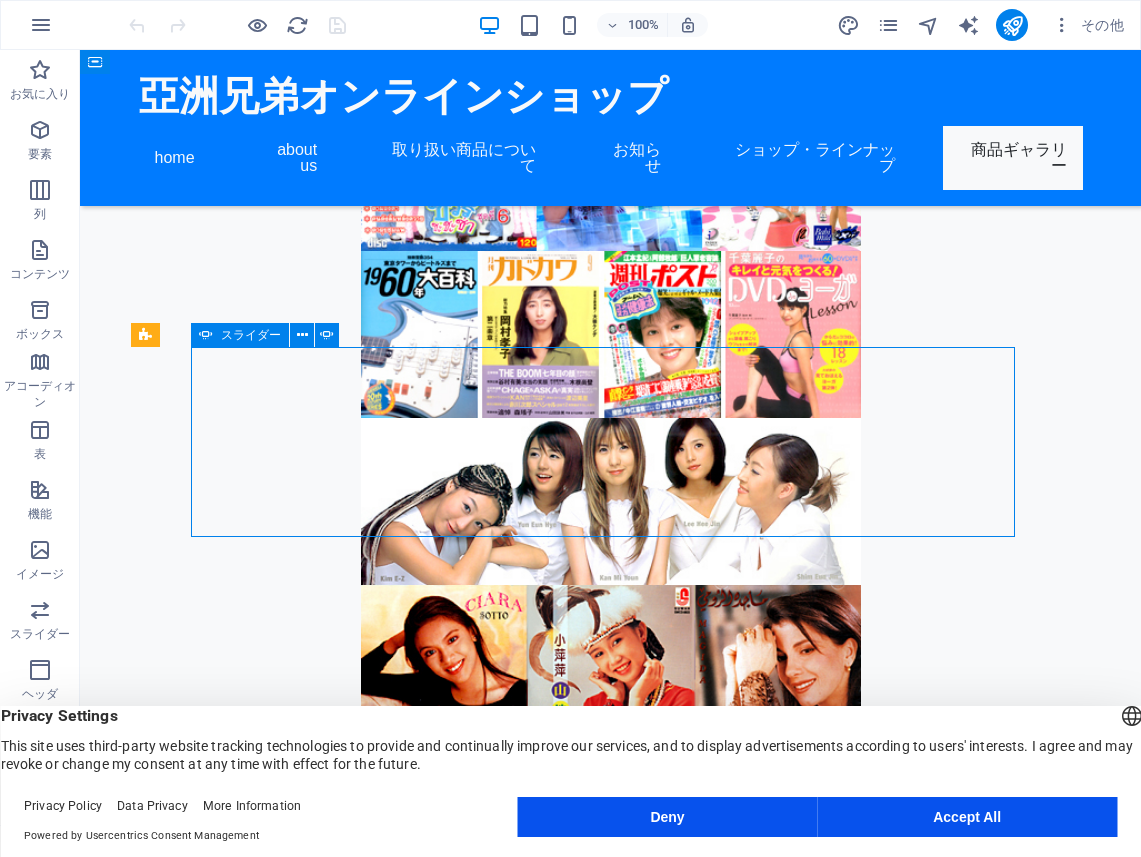 select on "ms" 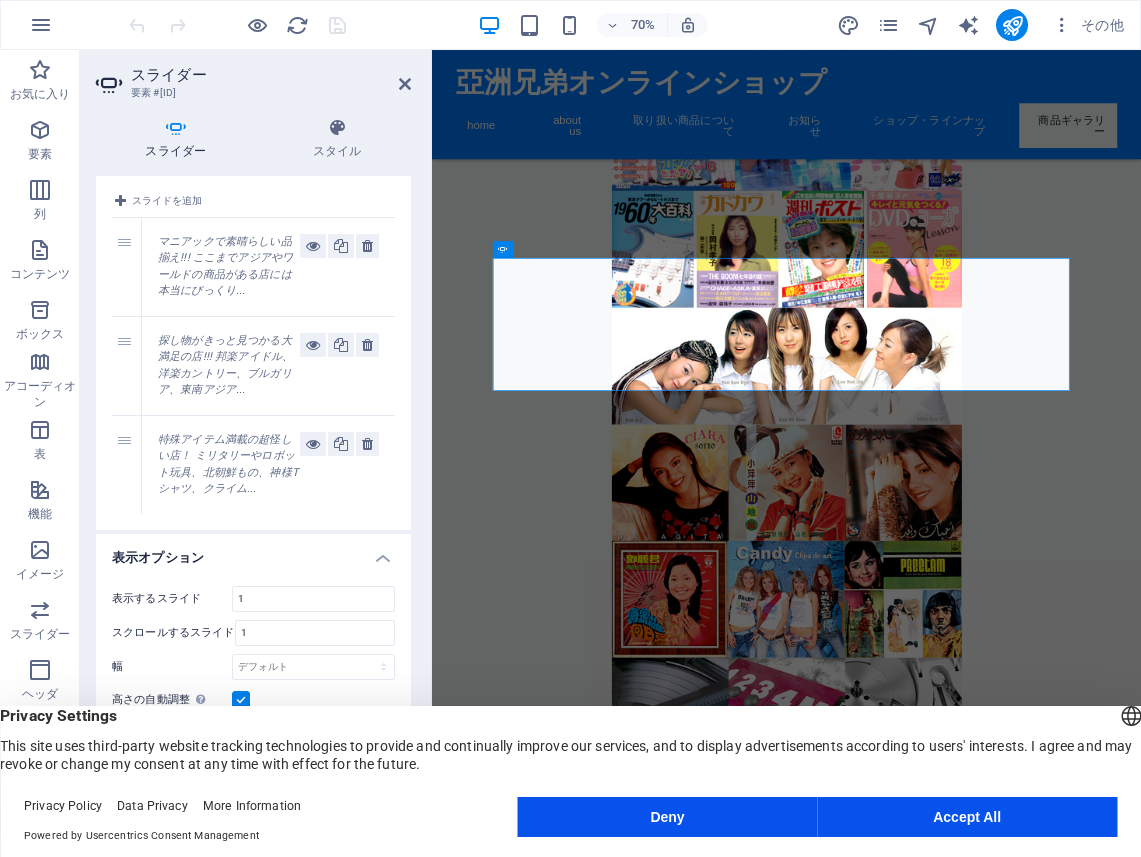 scroll, scrollTop: 40, scrollLeft: 0, axis: vertical 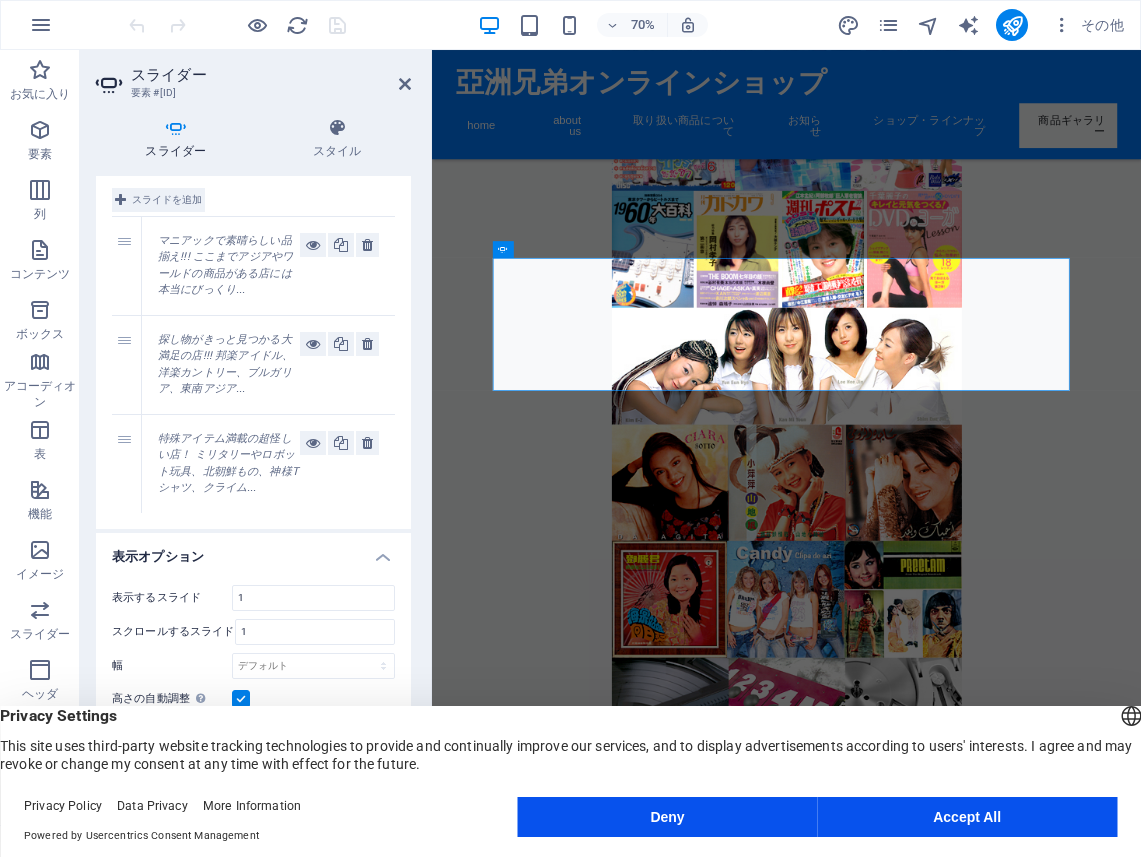 click on "スライドを追加" at bounding box center [167, 200] 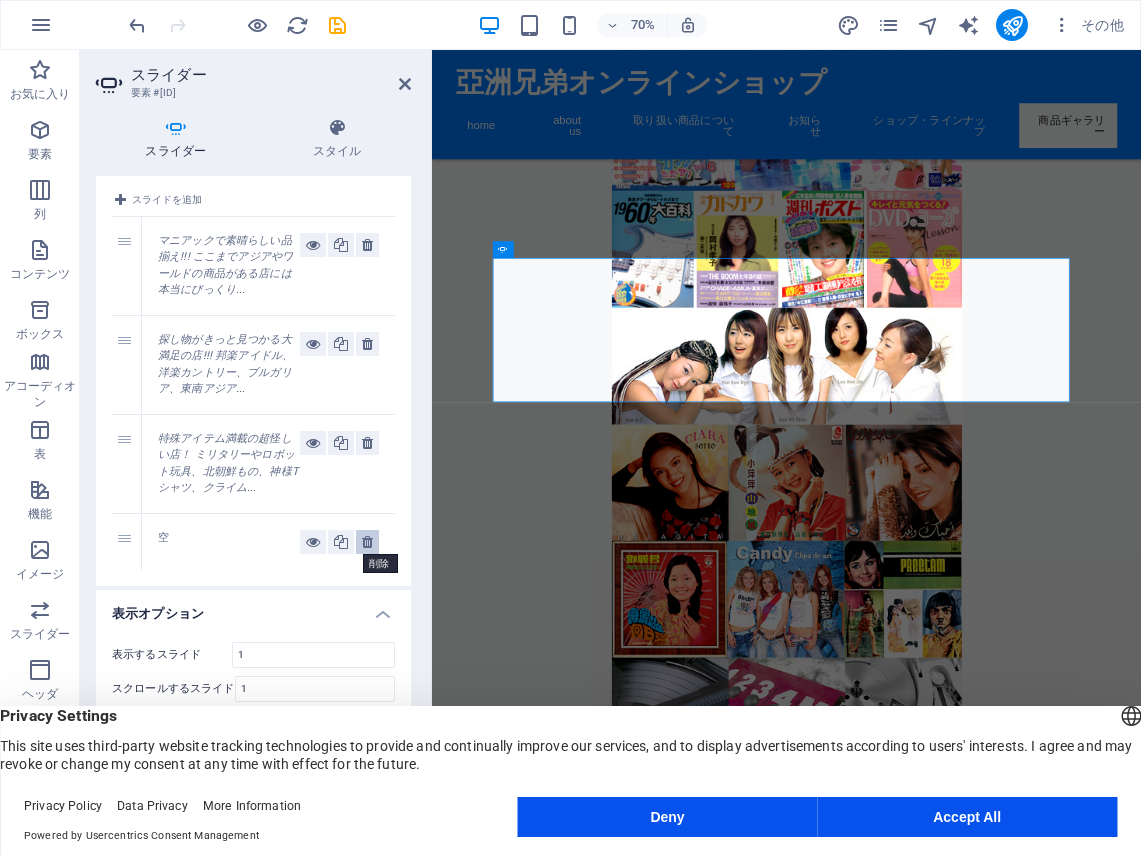 click at bounding box center [367, 542] 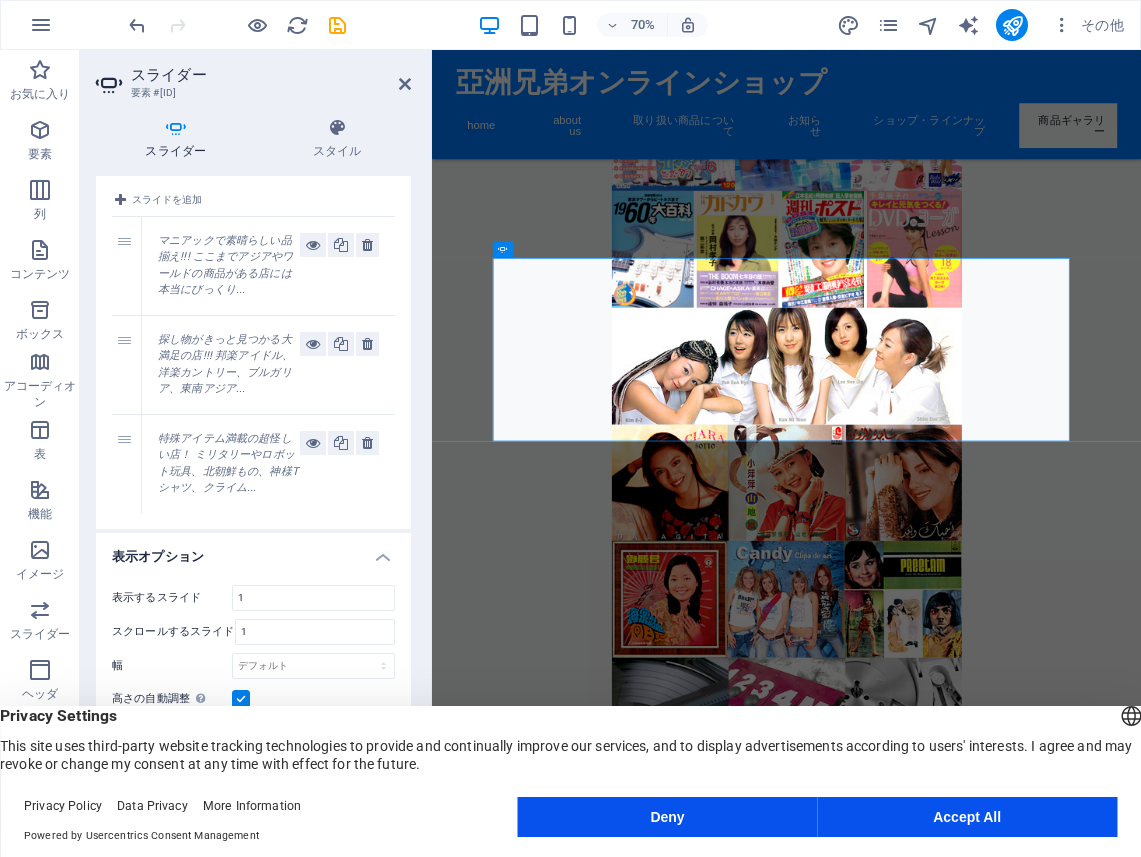click on "特殊アイテム満載の超怪しい店！
ミリタリーやロボット玩具、北朝鮮もの、神様Tシャツ、クライム..." at bounding box center [228, 463] 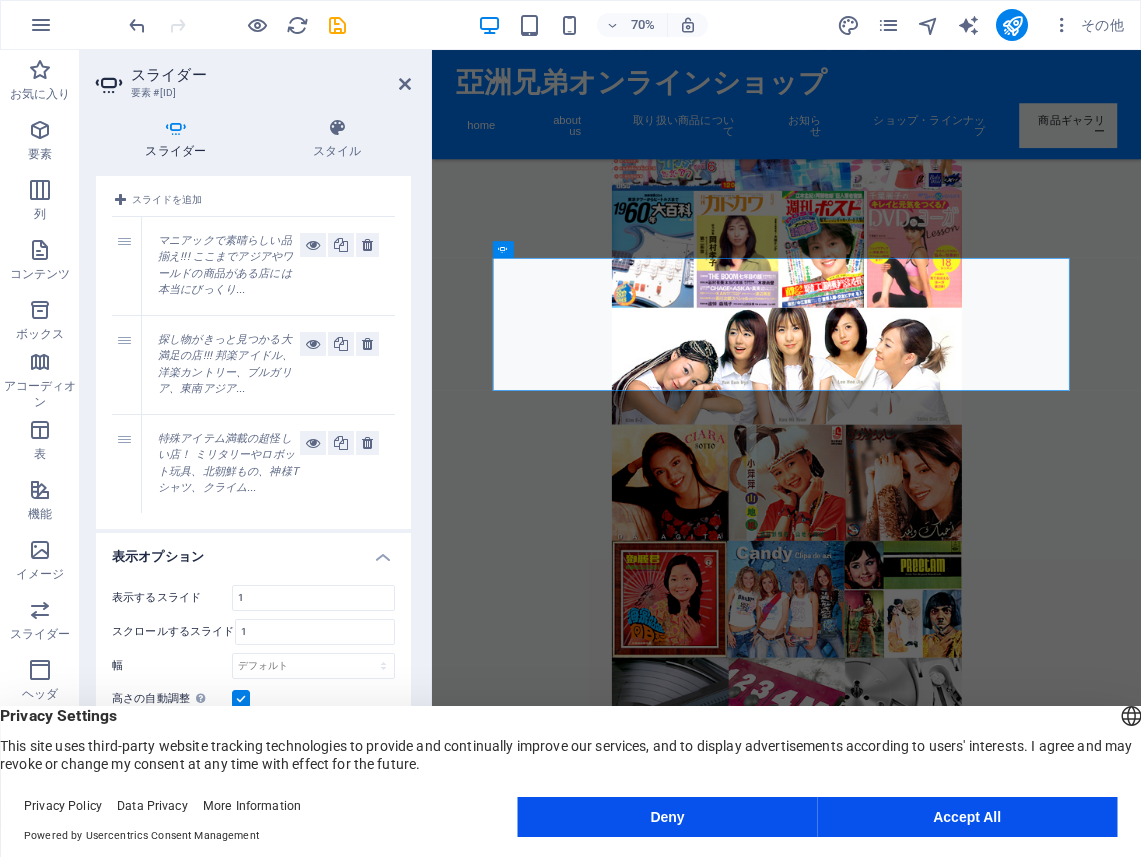 click on "探し物がきっと見つかる大満足の店!!!
邦楽アイドル、洋楽カントリー、ブルガリア、東南アジア..." at bounding box center [225, 364] 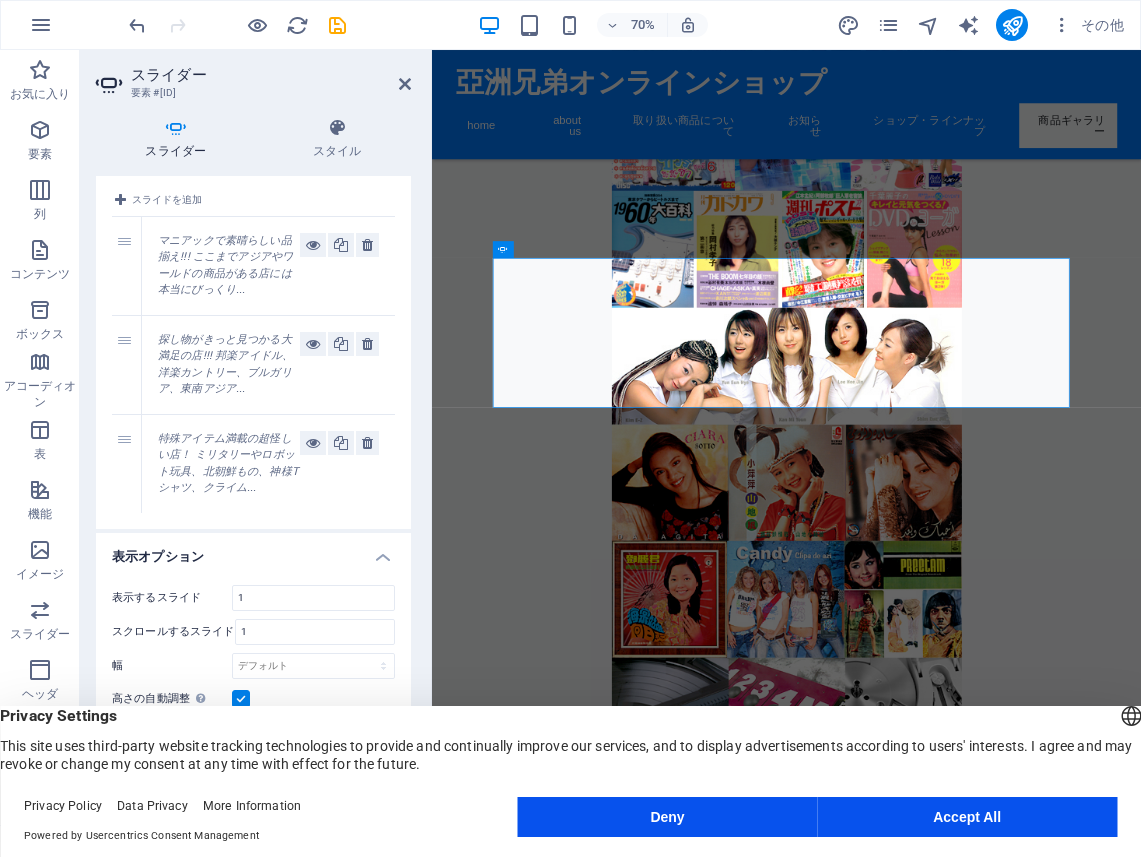 click on "マニアックで素晴らしい品揃え!!!
ここまでアジアやワールドの商品がある店には本当にびっくり..." at bounding box center [229, 266] 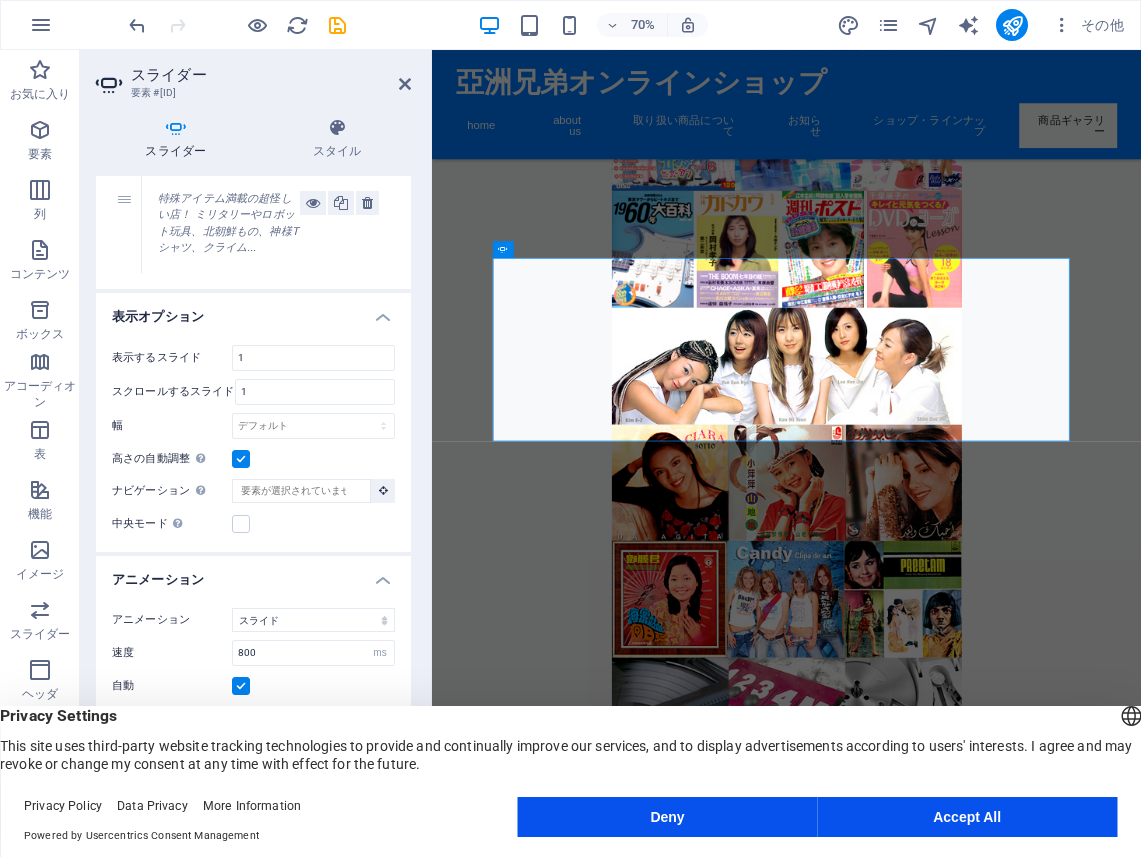 scroll, scrollTop: 347, scrollLeft: 0, axis: vertical 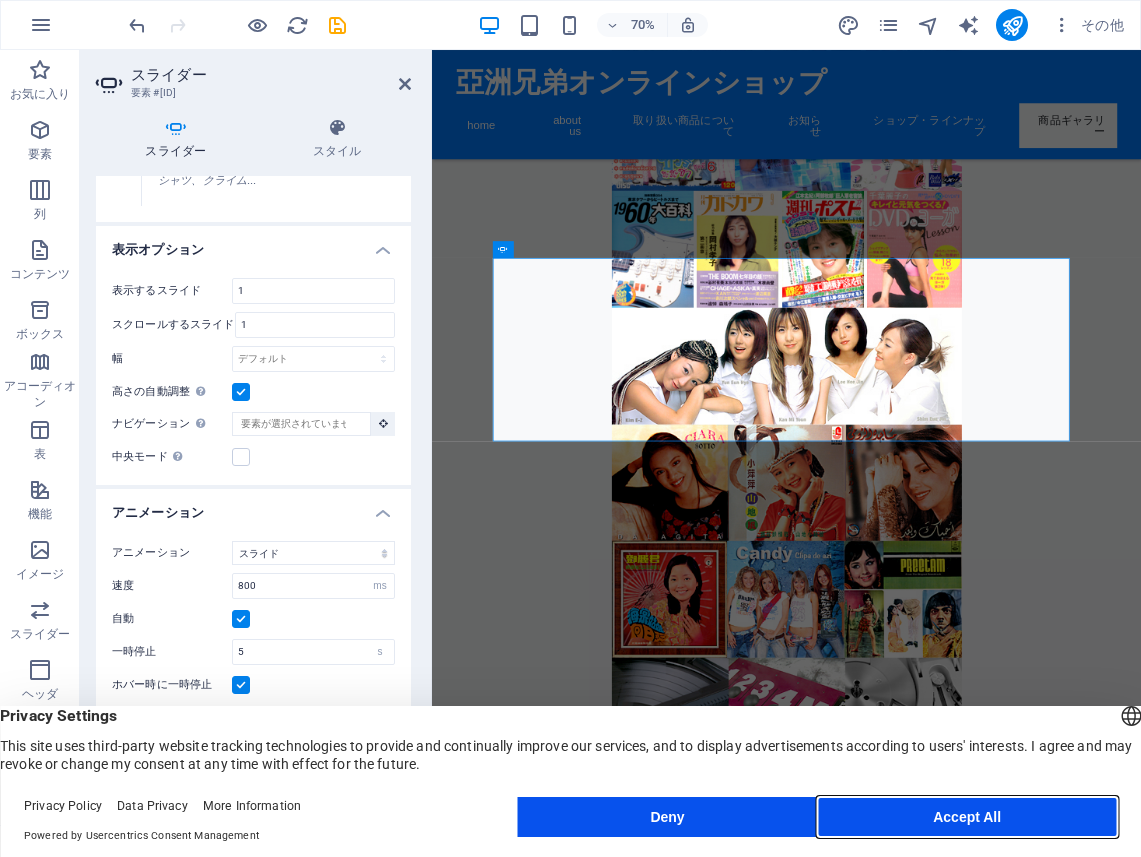 click on "Accept All" at bounding box center (967, 817) 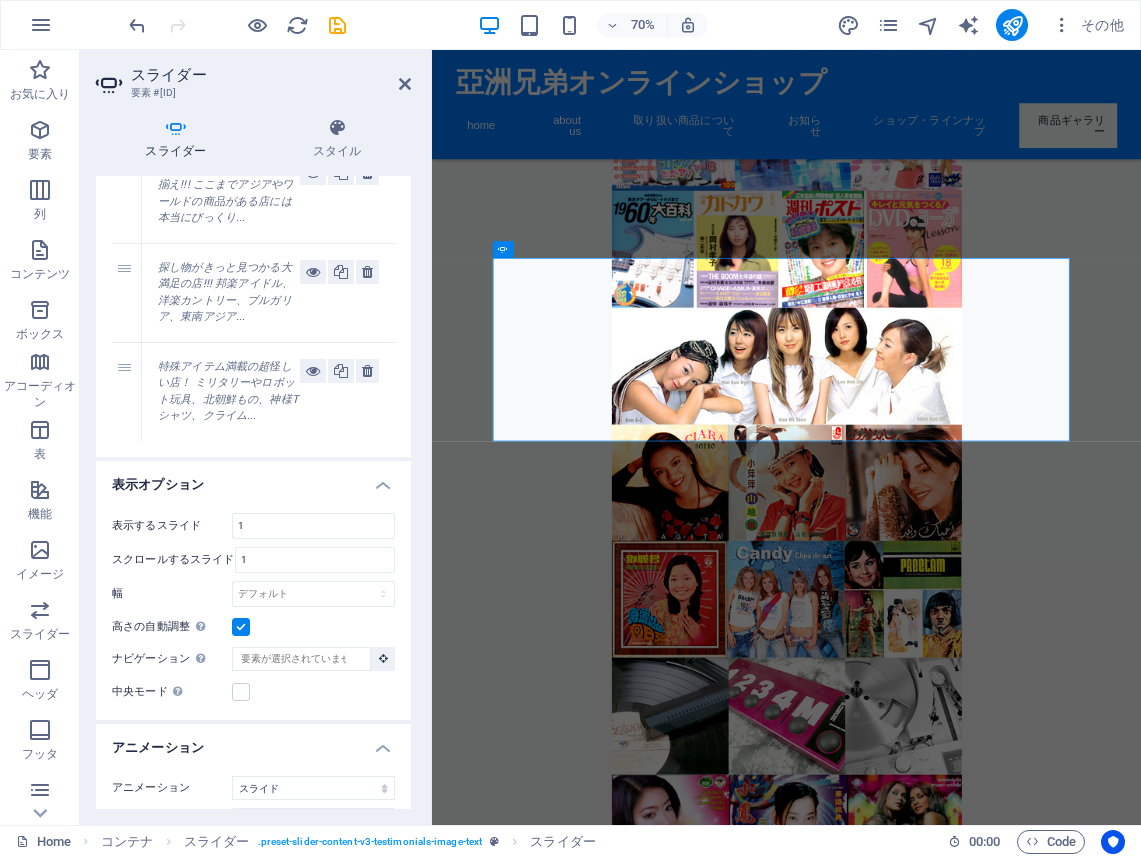 scroll, scrollTop: 90, scrollLeft: 0, axis: vertical 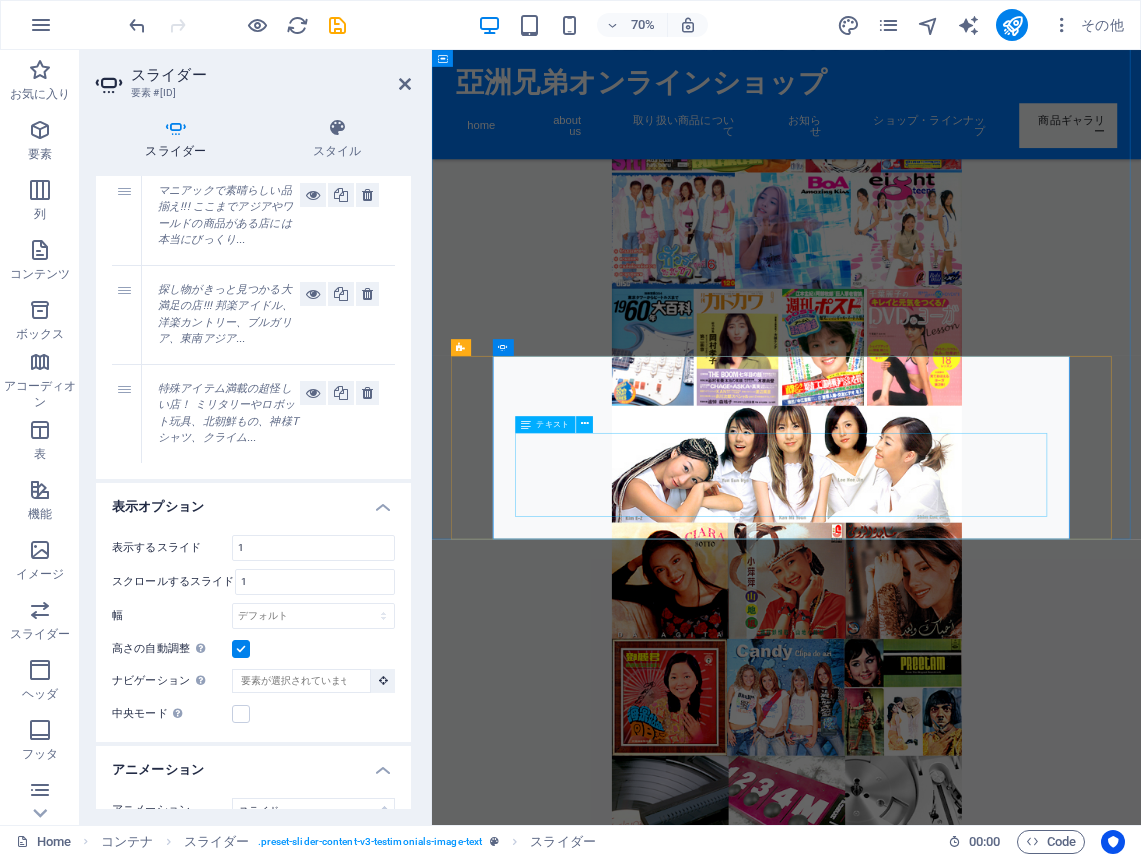 click on "ここまでアジアやワールドの商品がある店には本当にびっくり！台湾語の台湾歌謡や、福建歌謡、韓国のポンチャックやトロット、タイのルークトゥンからトルコのアラベスク、ブルガリアのポップフォークやモンゴルのオルチンドー、香港アイドルのレア盤や、入手困難なアジアのレコード、タイや韓国、中華圏の現地雑誌やコミック、レアなポスター類から生写真、タレントグッズまで、もう一日では見切れないほどの品揃えです！ぜひみなさんも一度ならず二度も三度もお買い物することを推奨します！" at bounding box center (83, 4239) 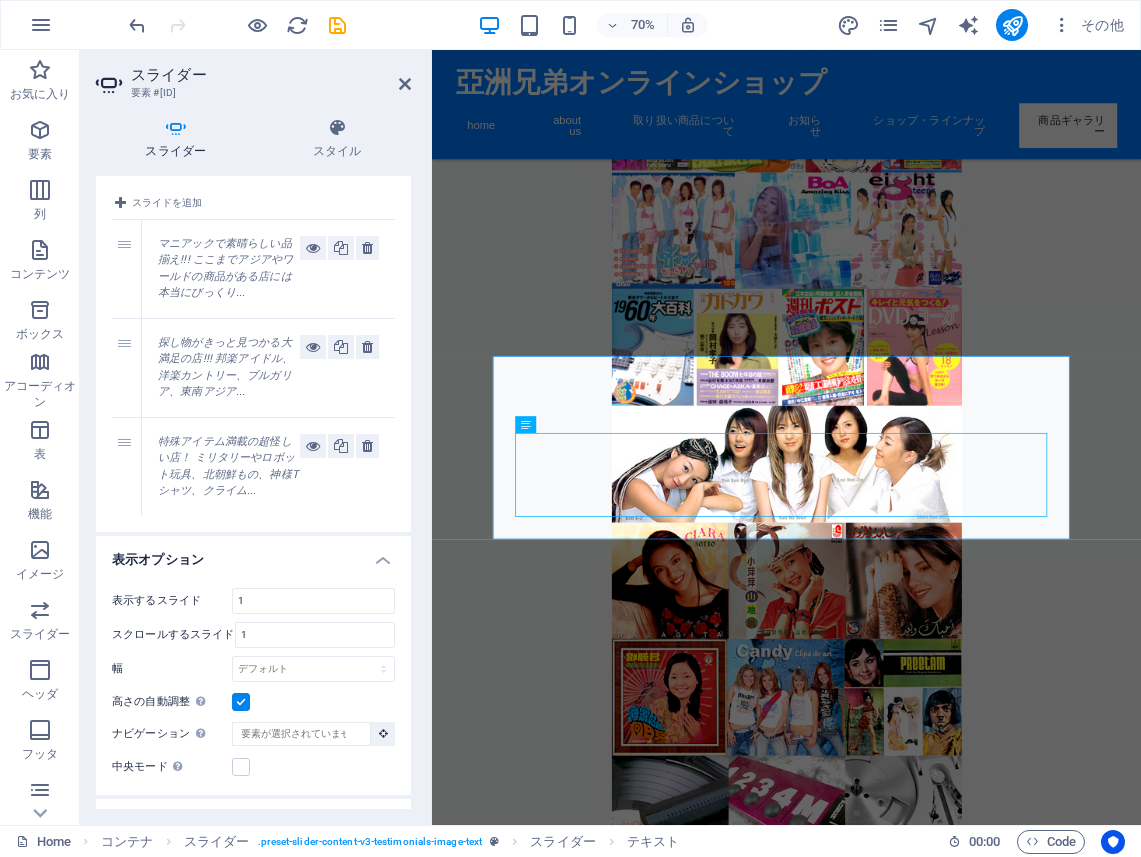 scroll, scrollTop: 0, scrollLeft: 0, axis: both 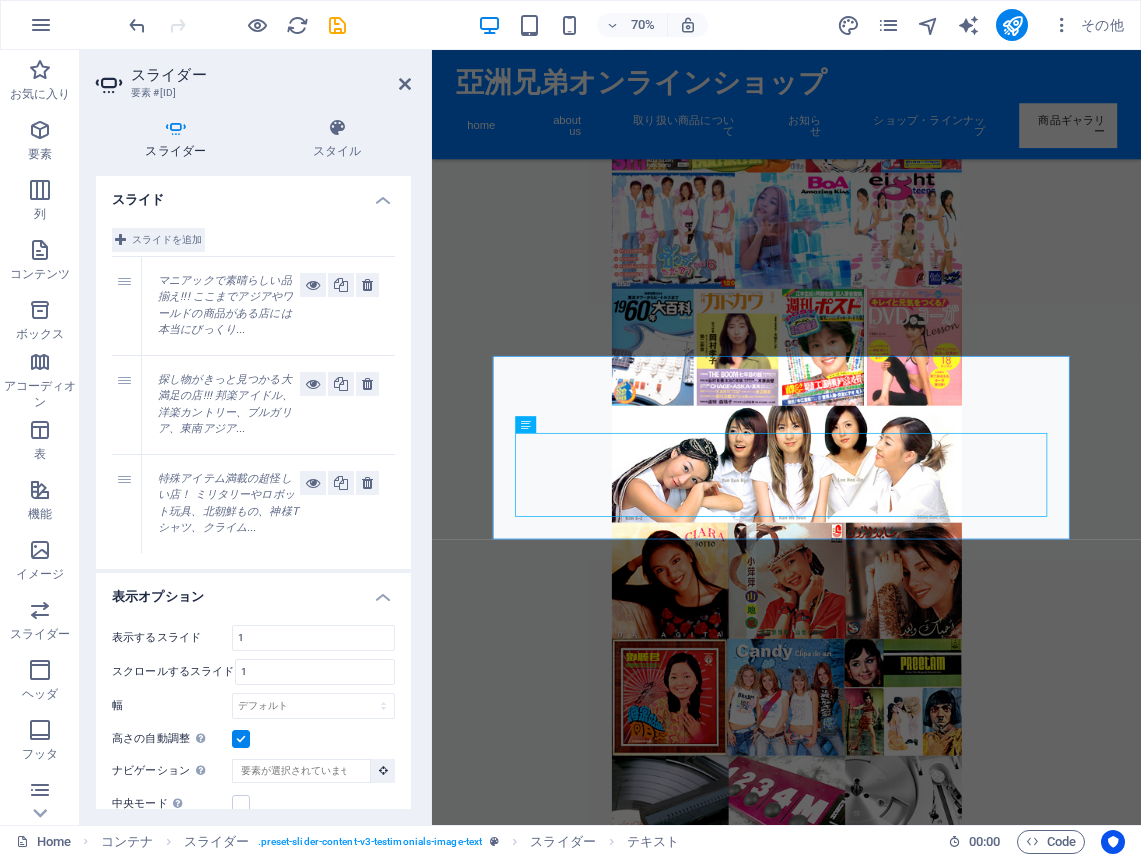 click on "スライドを追加" at bounding box center (167, 240) 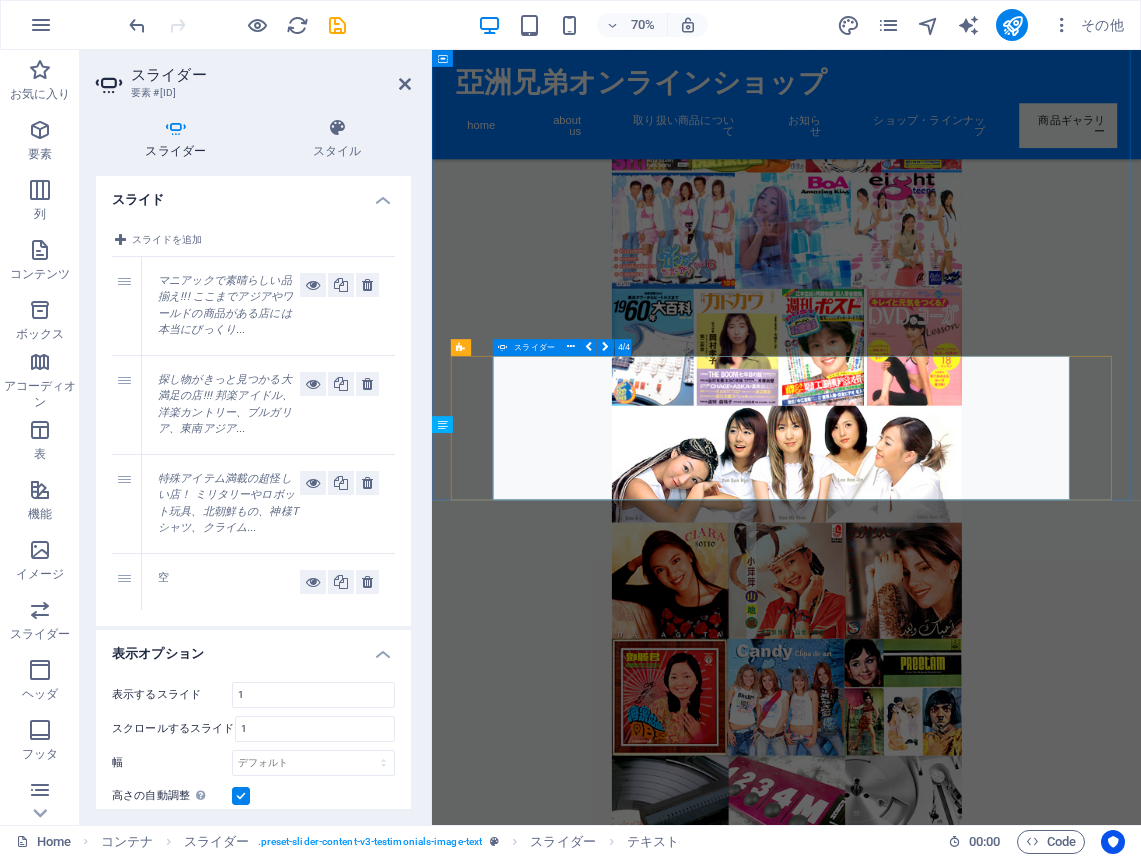 click on "ここにコンテンツをドロップしてください または  要素を追加  クリップボードから貼り付ける" at bounding box center (-2389, 4922) 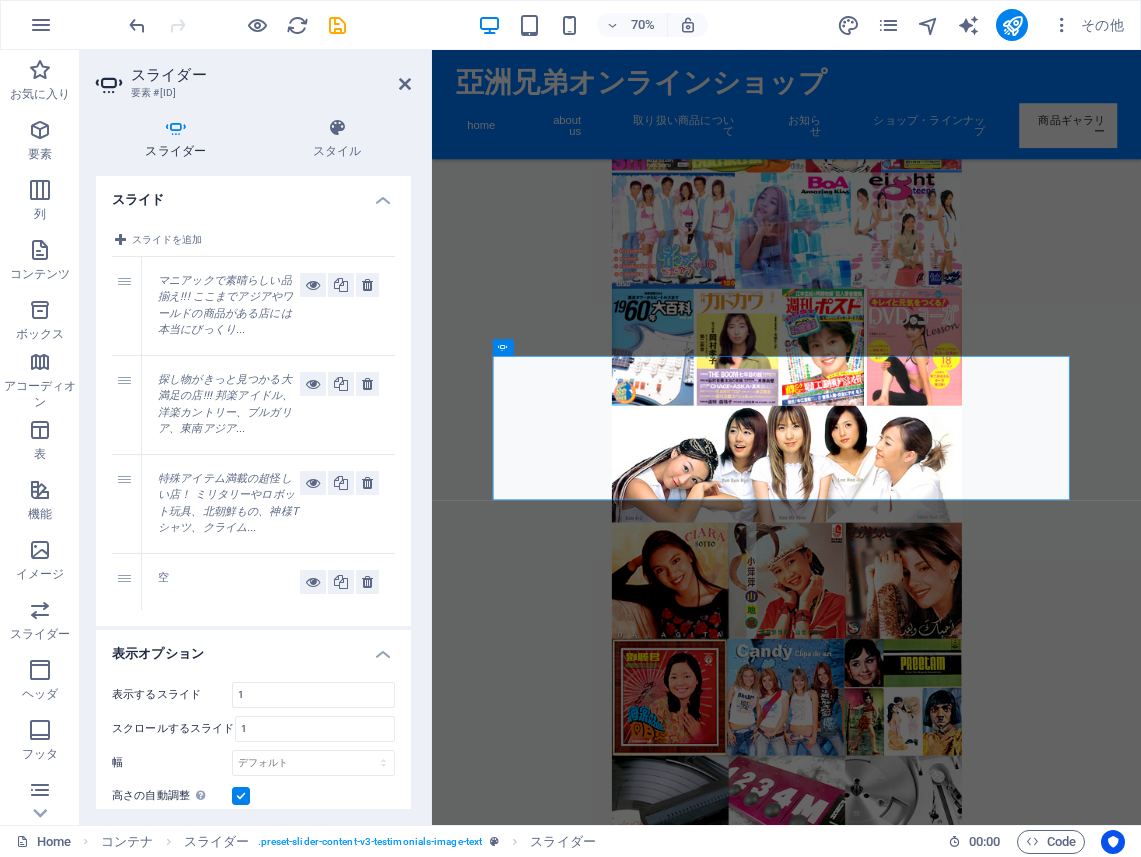 click on "探し物がきっと見つかる大満足の店!!!
邦楽アイドル、洋楽カントリー、ブルガリア、東南アジア..." at bounding box center (225, 404) 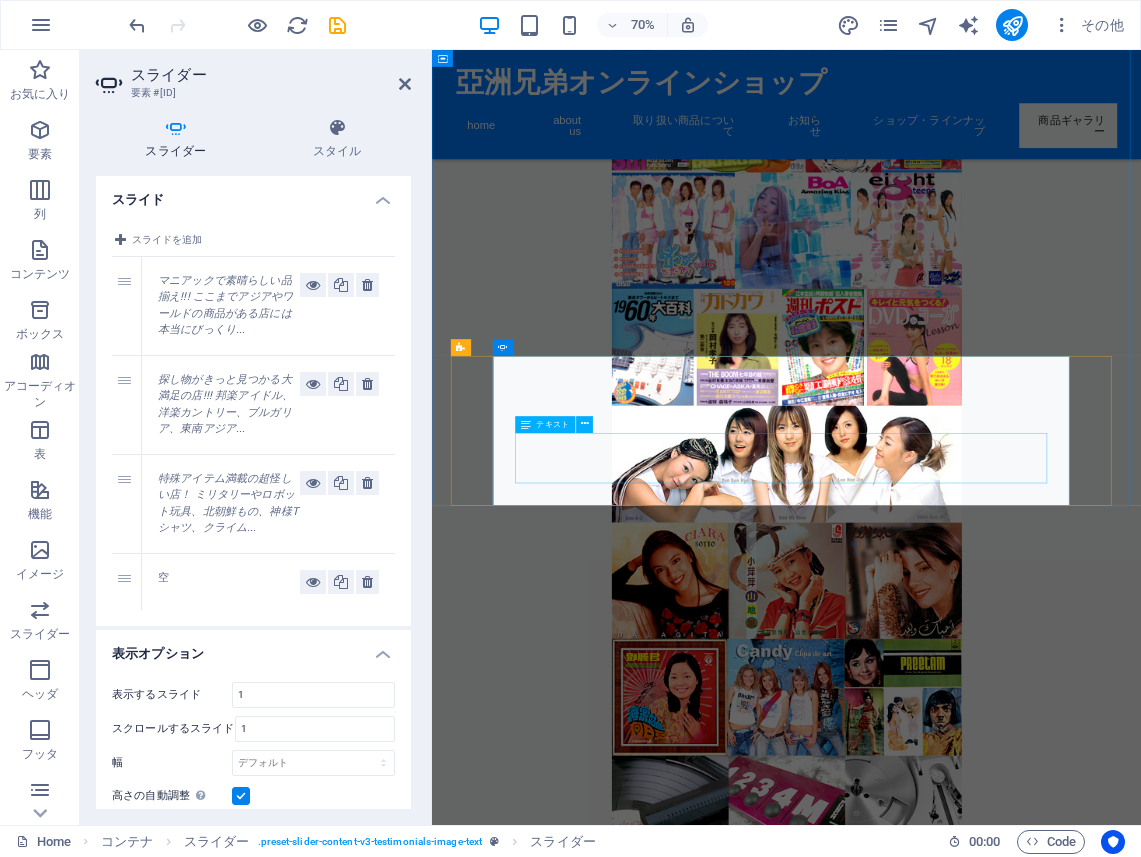 click on "邦楽アイドル、洋楽カントリー、ブルガリア、東南アジアが特に充実しています。今や入手困難なミャンマーのCDやタイのモーラムCD、モンゴル歌謡、民族音楽ものまで！探し物がある人は必ず入店されることをお勧めします！特に古いものの品揃えはすごいです！" at bounding box center [-741, 4481] 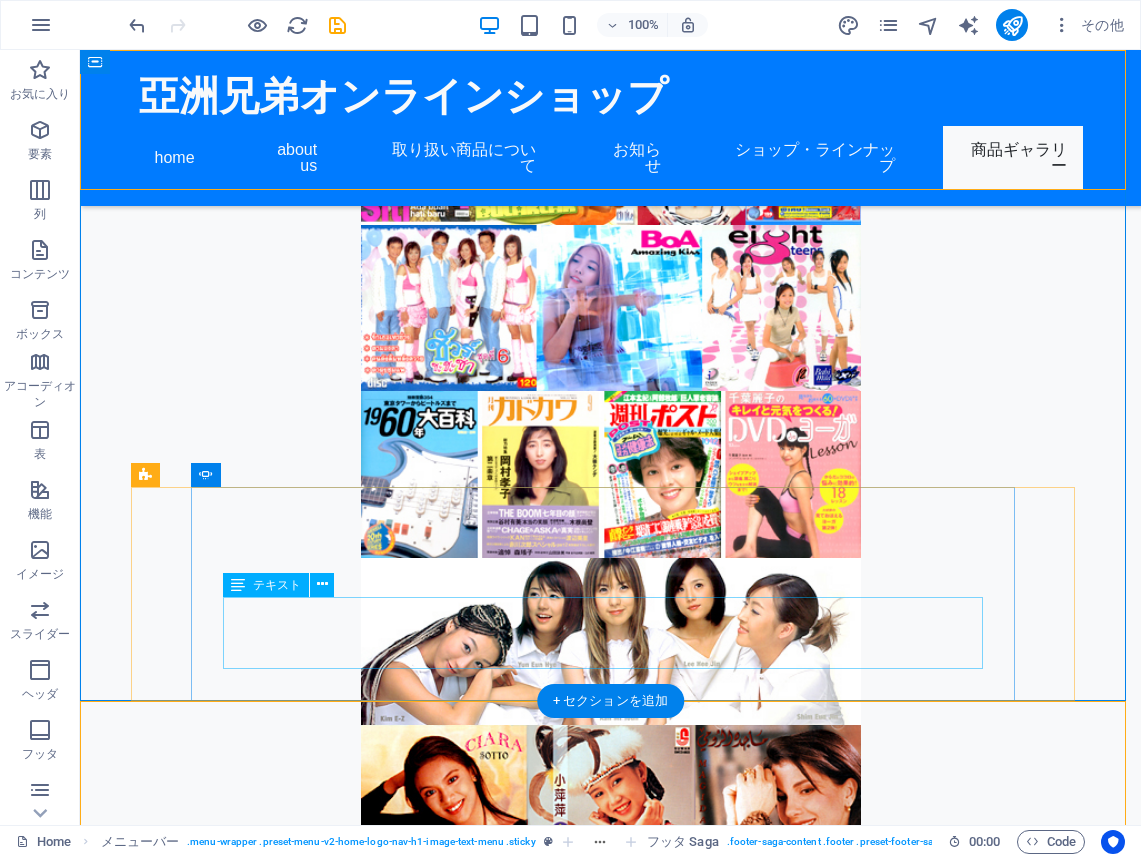 click on "邦楽アイドル、洋楽カントリー、ブルガリア、東南アジアが特に充実しています。今や入手困難なミャンマーのCDやタイのモーラムCD、モンゴル歌謡、民族音楽ものまで！探し物がある人は必ず入店されることをお勧めします！特に古いものの品揃えはすごいです！" at bounding box center [-1069, 4481] 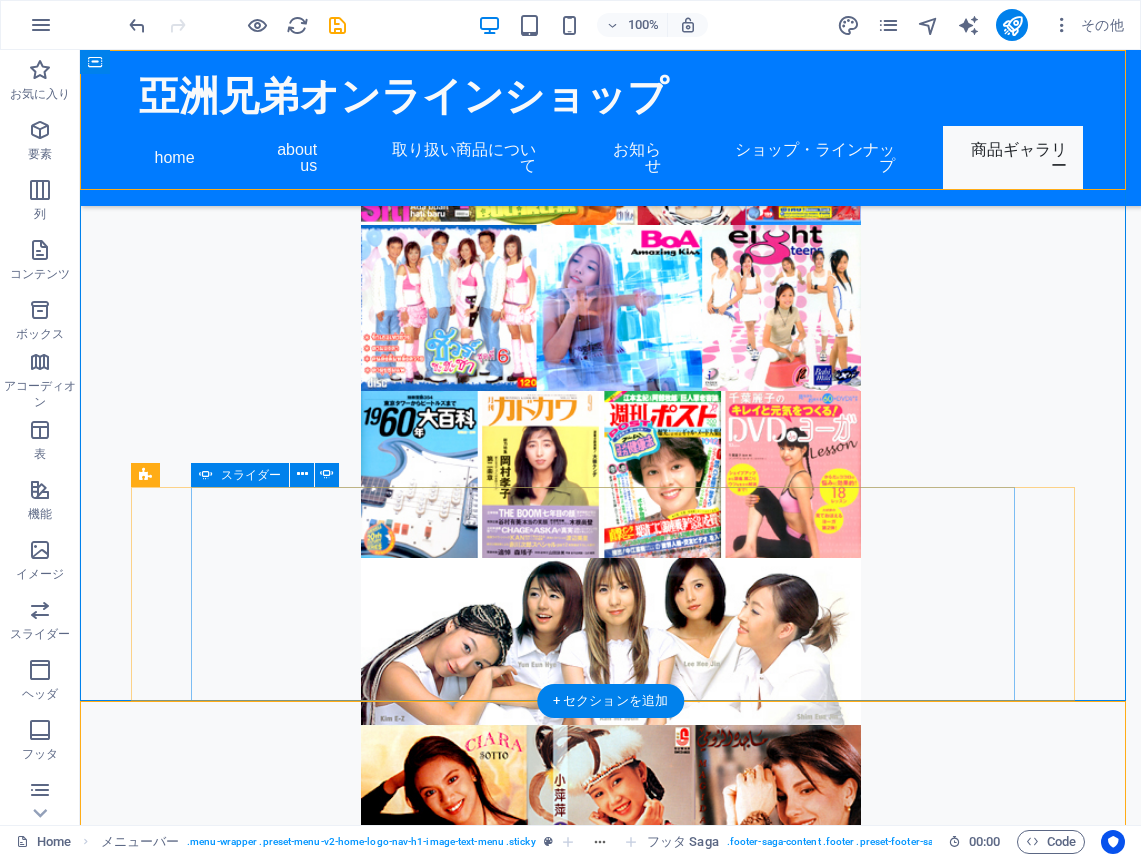 click at bounding box center (611, 3956) 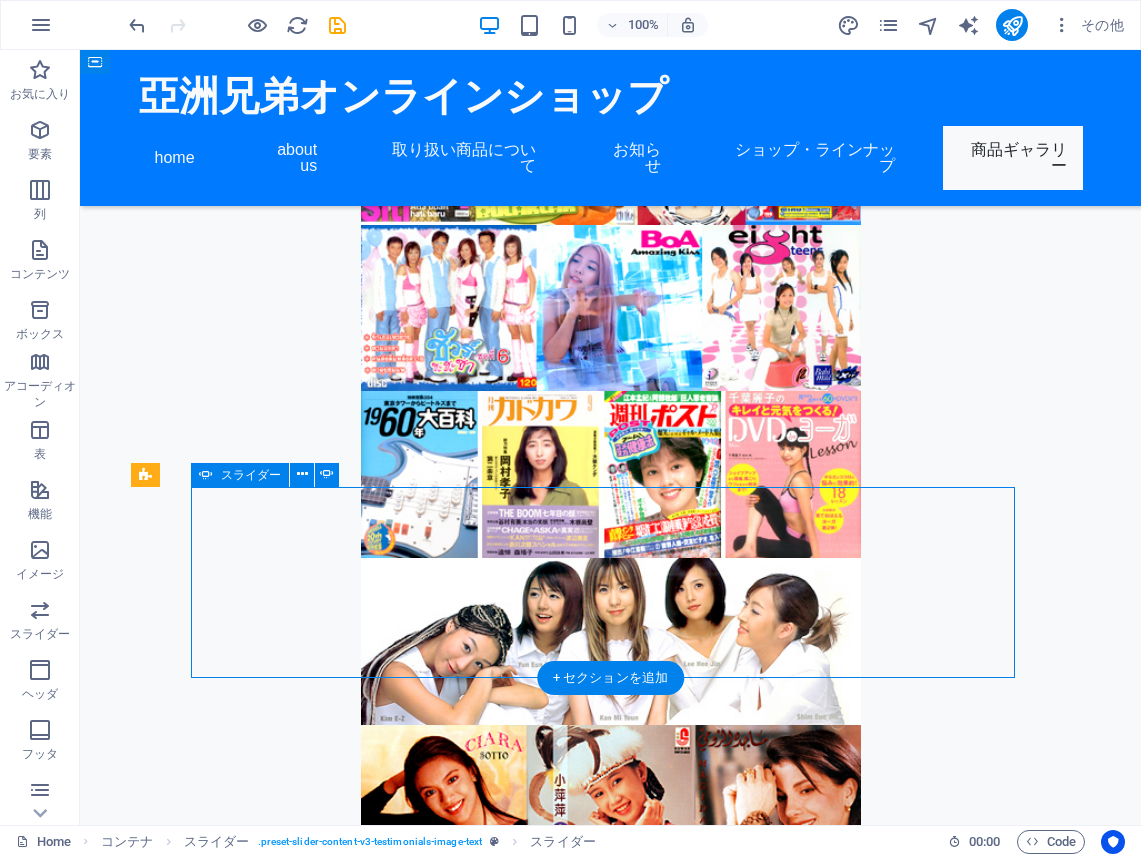 click at bounding box center (611, 3932) 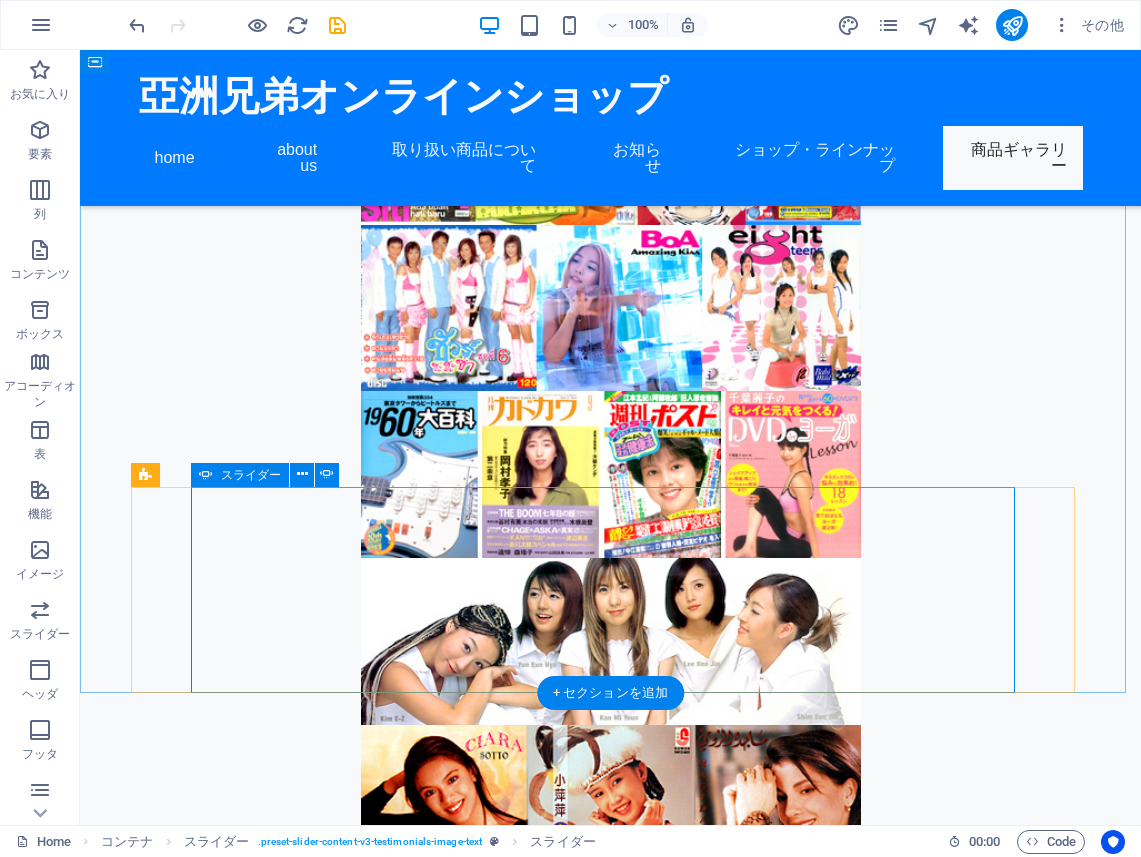click on "ここにコンテンツをドロップしてください または  要素を追加  クリップボードから貼り付ける" at bounding box center [-2717, 4922] 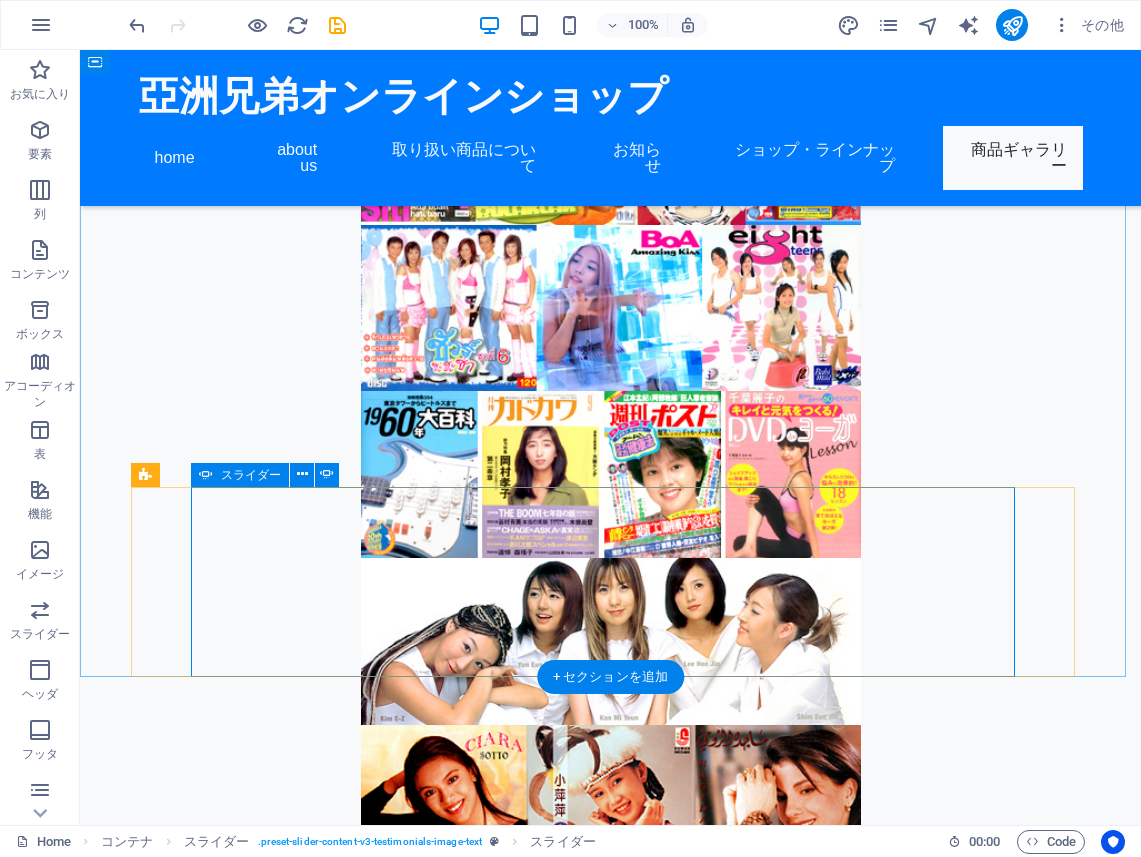 select on "ms" 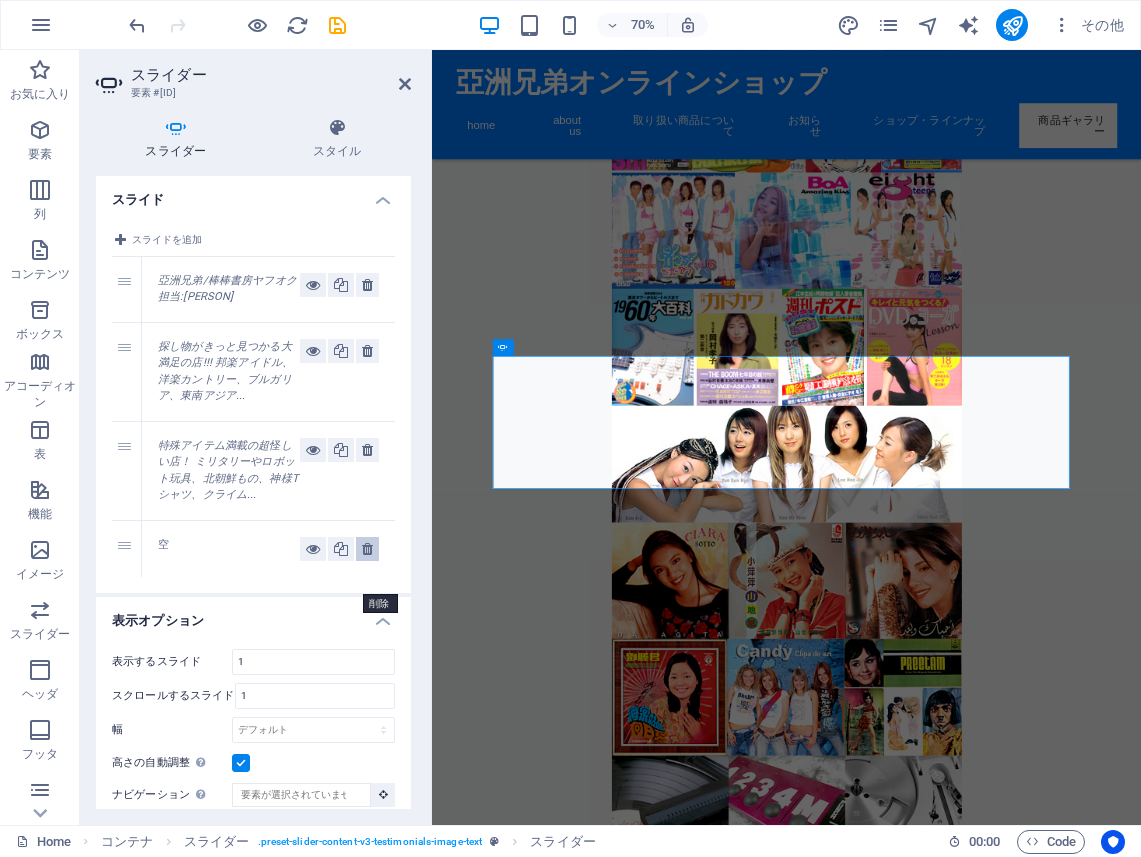 click at bounding box center (367, 549) 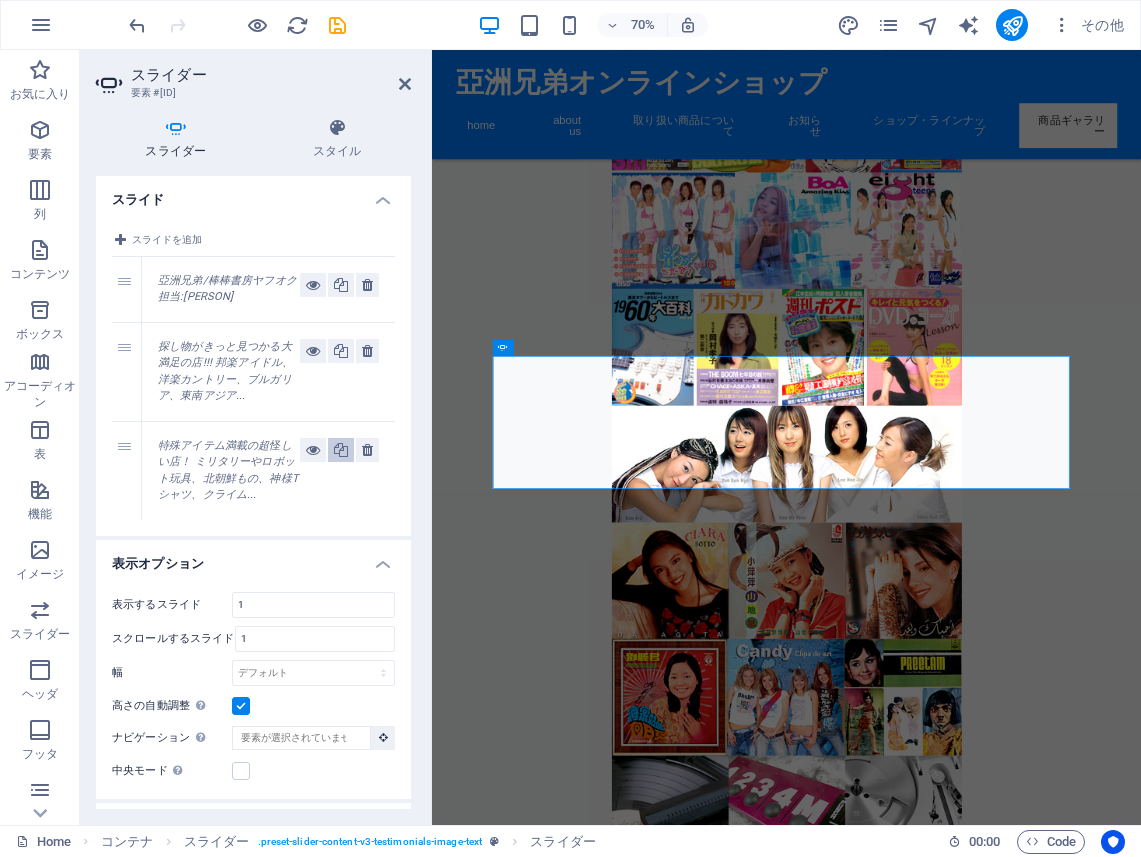 click at bounding box center (341, 450) 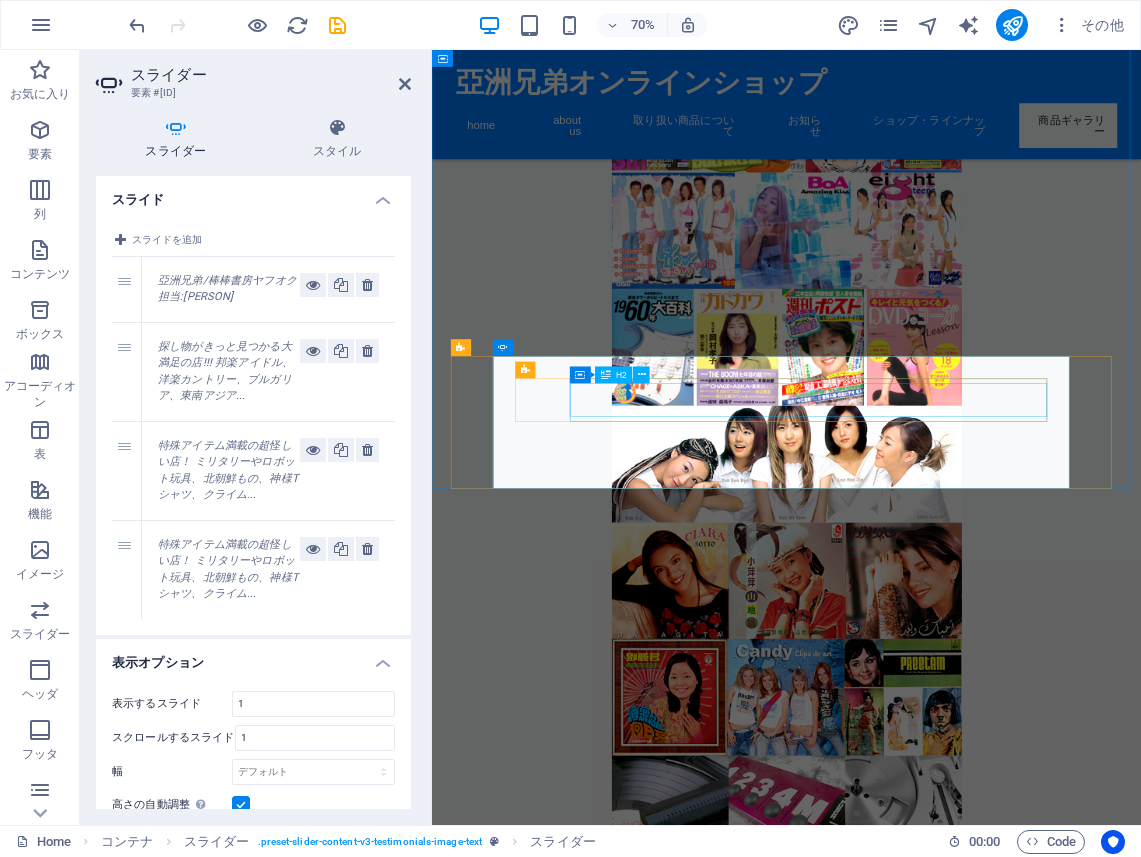click on "特殊アイテム満載の超怪しい店！" at bounding box center (-2389, 5033) 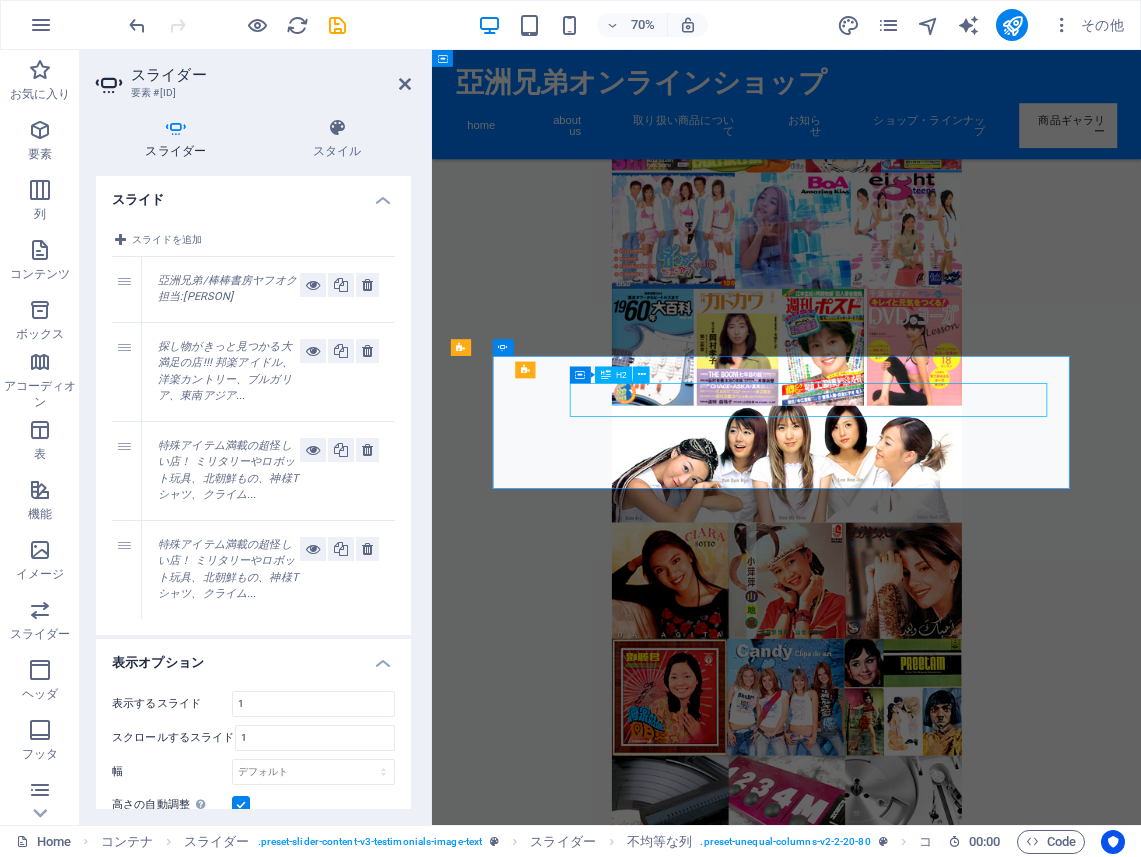 click on "特殊アイテム満載の超怪しい店！" at bounding box center (-2389, 5033) 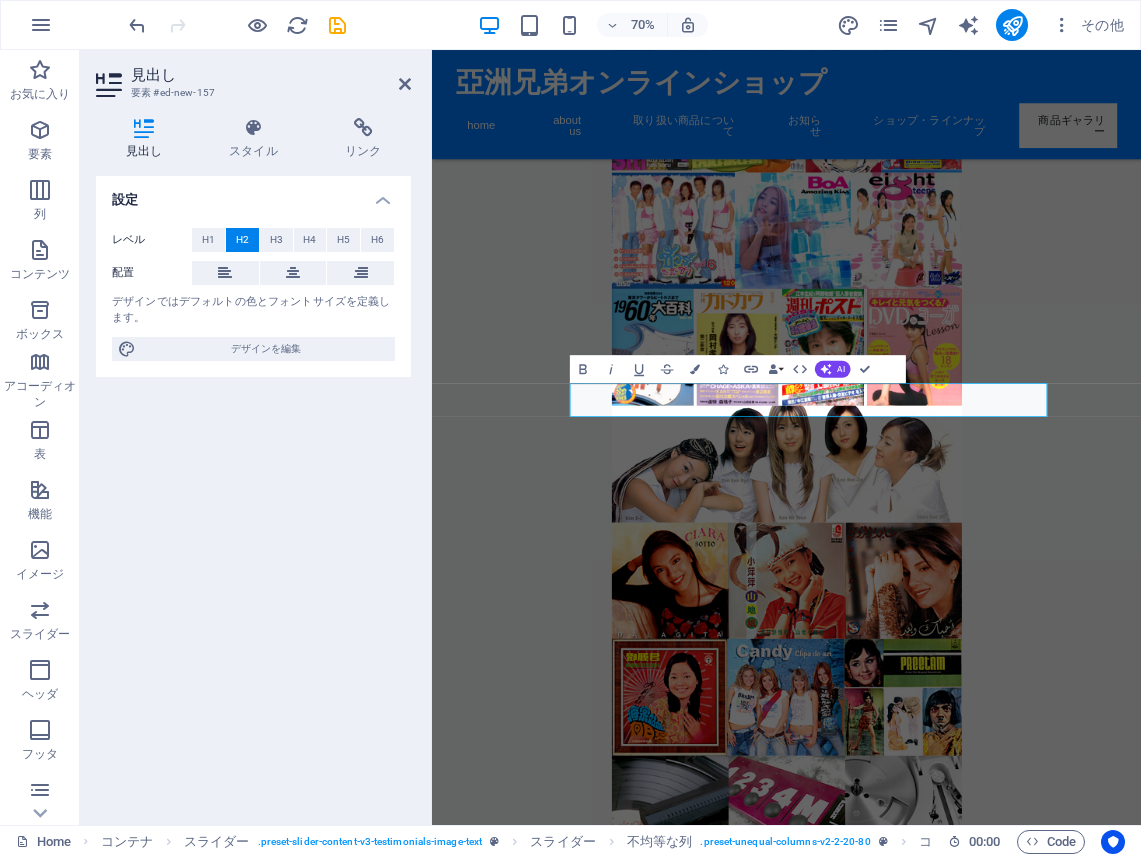 type 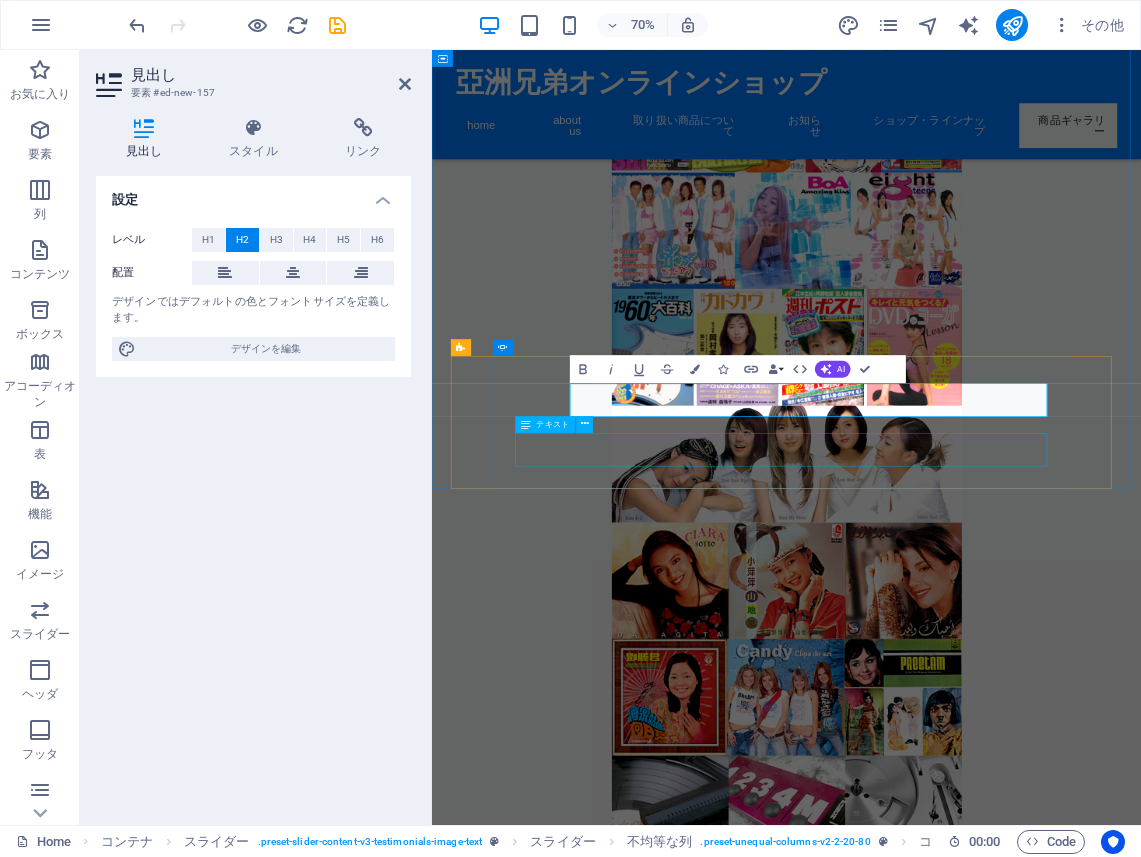 click on "ミリタリーやロボット玩具、北朝鮮もの、神様Tシャツ、クライムマガジンや各国コミックなど、怪しさ大爆発のショップです！掘り出し物満載なので、ぜひくまなく探索することをオススメします！" at bounding box center [-2389, 5109] 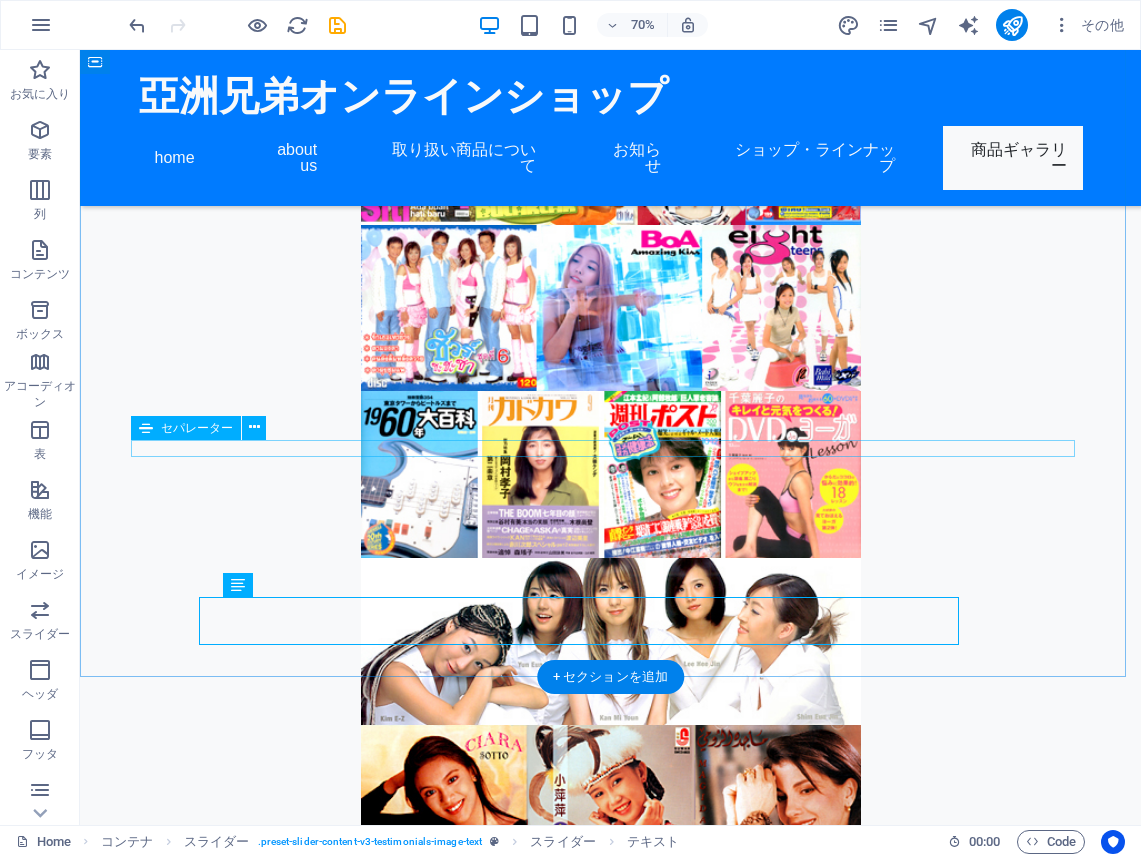 click at bounding box center (611, 3670) 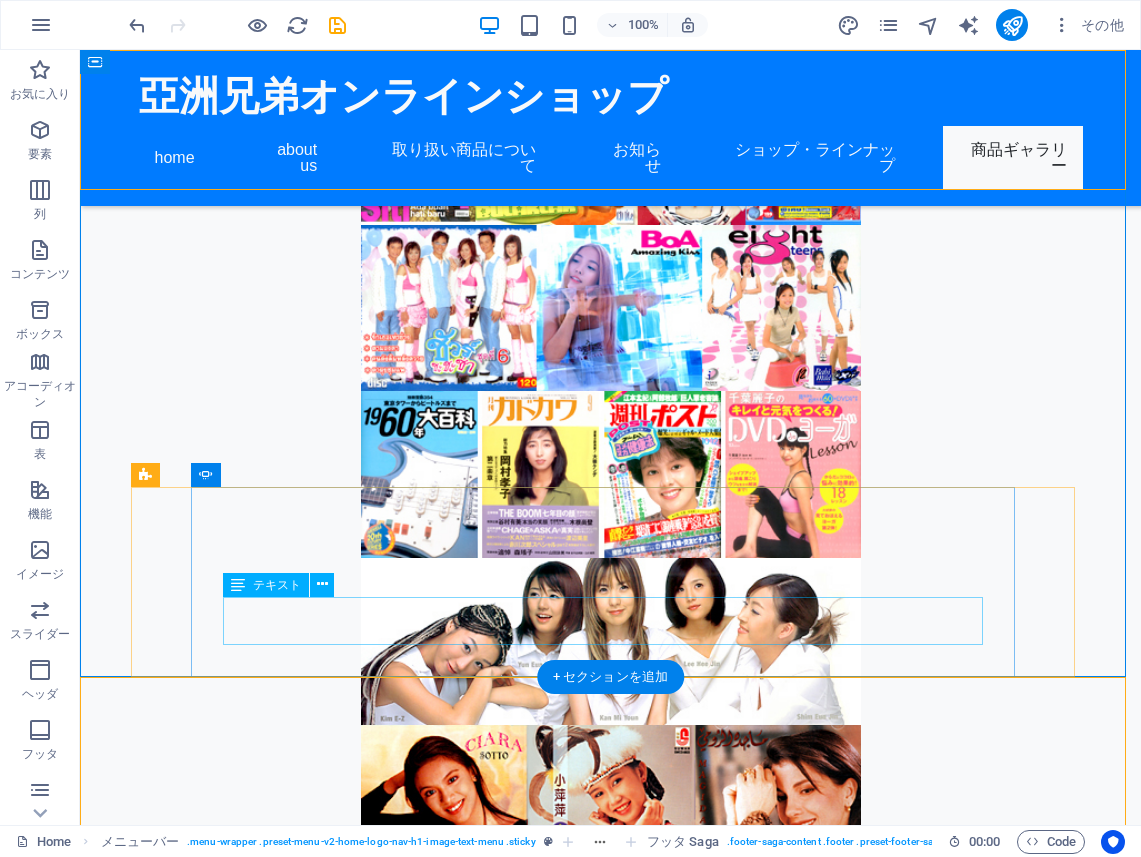 click on "ミリタリーやロボット玩具、北朝鮮もの、神様Tシャツ、クライムマガジンや各国コミックなど、怪しさ大爆発のショップです！掘り出し物満載なので、ぜひくまなく探索することをオススメします！" at bounding box center (-2717, 5109) 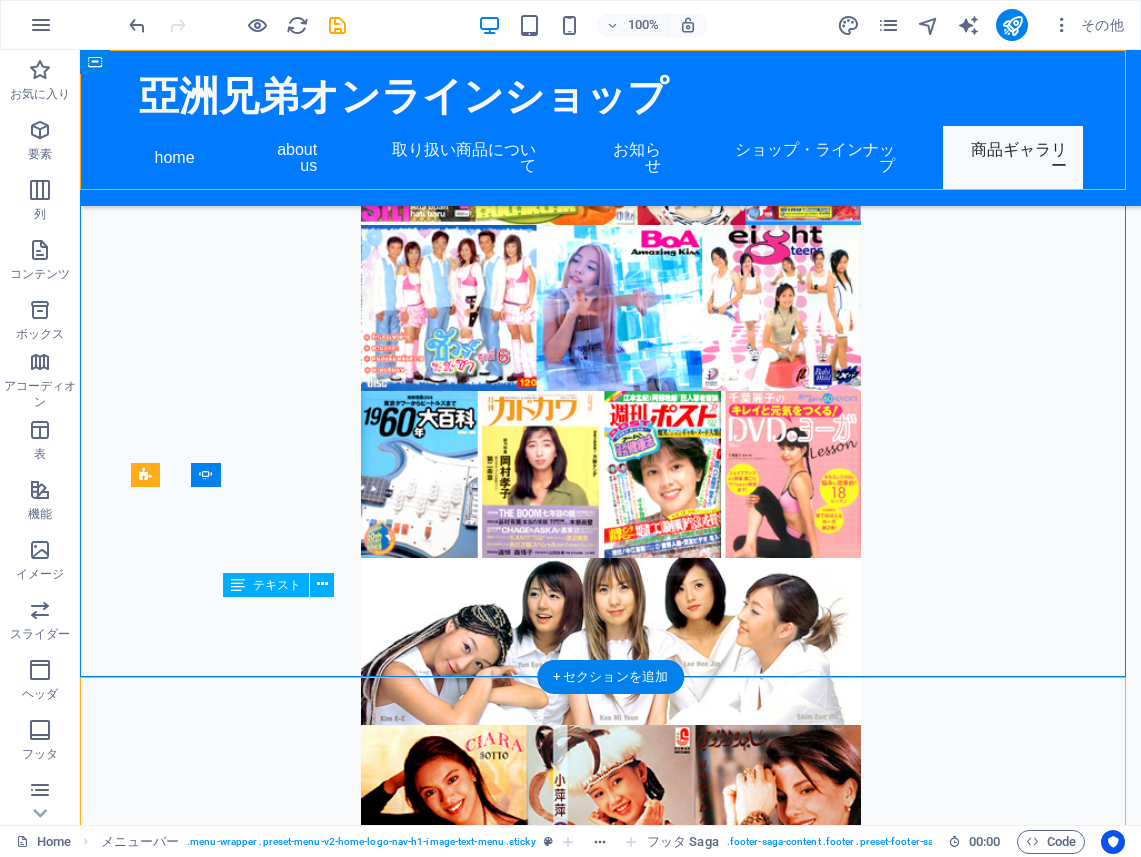 click on "ミリタリーやロボット玩具、北朝鮮もの、神様Tシャツ、クライムマガジンや各国コミックなど、怪しさ大爆発のショップです！掘り出し物満載なので、ぜひくまなく探索することをオススメします！" at bounding box center [-2717, 5109] 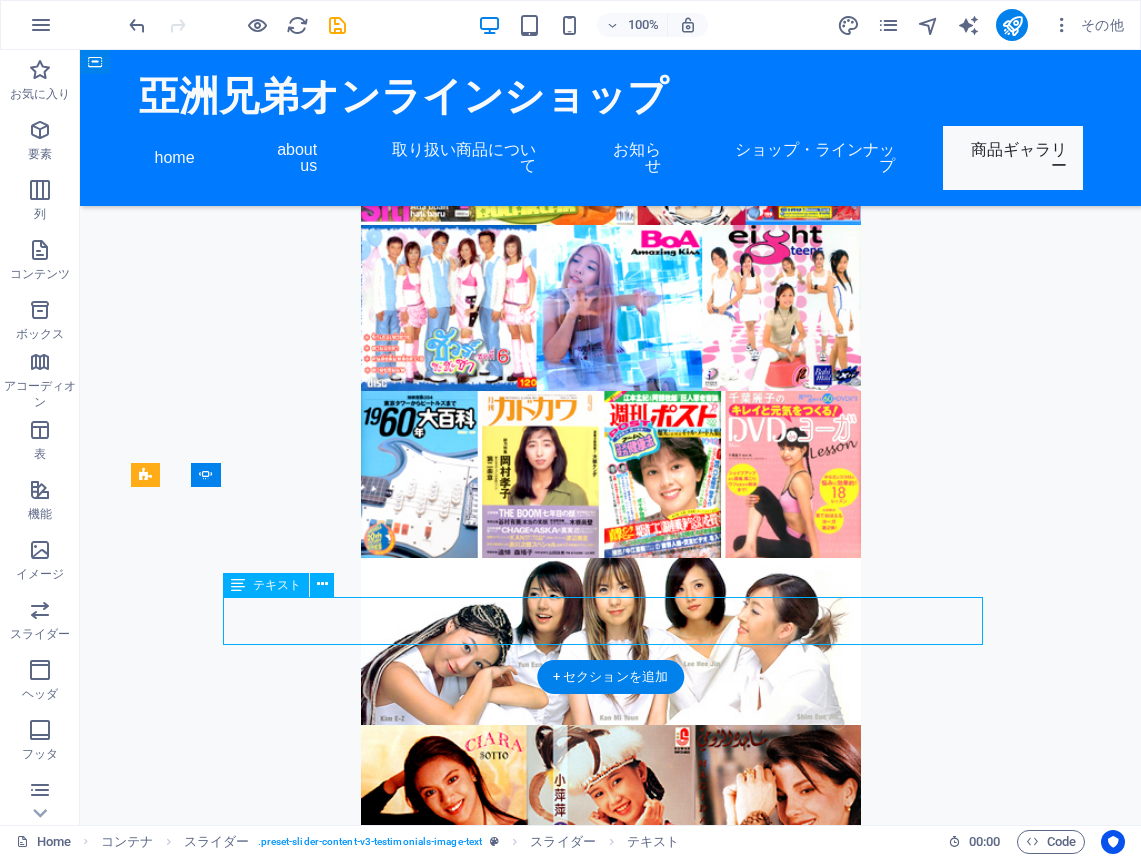 click on "ミリタリーやロボット玩具、北朝鮮もの、神様Tシャツ、クライムマガジンや各国コミックなど、怪しさ大爆発のショップです！掘り出し物満載なので、ぜひくまなく探索することをオススメします！" at bounding box center (-2717, 5109) 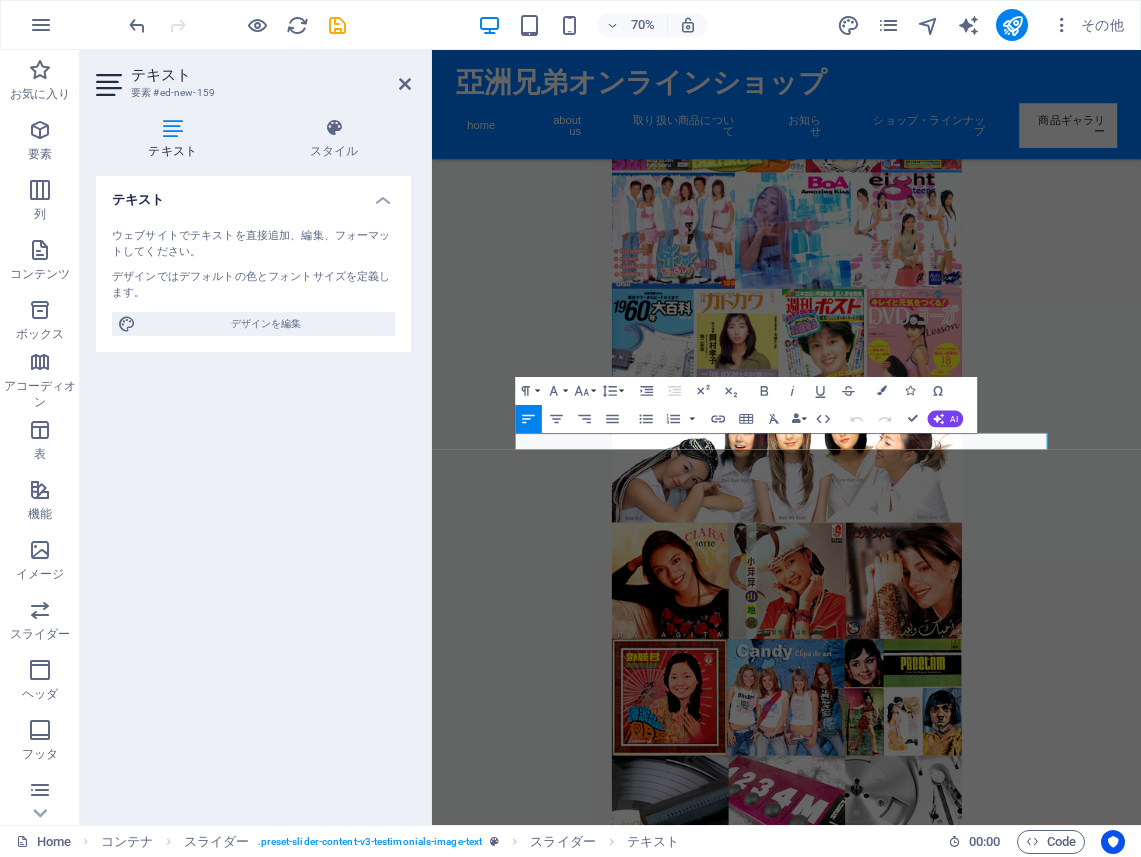 type 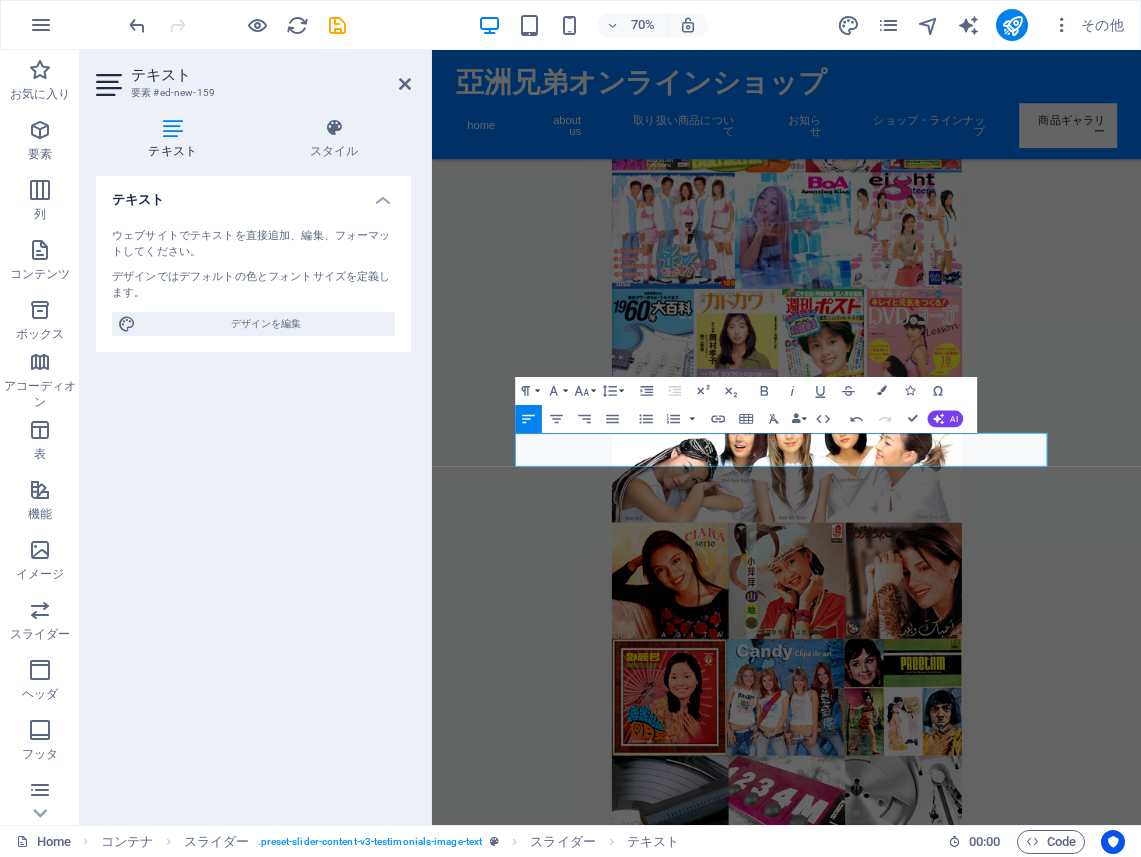 click on "テキスト ウェブサイトでテキストを直接追加、編集、フォーマットしてください。 デザインではデフォルトの色とフォントサイズを定義します。 デザインを編集 配置 左揃え 中央 右揃え" at bounding box center [253, 492] 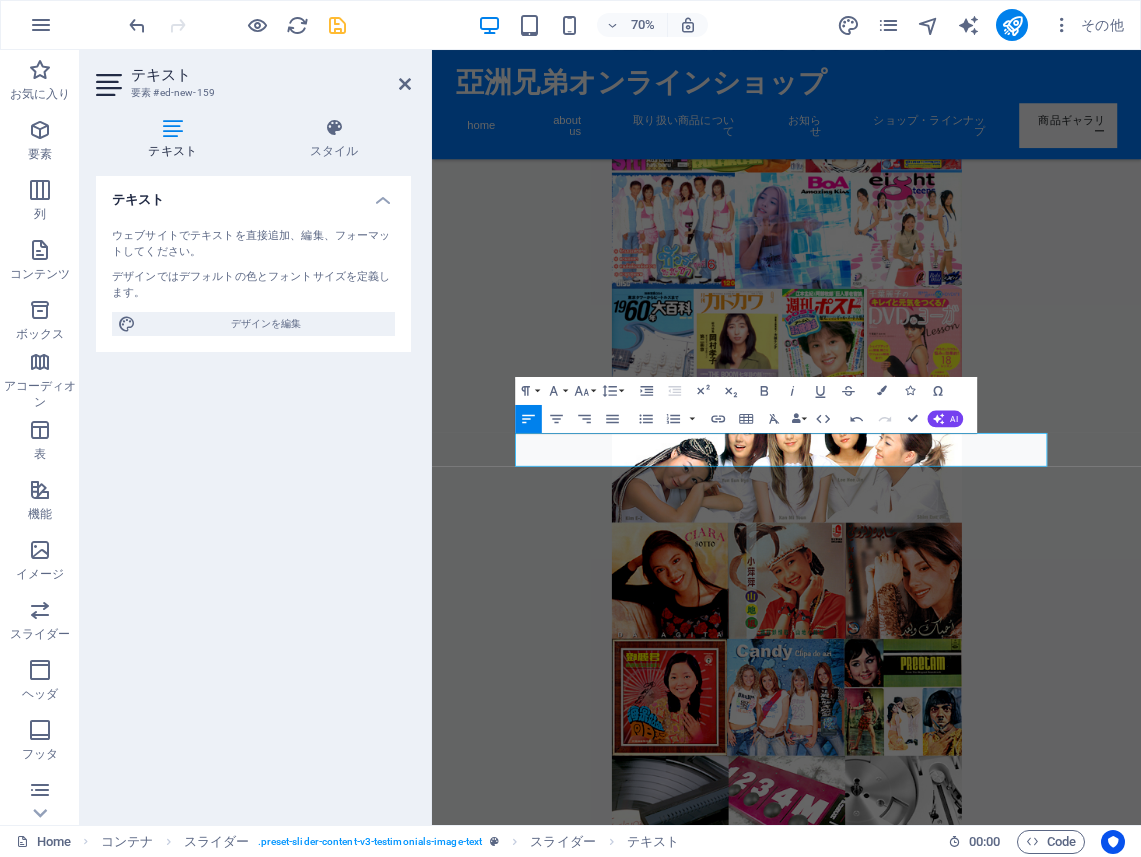 click at bounding box center (337, 25) 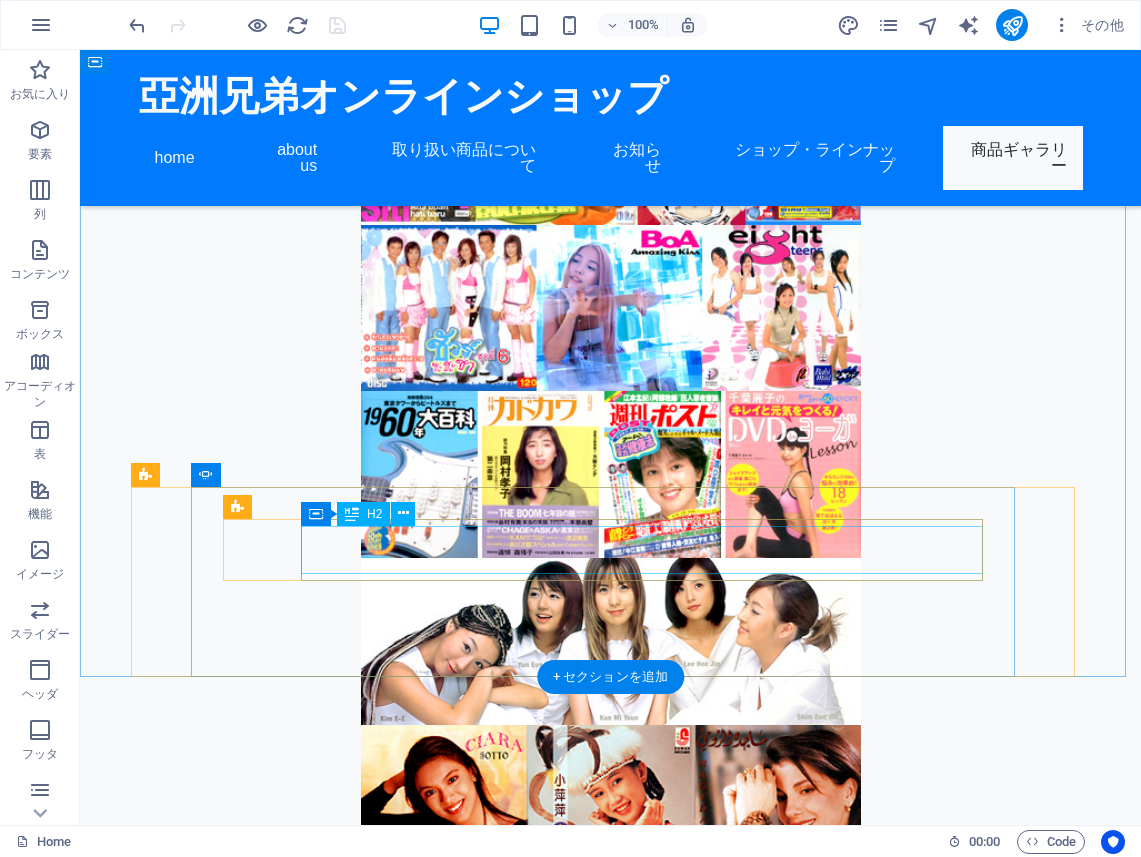 click on "他店にはないモノのココにはある！" at bounding box center (-2717, 5033) 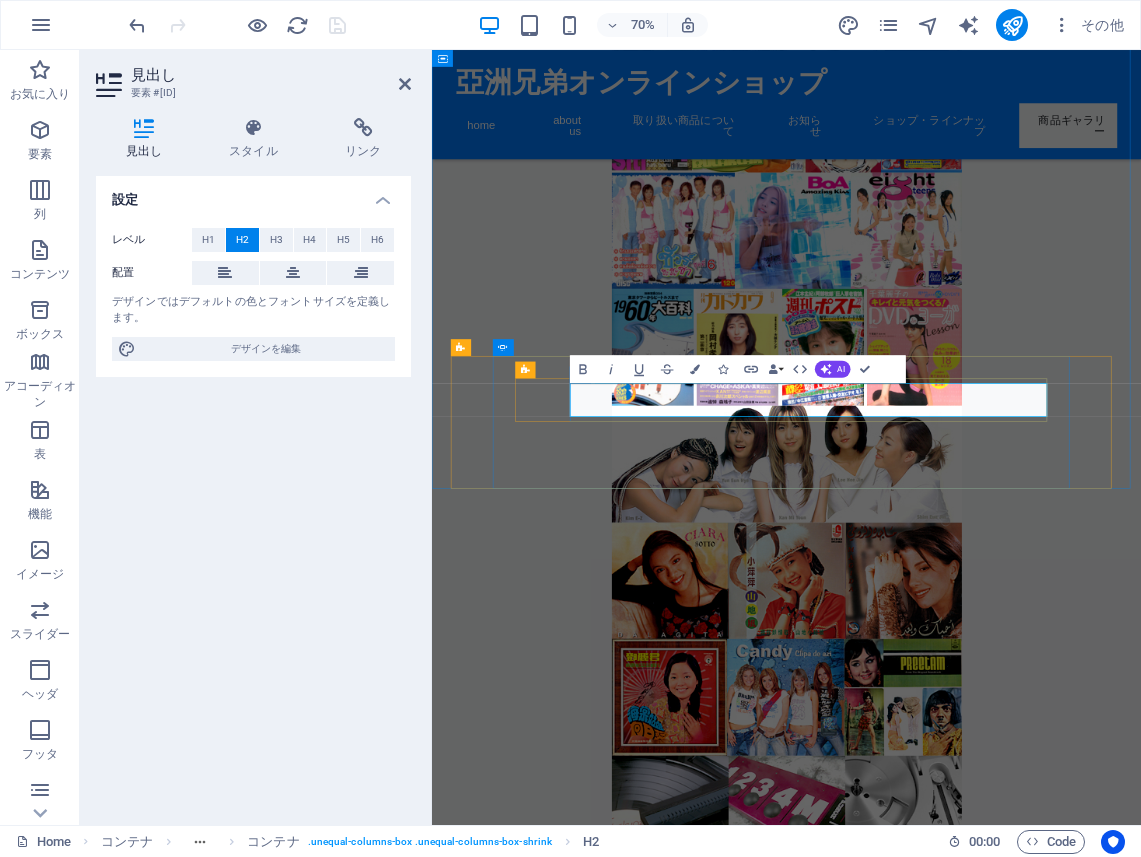 click on "他店にはないモノのココにはある！" at bounding box center (-2389, 5033) 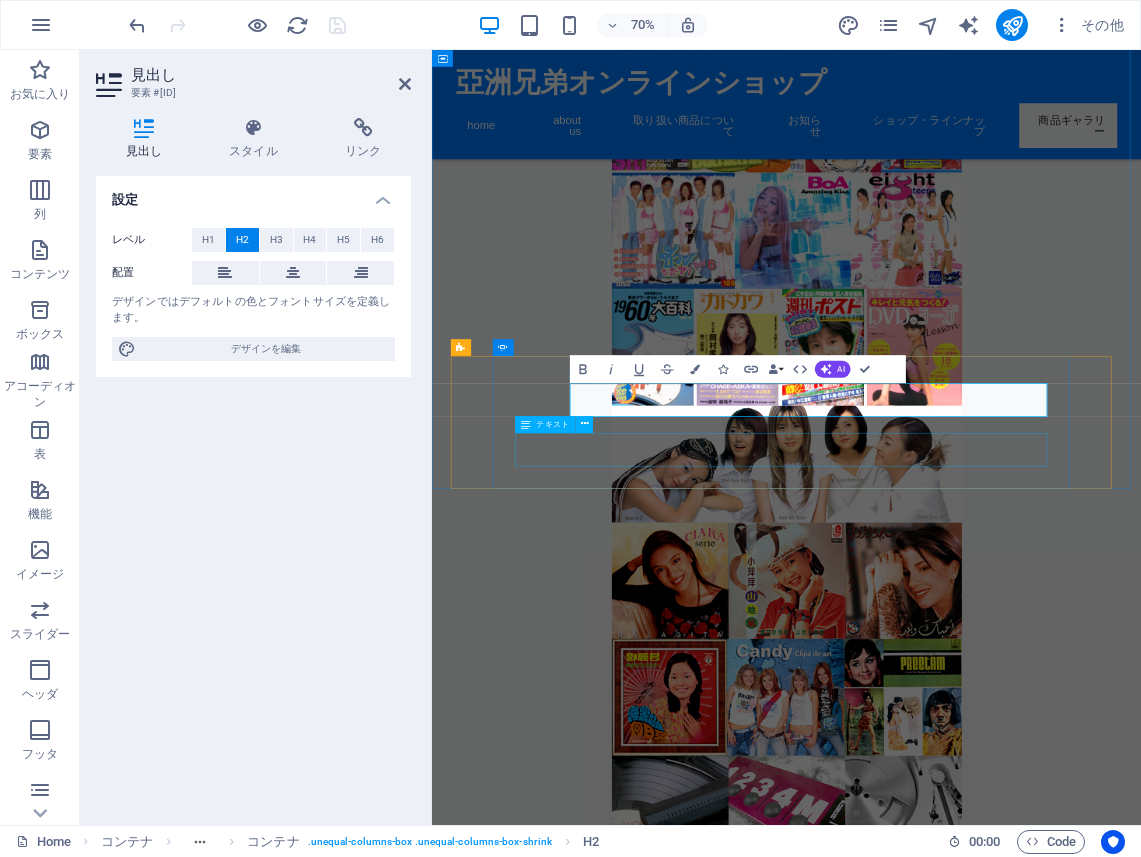 type 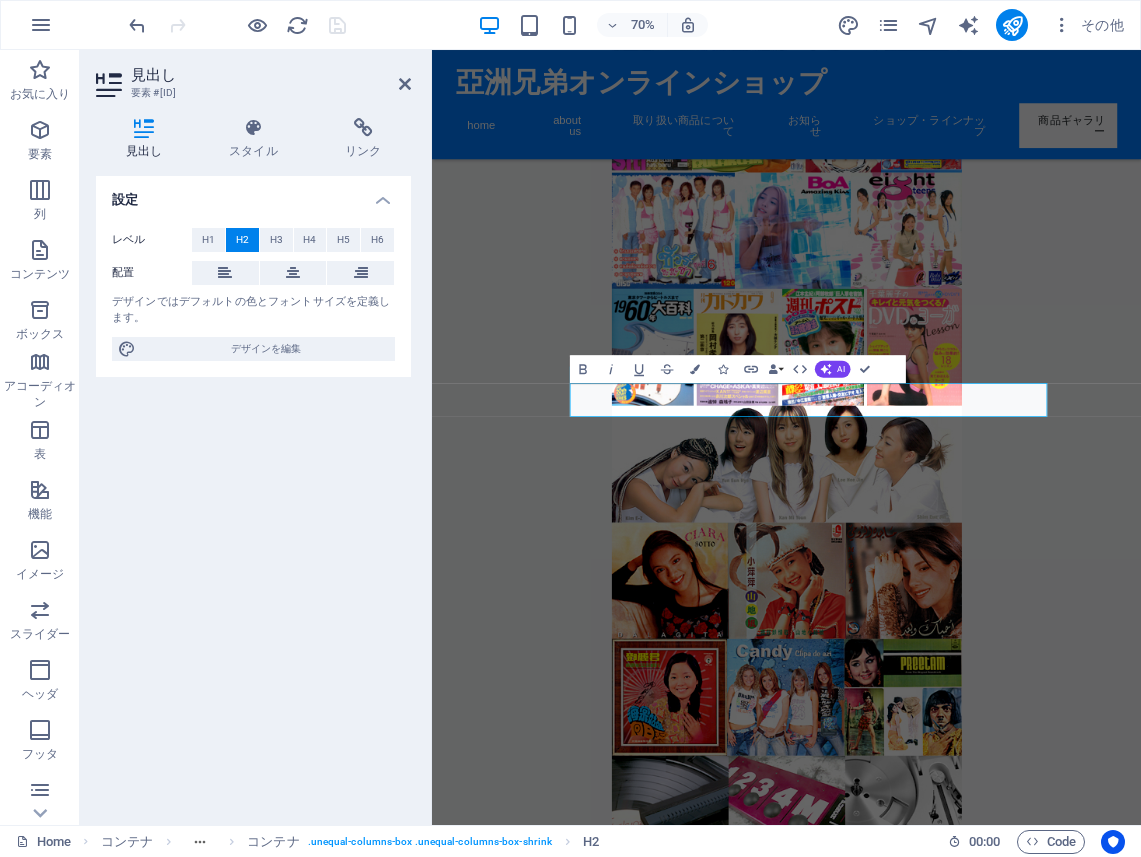 click on "70% その他" at bounding box center (628, 25) 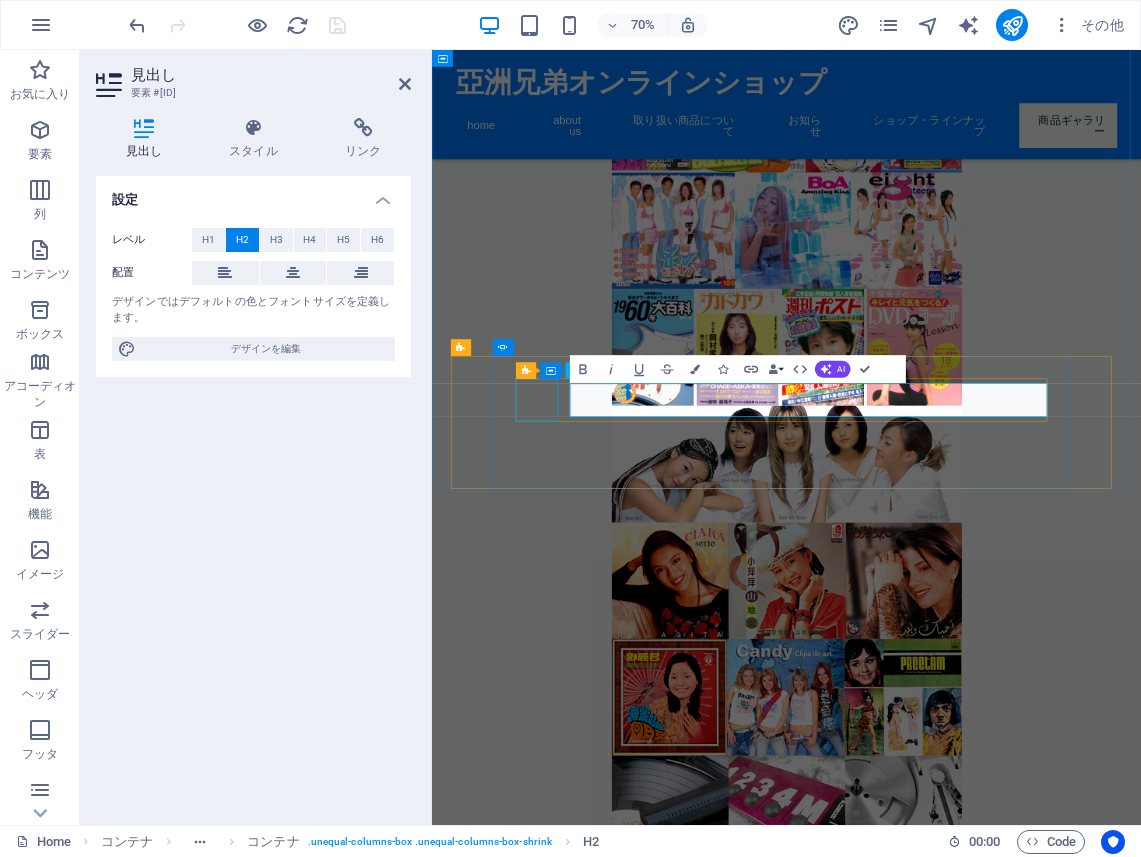 click at bounding box center (-2389, 4970) 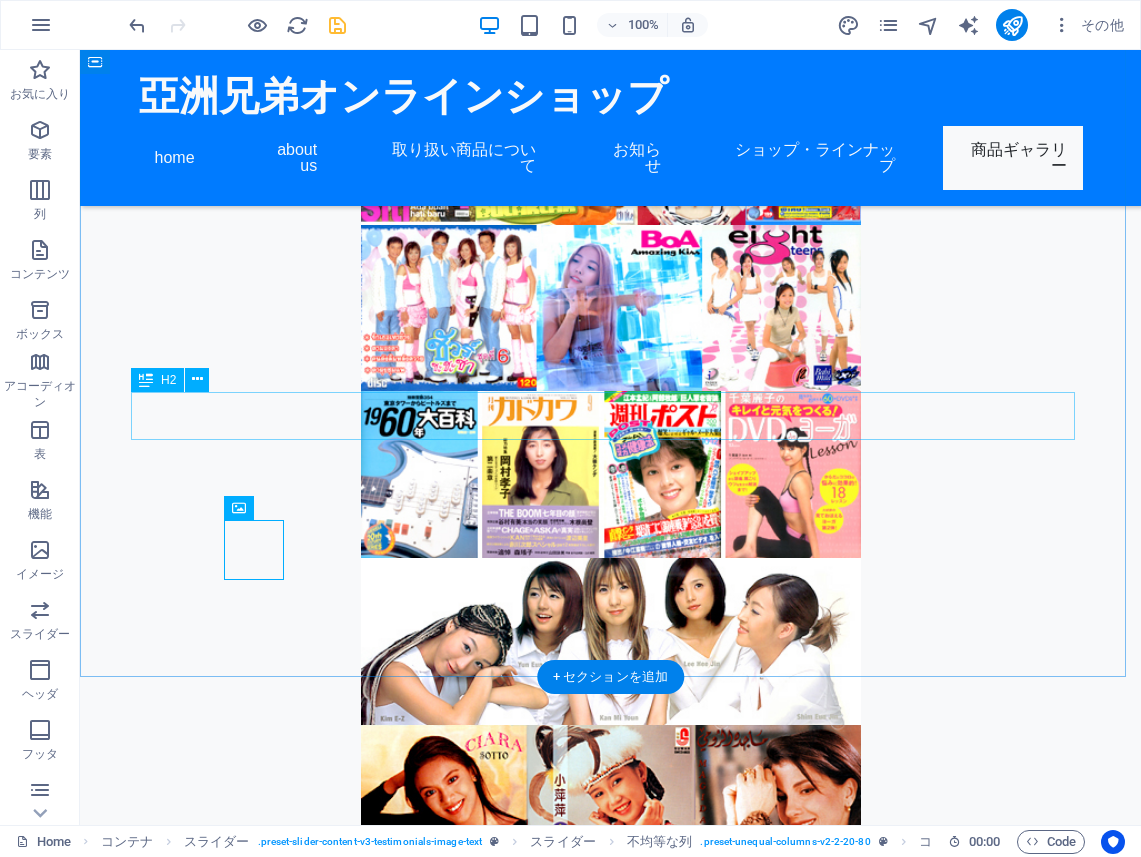 click on "お客様の声" at bounding box center (611, 3638) 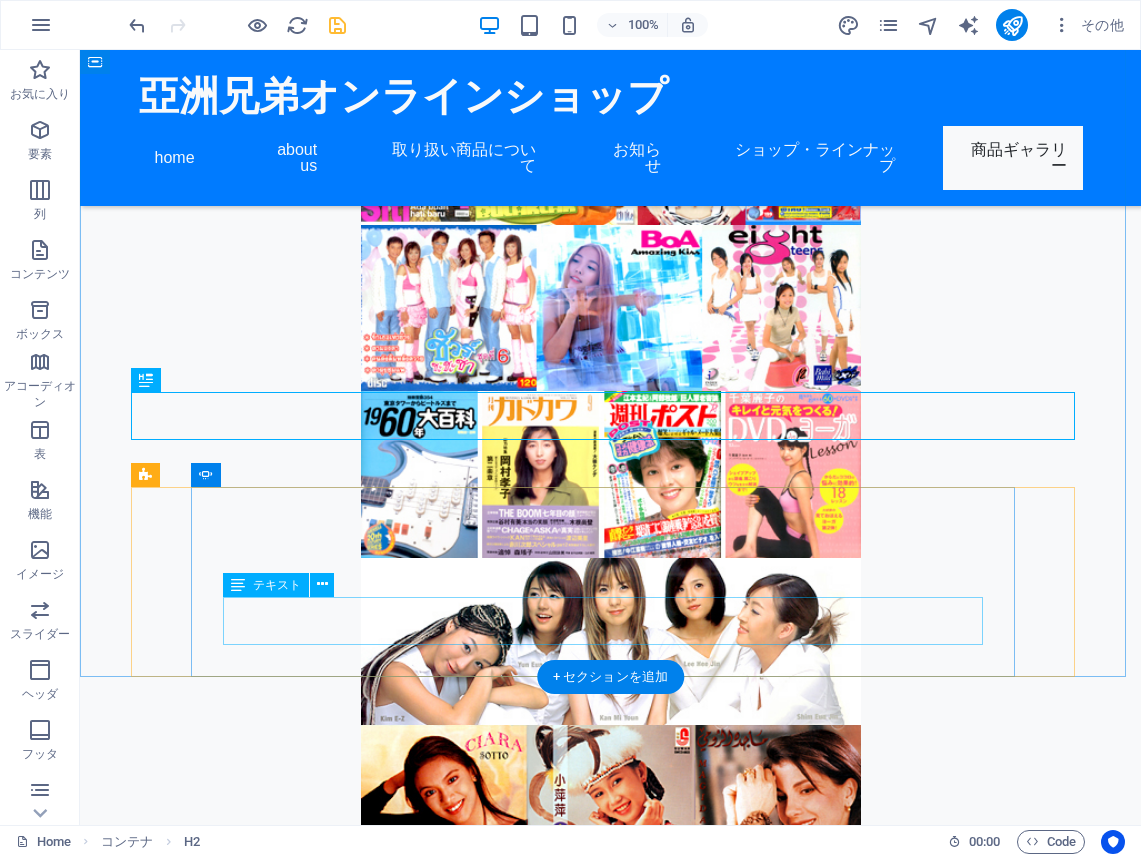 click on "どこを探してもなく、最後にたどり着いたのがこのお店でした。今やどこの店にもないようなレトロな商品、超デッドストック品、激レアアイイテムが私を迎えてくれました。感動しかありません！" at bounding box center (-2717, 5109) 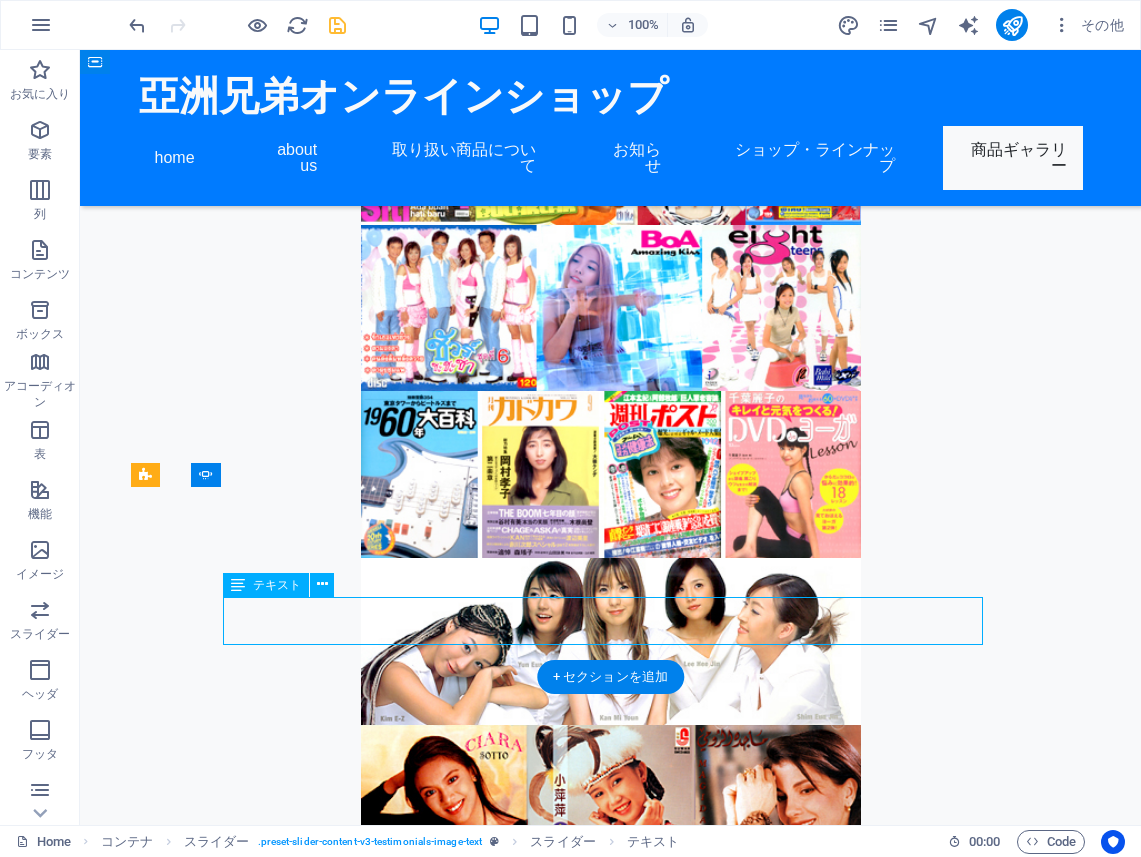 click on "どこを探してもなく、最後にたどり着いたのがこのお店でした。今やどこの店にもないようなレトロな商品、超デッドストック品、激レアアイイテムが私を迎えてくれました。感動しかありません！" at bounding box center [-2717, 5109] 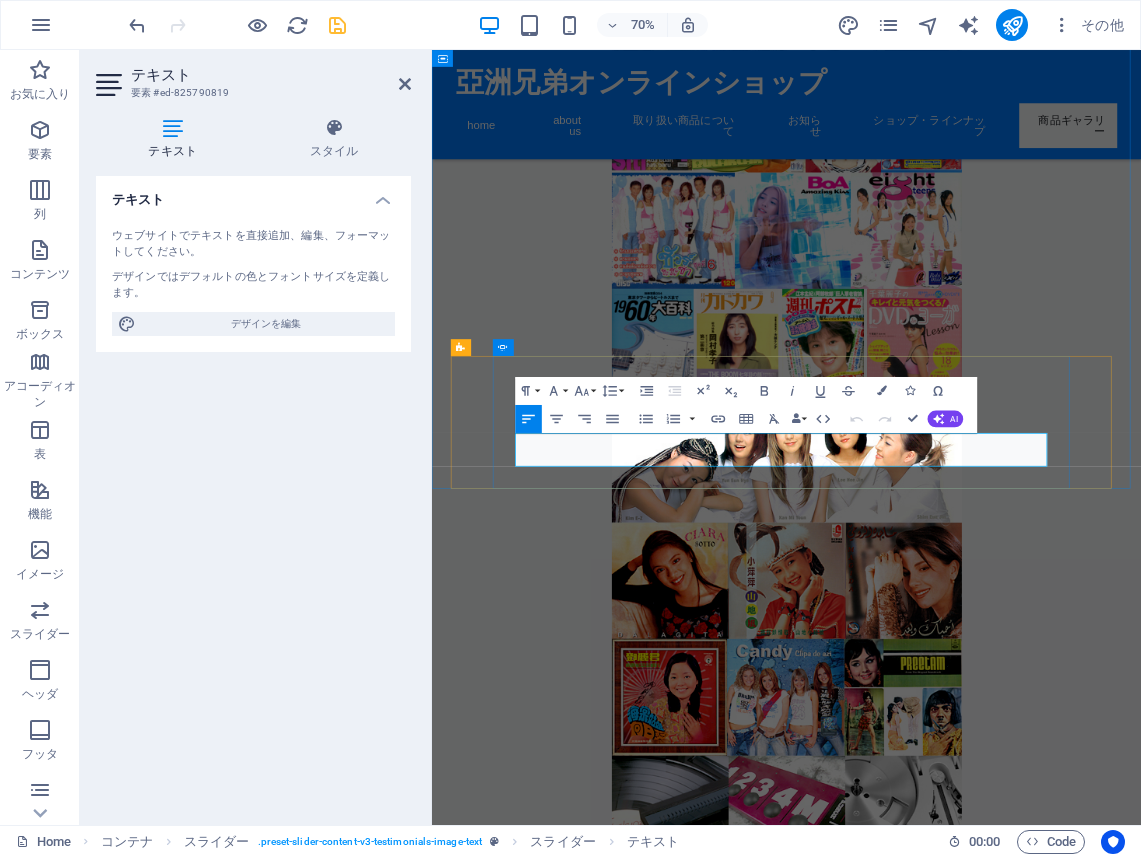 drag, startPoint x: 1175, startPoint y: 614, endPoint x: 1219, endPoint y: 614, distance: 44 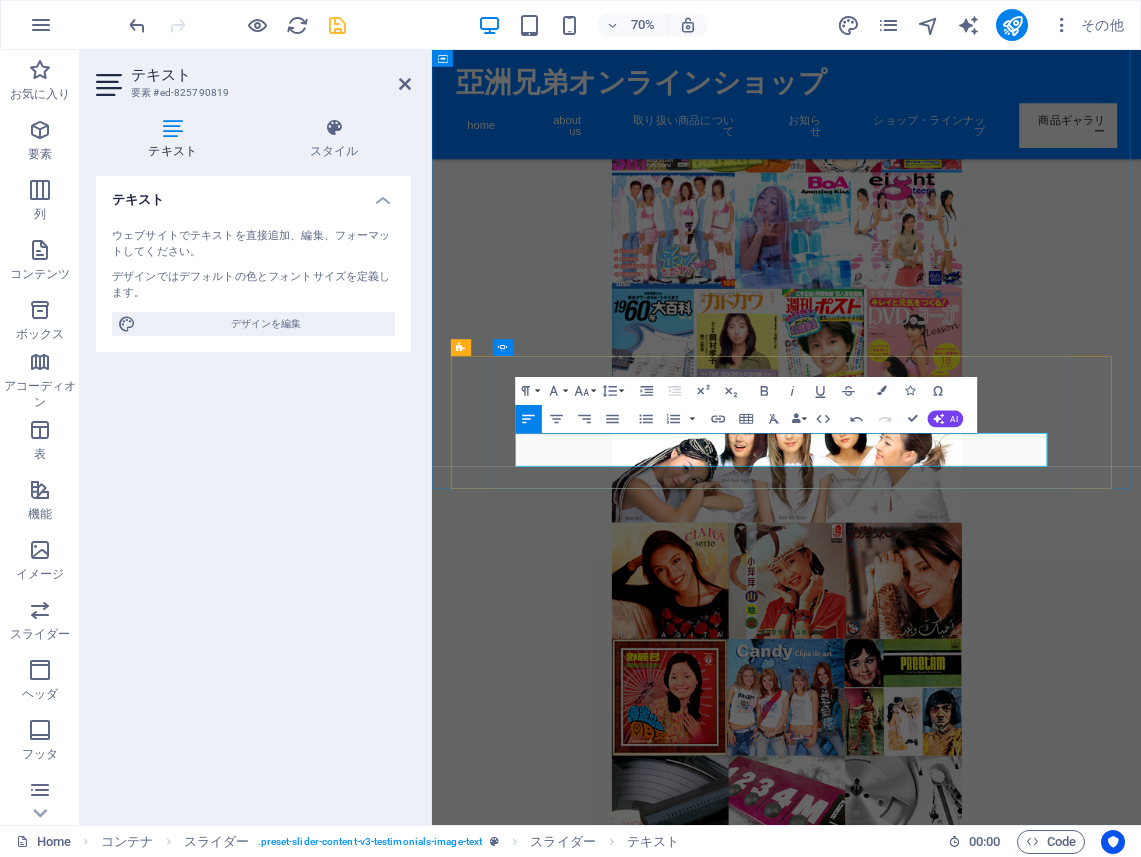 drag, startPoint x: 1003, startPoint y: 633, endPoint x: 1173, endPoint y: 633, distance: 170 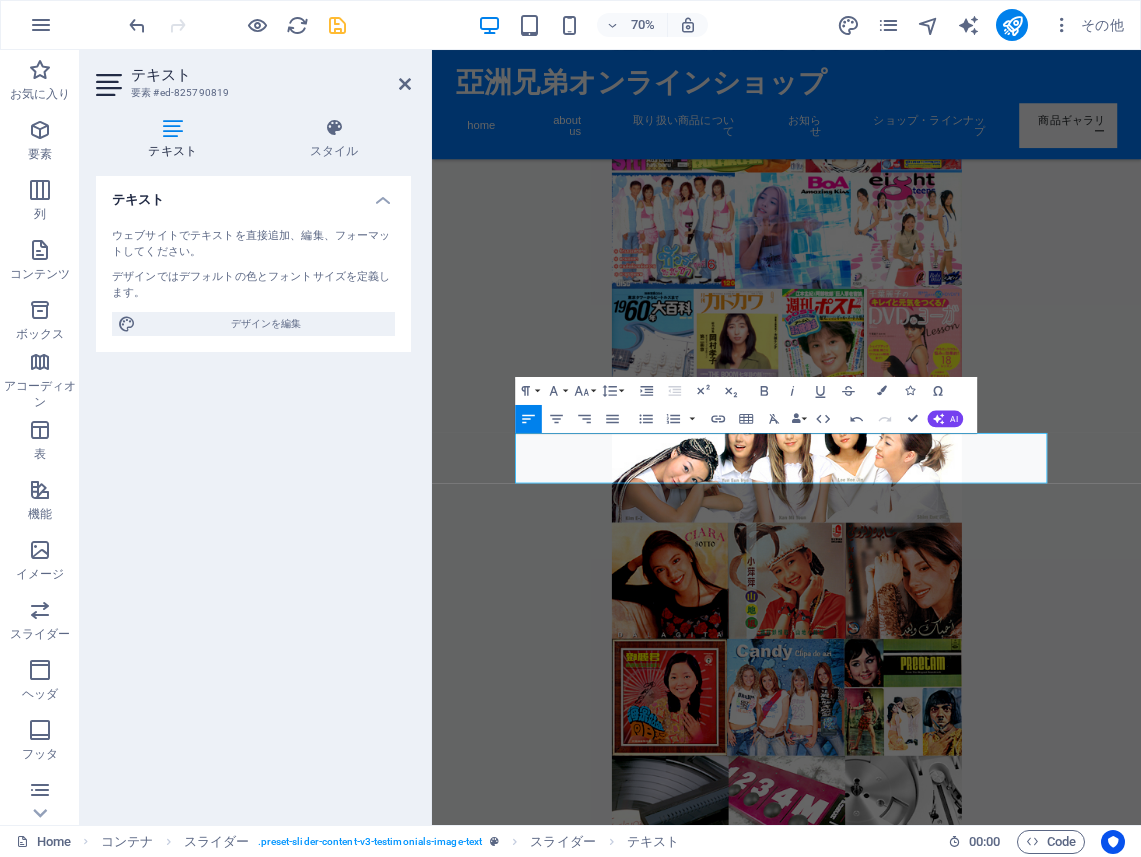 click on "テキスト ウェブサイトでテキストを直接追加、編集、フォーマットしてください。 デザインではデフォルトの色とフォントサイズを定義します。 デザインを編集 配置 左揃え 中央 右揃え" at bounding box center (253, 492) 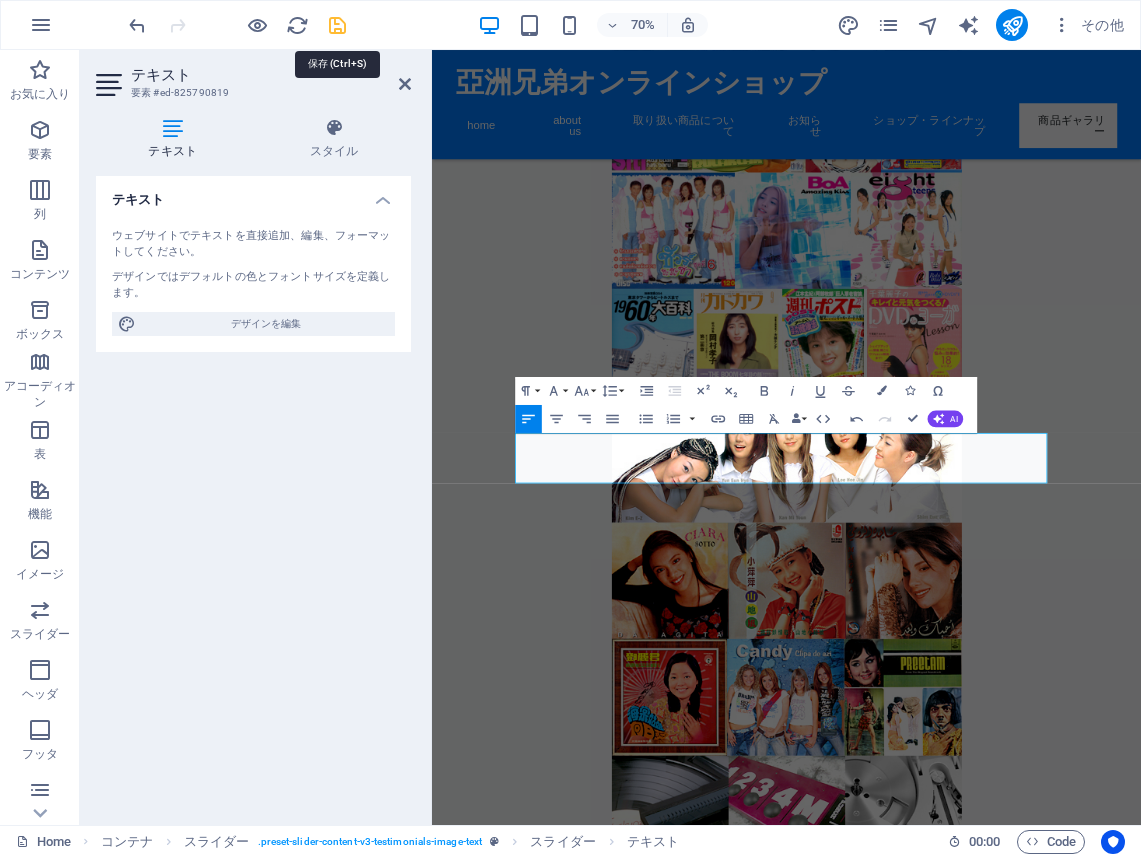 click at bounding box center (337, 25) 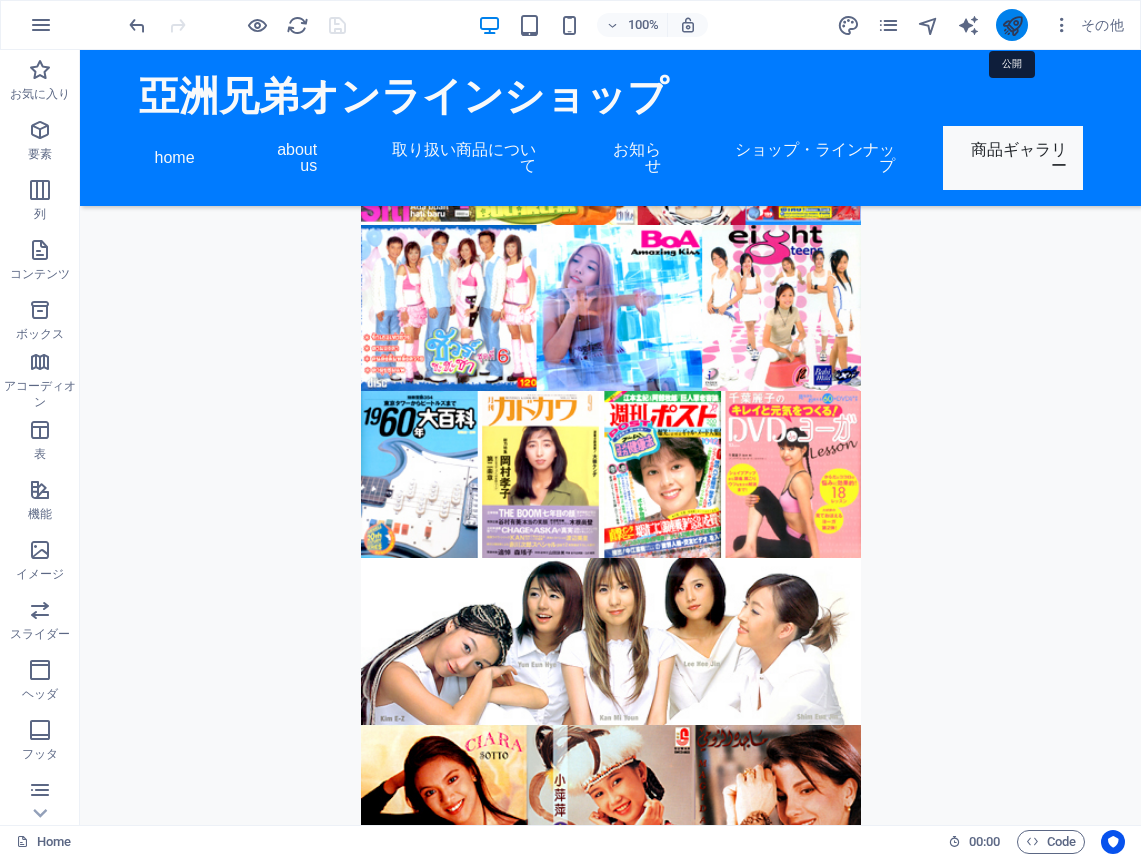 drag, startPoint x: 1014, startPoint y: 24, endPoint x: 889, endPoint y: 105, distance: 148.94966 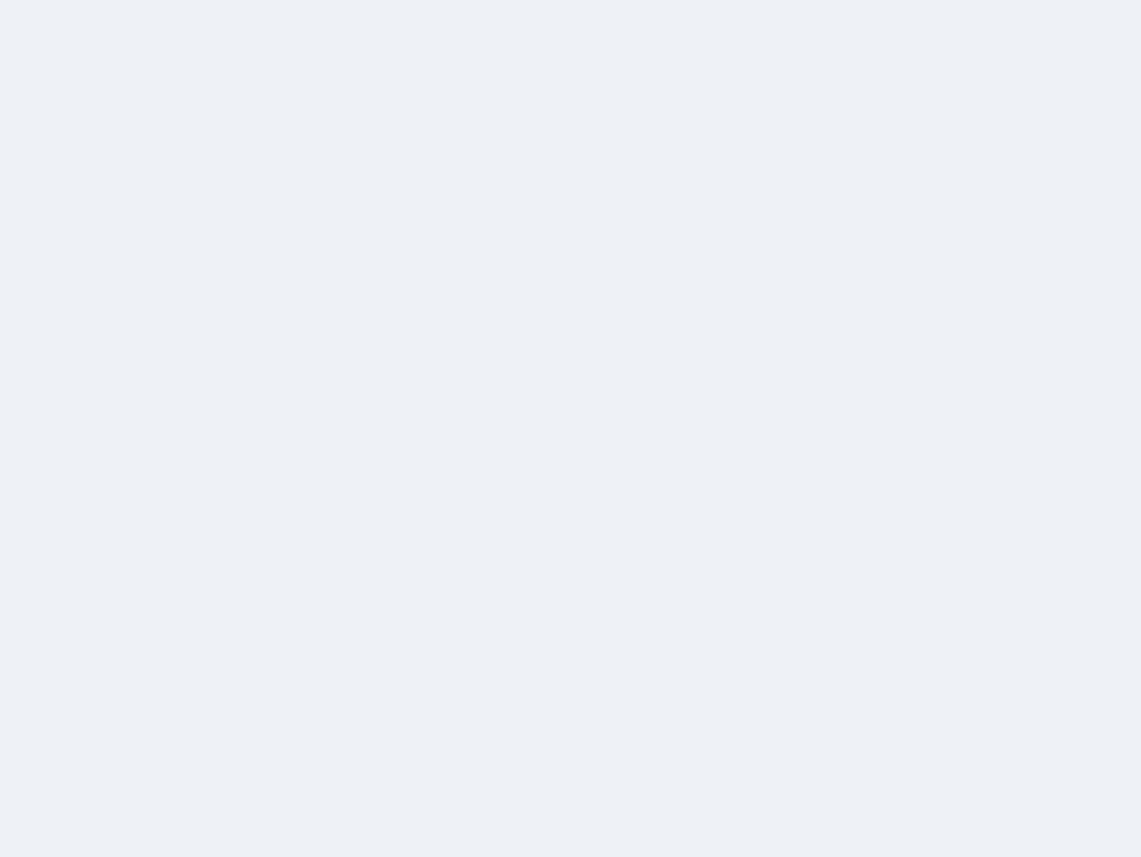 scroll, scrollTop: 0, scrollLeft: 0, axis: both 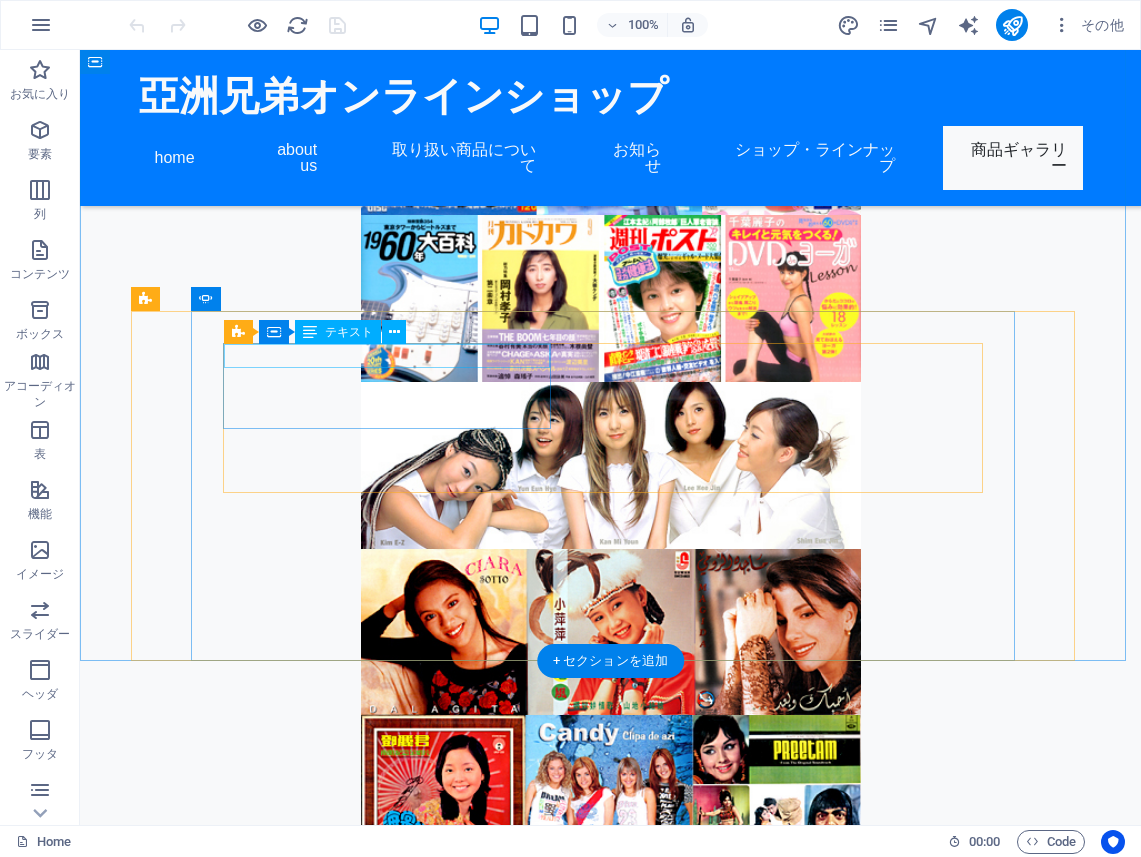 click on "亞洲兄弟/棒棒書房ヤフオク担当:梅野" at bounding box center (-245, 3870) 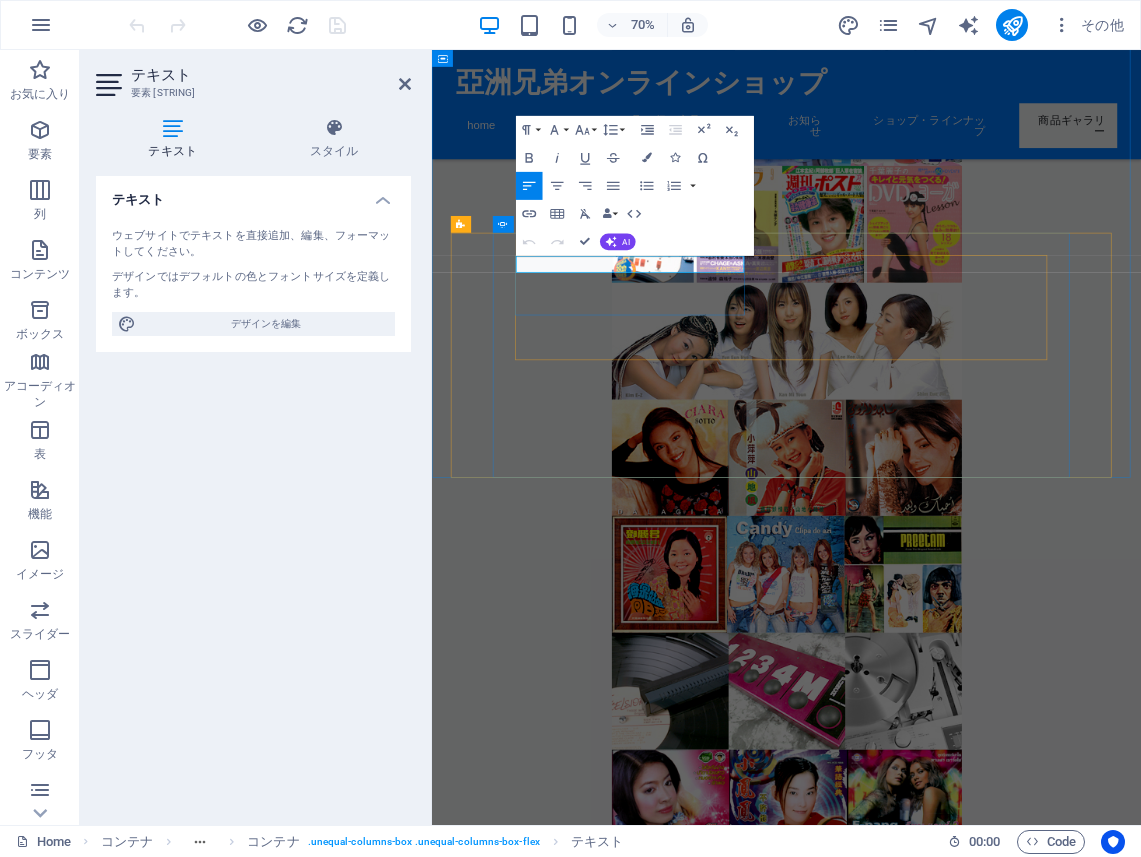 click on "亞洲兄弟/棒棒書房ヤフオク担当:[LAST]" at bounding box center [83, 3870] 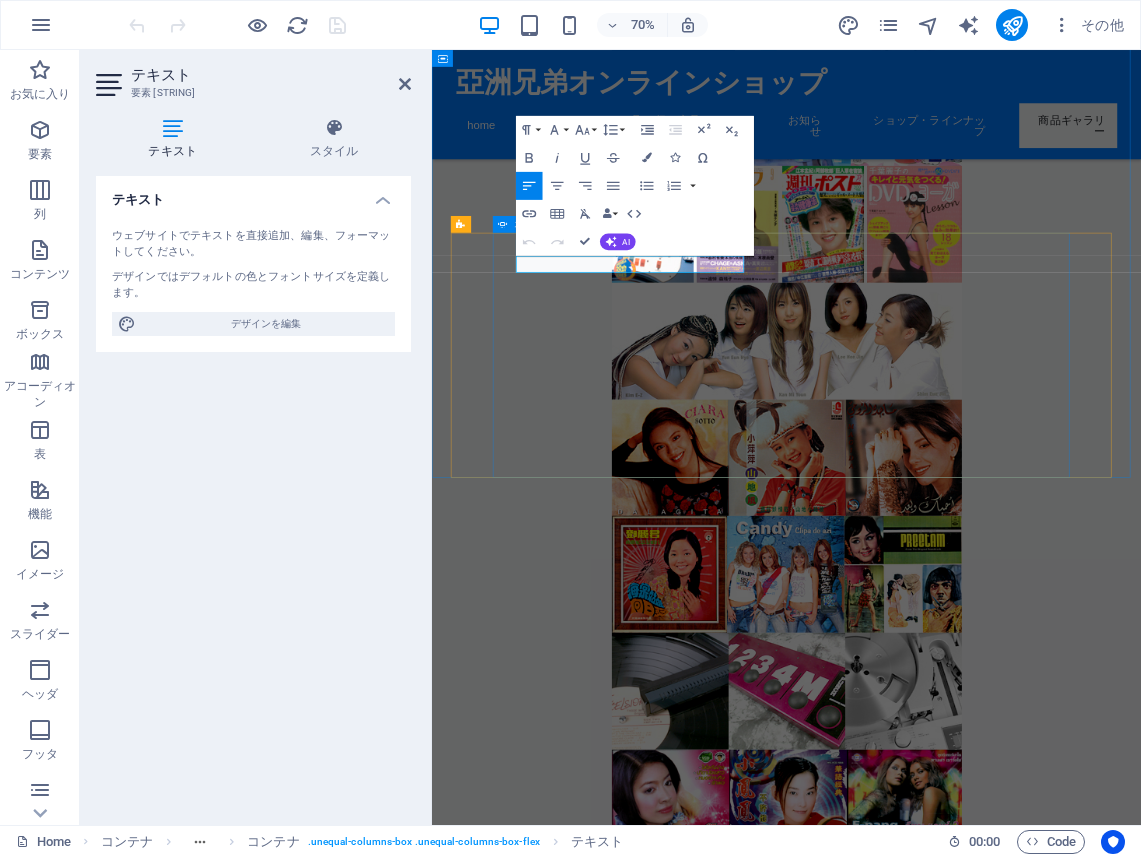 drag, startPoint x: 842, startPoint y: 364, endPoint x: 556, endPoint y: 320, distance: 289.3648 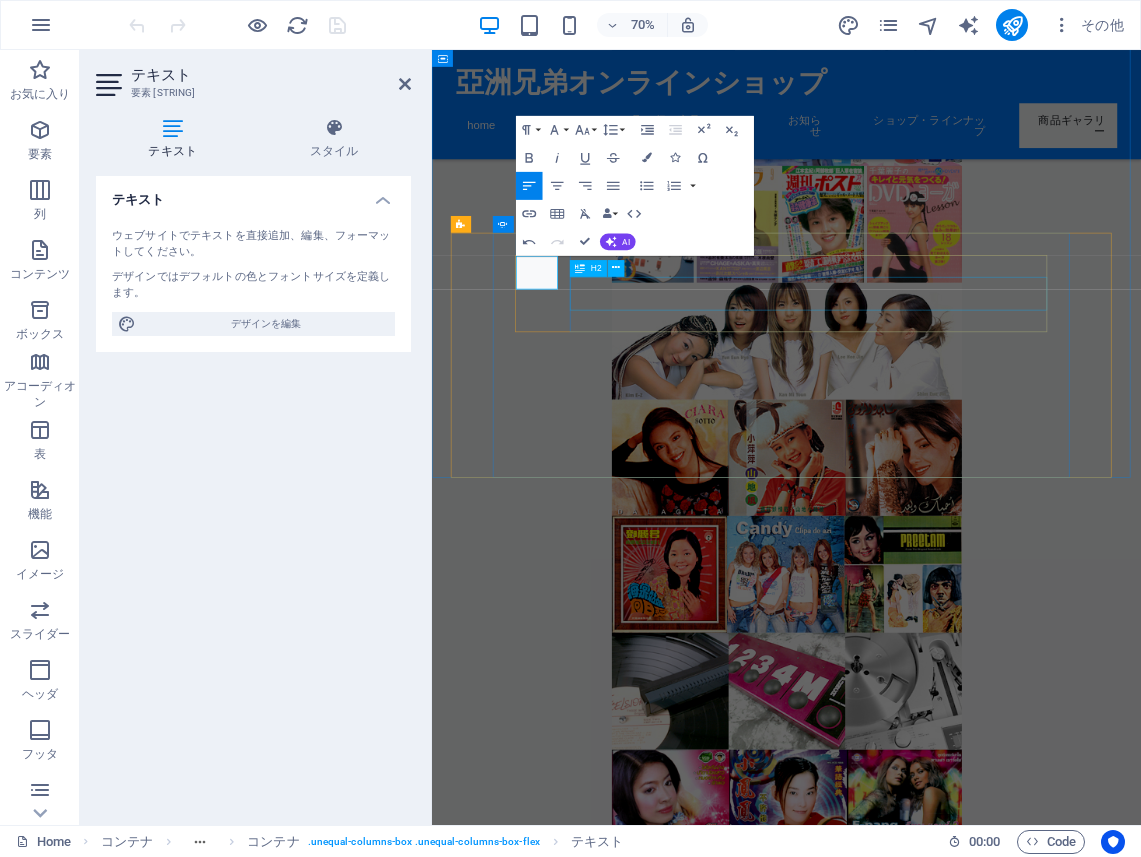 click on "マニアックで素晴らしい品揃え!!!" at bounding box center (83, 3999) 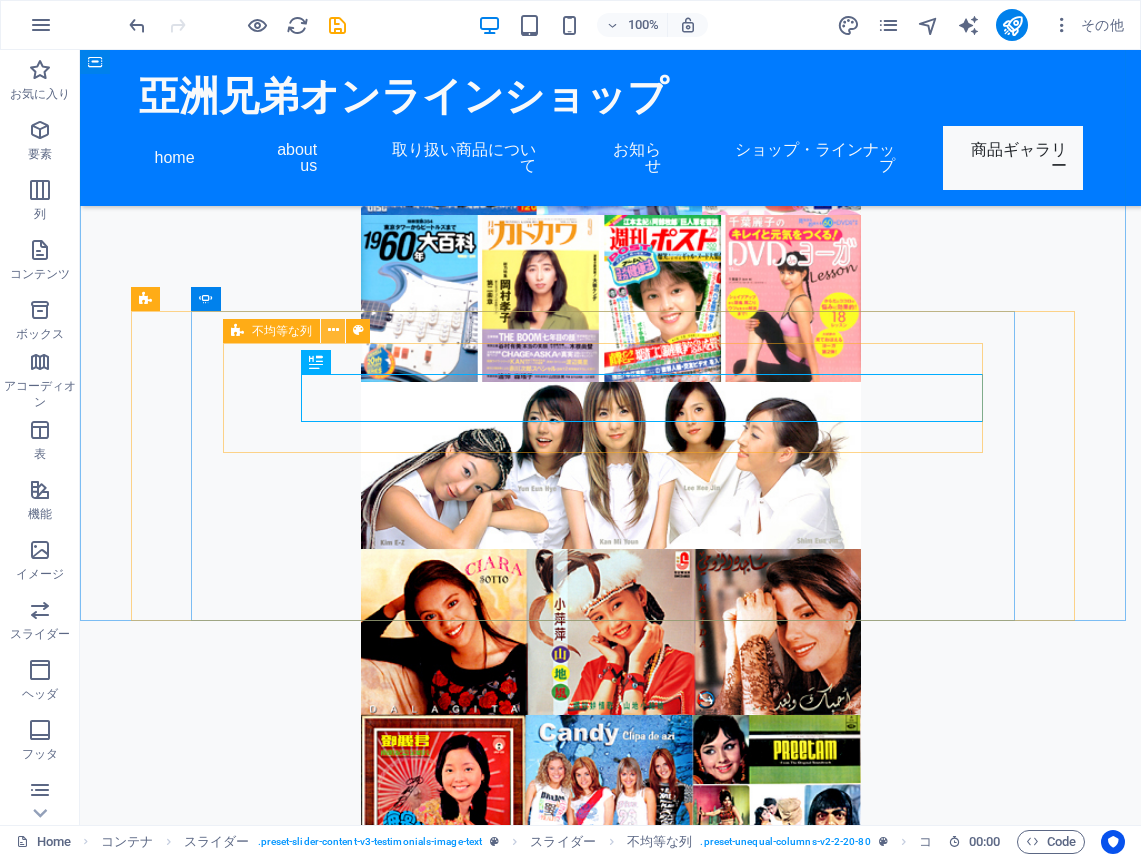click at bounding box center [333, 330] 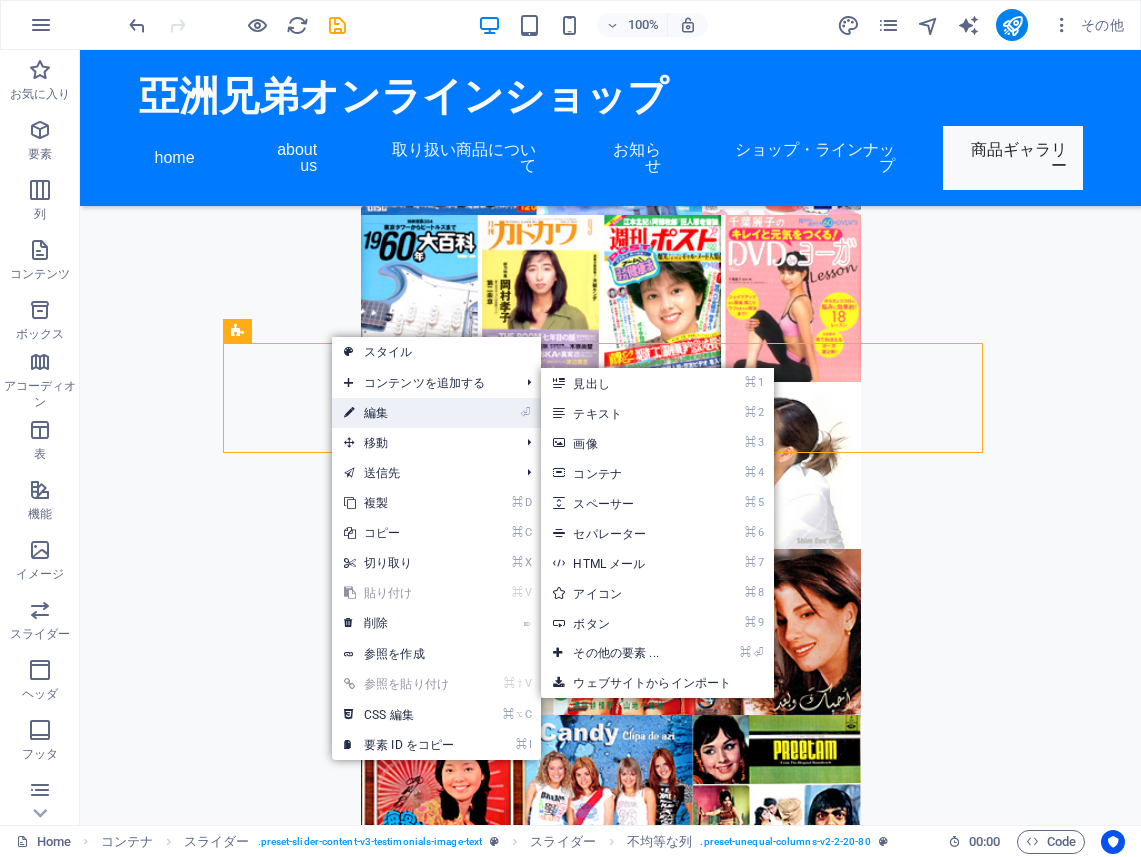 click on "⏎  編集" at bounding box center (399, 413) 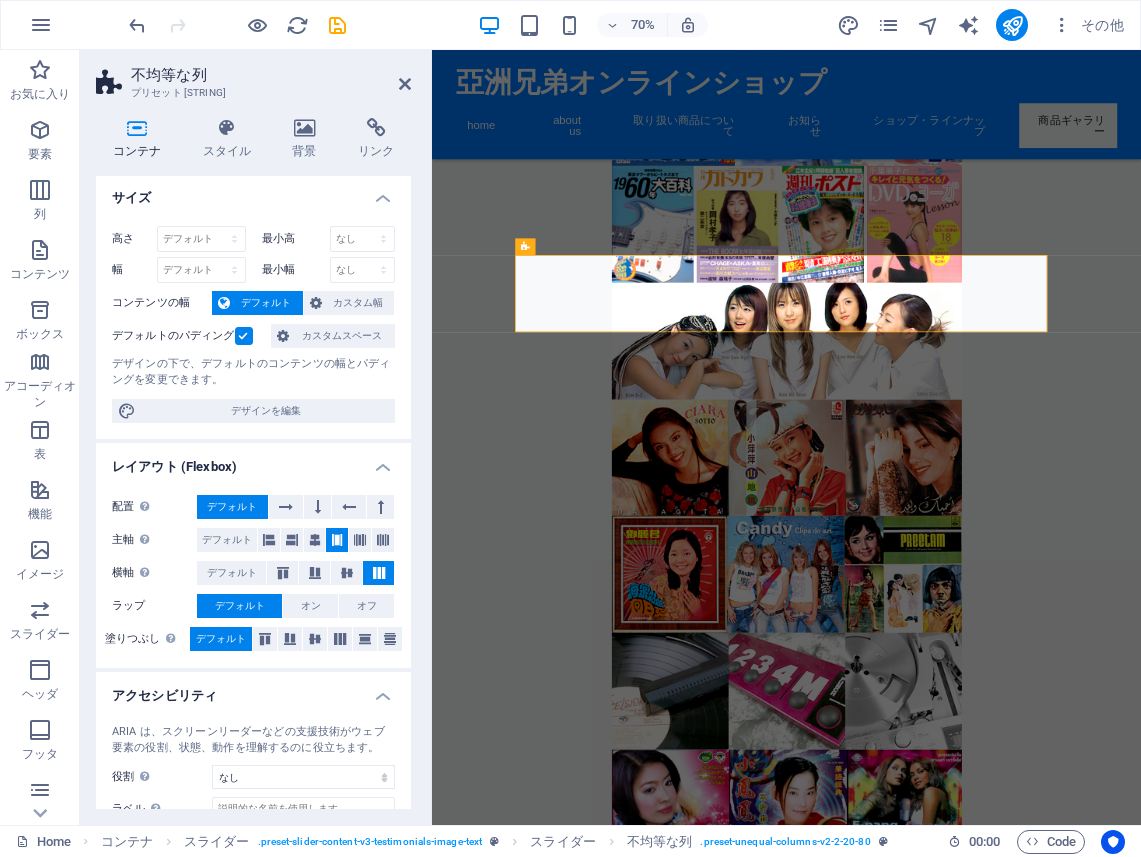 scroll, scrollTop: 0, scrollLeft: 0, axis: both 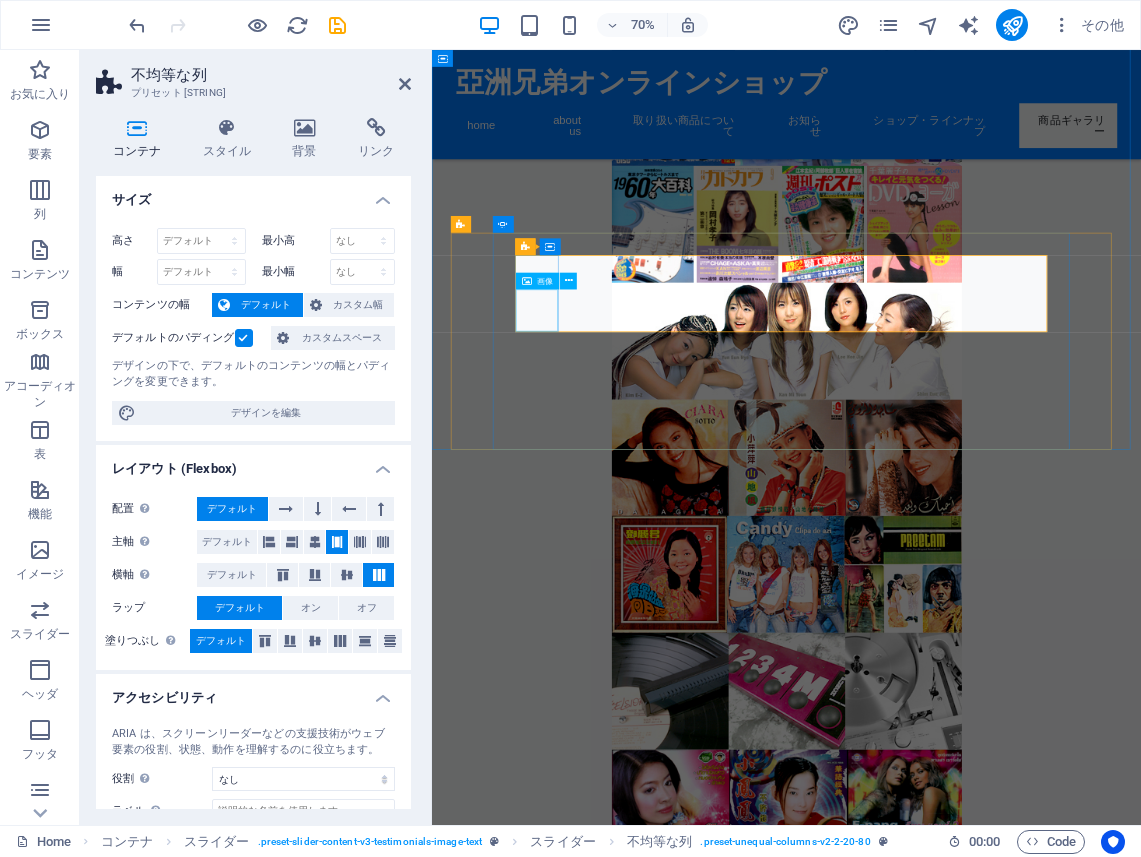 click on "画像" at bounding box center [545, 281] 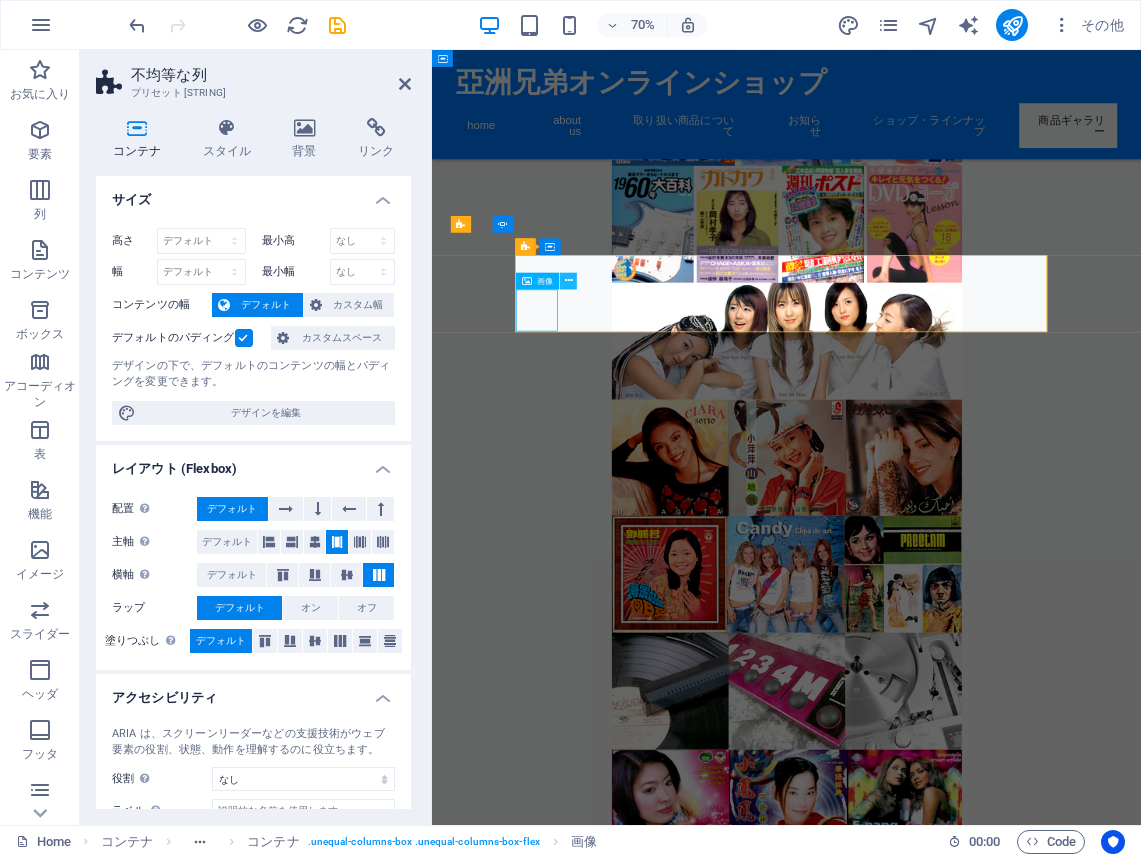 click at bounding box center (569, 280) 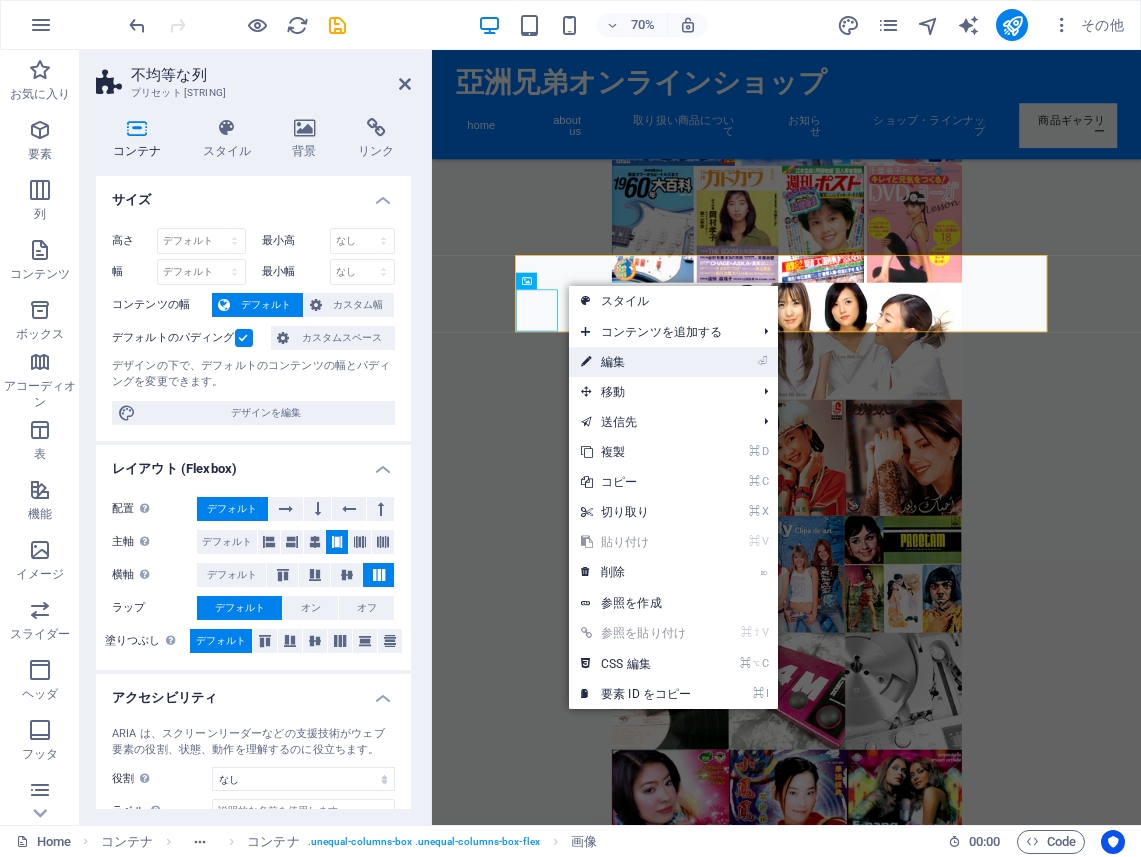 click on "⏎  編集" at bounding box center [636, 362] 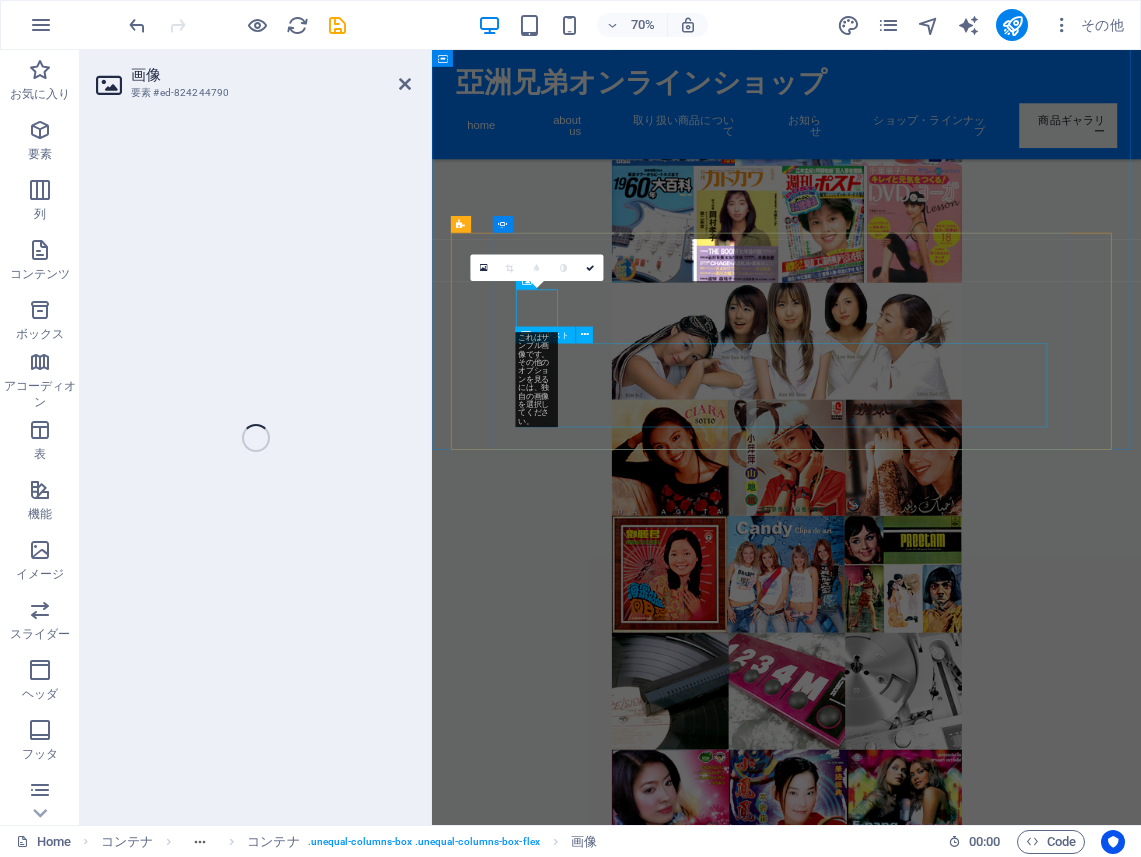 select on "px" 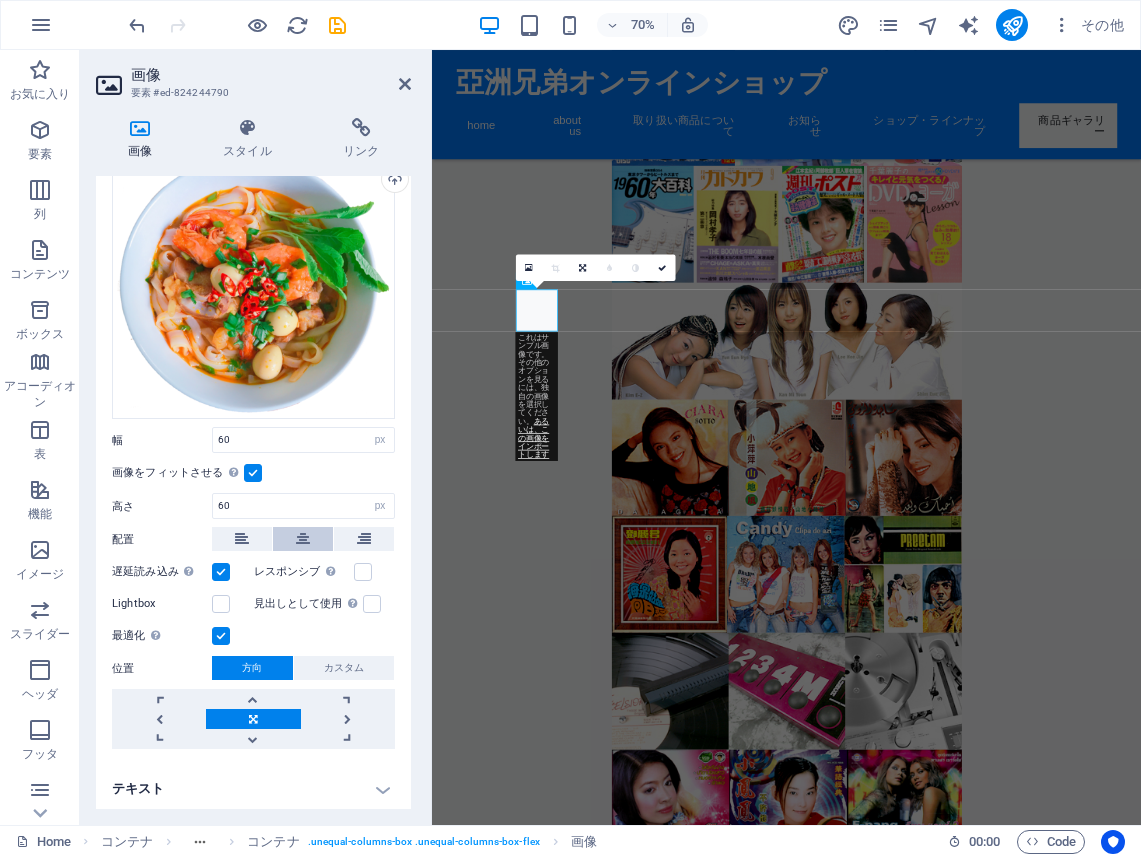 scroll, scrollTop: 80, scrollLeft: 0, axis: vertical 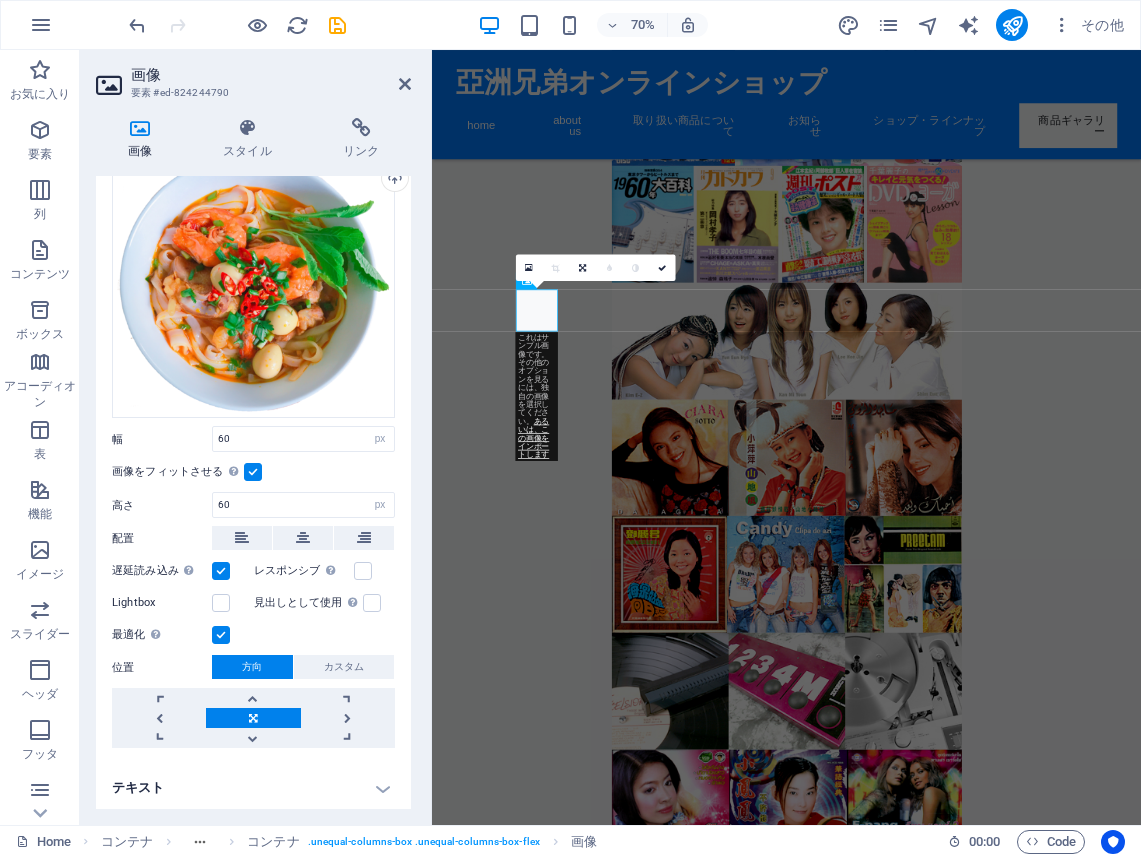click on "テキスト" at bounding box center (253, 788) 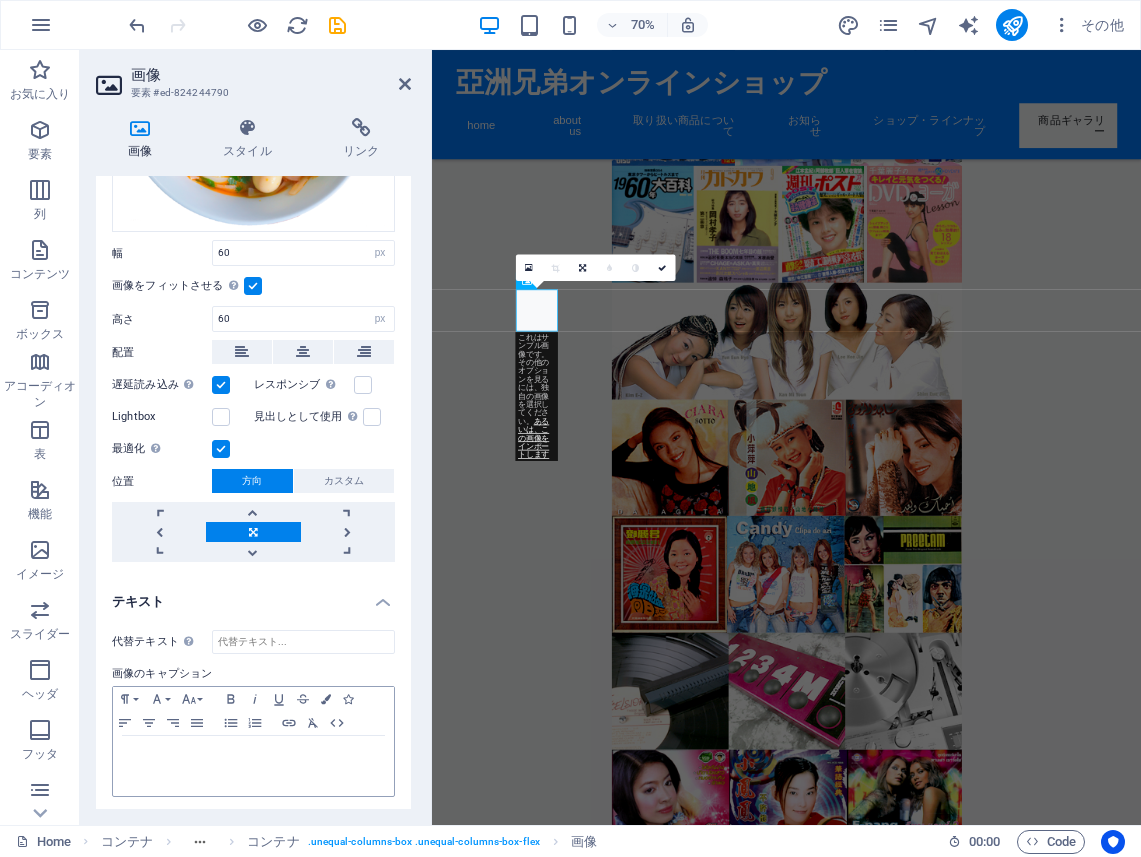 scroll, scrollTop: 268, scrollLeft: 0, axis: vertical 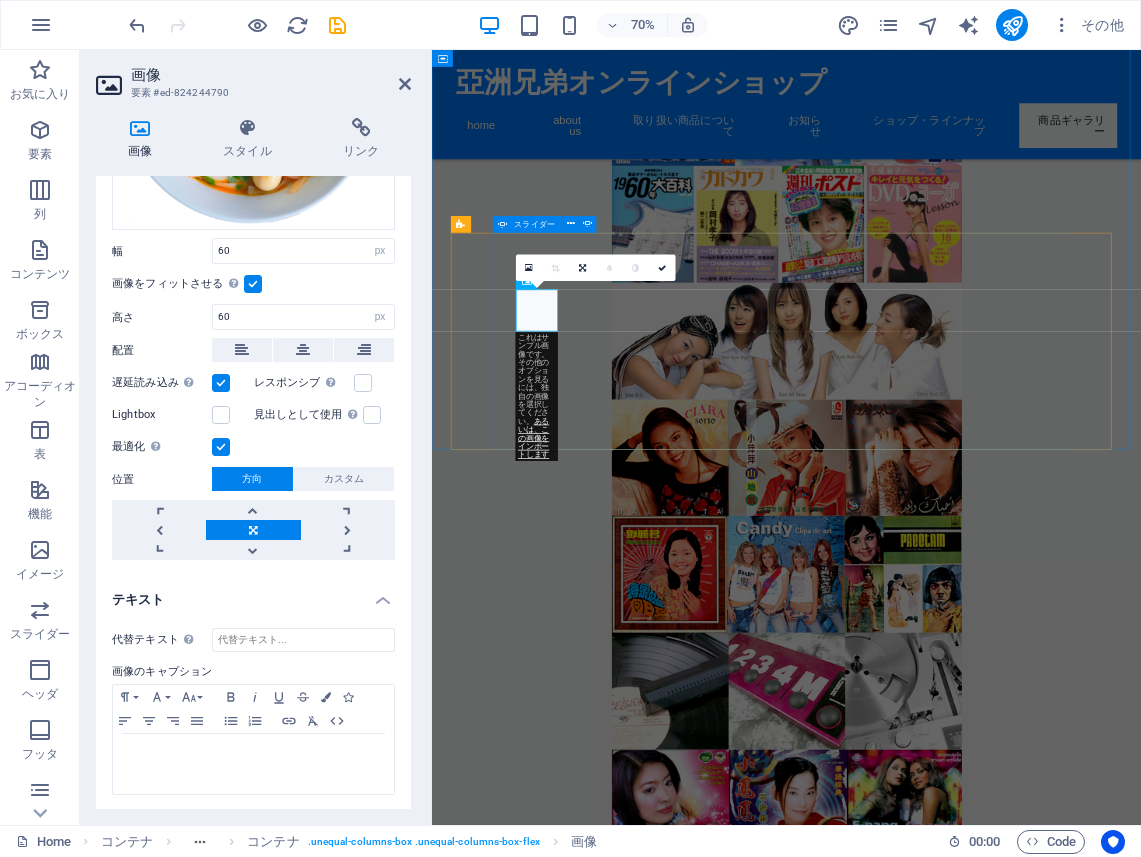 click on "他店にはないモノがココにはある！ どこを探してもなく、最後にたどり着いたのがこのお店でした。今やどこの店にもないレトロな商品、超デッドストック品、激レアアイイテムが私を迎えてくれました。生涯二度と出会えない品ばかりで、感動に打ち震えています。毎日でも探索したいお店です！
マニアックで素晴らしい品揃え!!! 探し物がきっと見つかる大満足の店!!! 邦楽アイドル、洋楽カントリー、ブルガリア、東南アジアが特に充実しています。今や入手困難なミャンマーのCDやタイのモーラムCD、モンゴル歌謡、民族音楽ものまで！探し物がある人は必ず入店されることをお勧めします！特に古いものの品揃えはすごいです！ 特殊アイテム満載の超怪しい店！ 他店にはないモノがココにはある！
マニアックで素晴らしい品揃え!!!" at bounding box center [939, 3710] 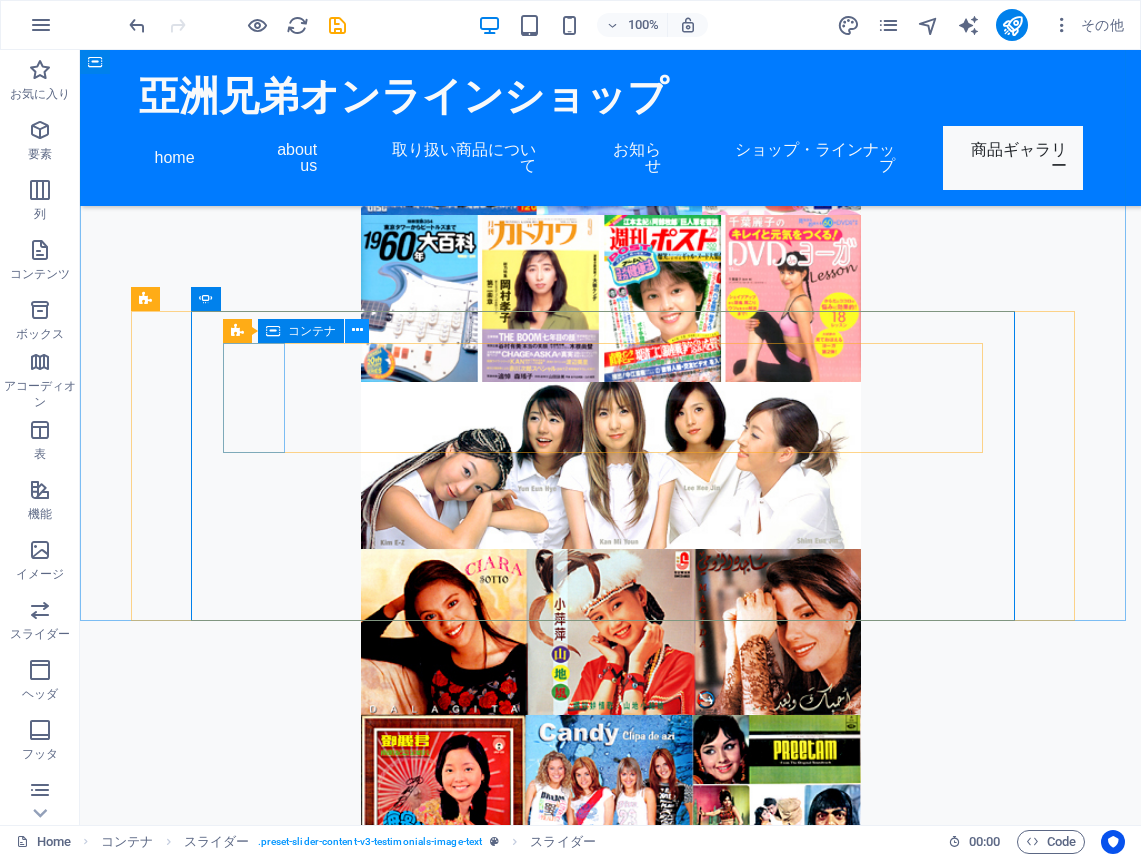 click at bounding box center [357, 330] 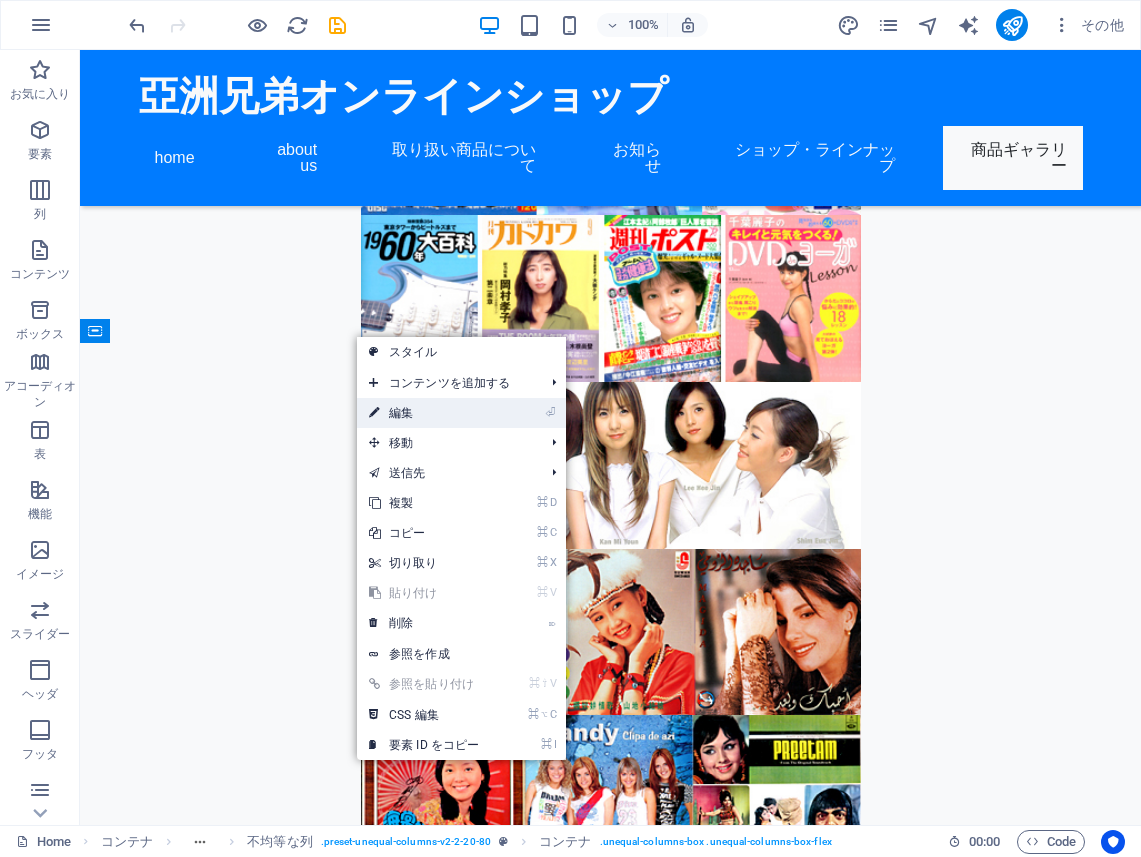 click on "⏎  編集" at bounding box center (424, 413) 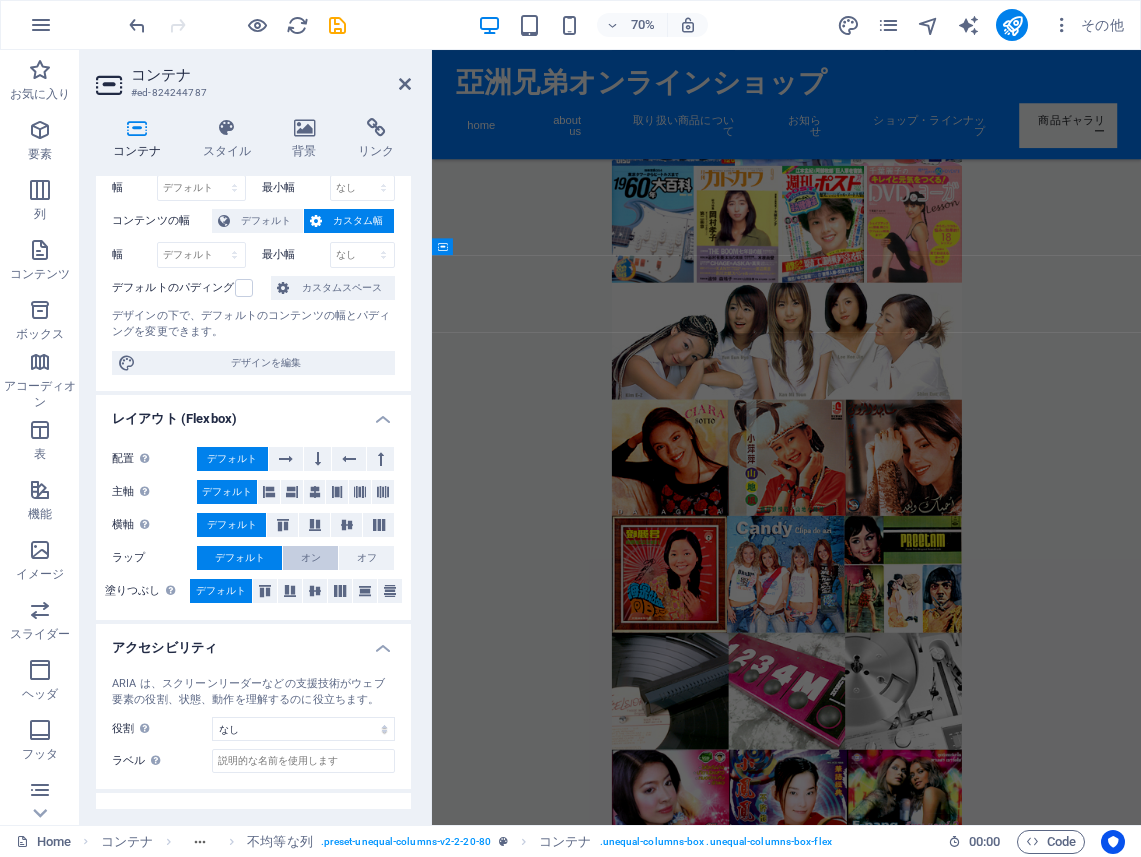 scroll, scrollTop: 0, scrollLeft: 0, axis: both 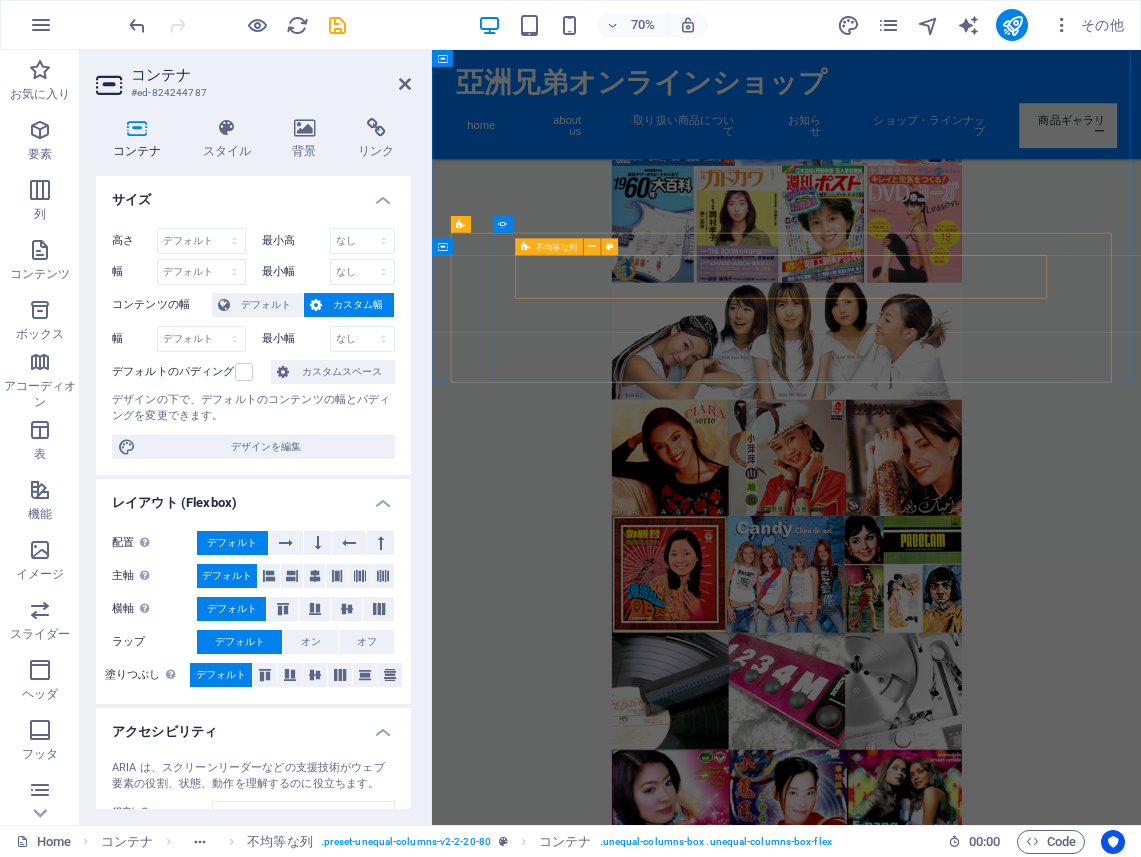 click on "不均等な列" at bounding box center (549, 246) 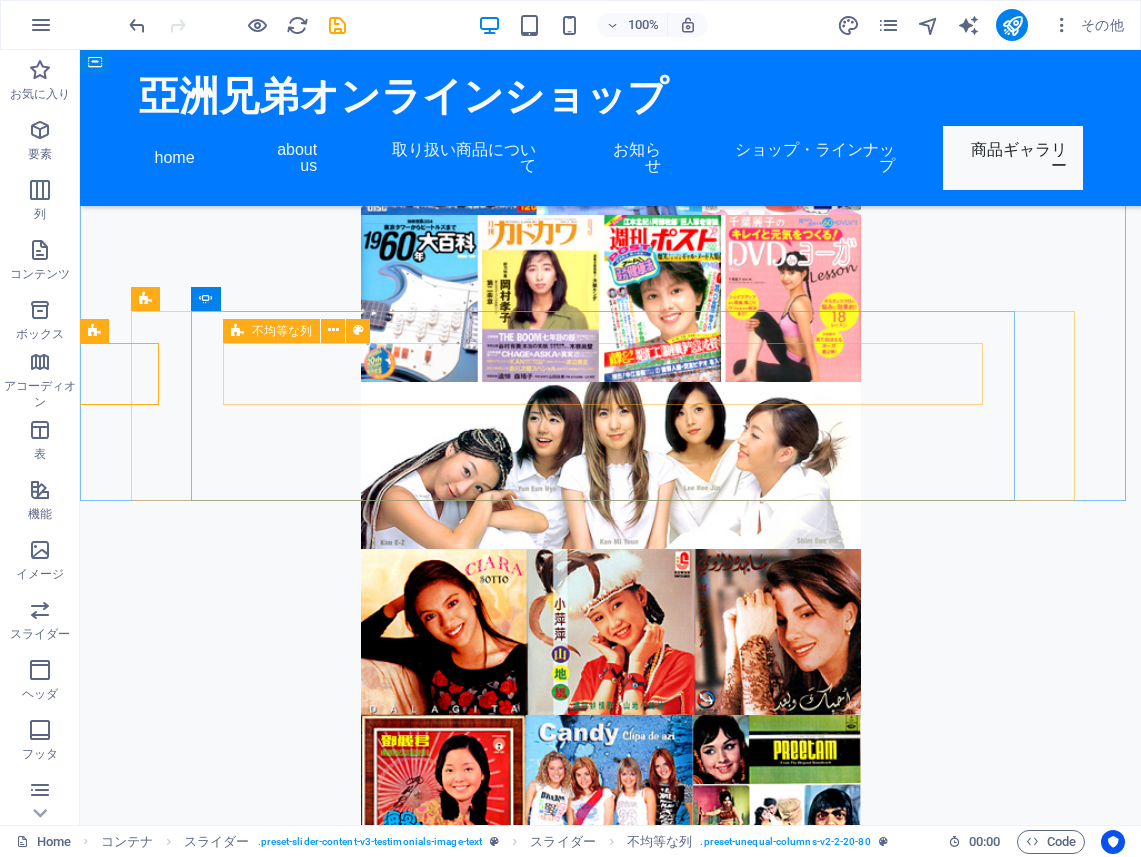 click on "不均等な列" at bounding box center (271, 331) 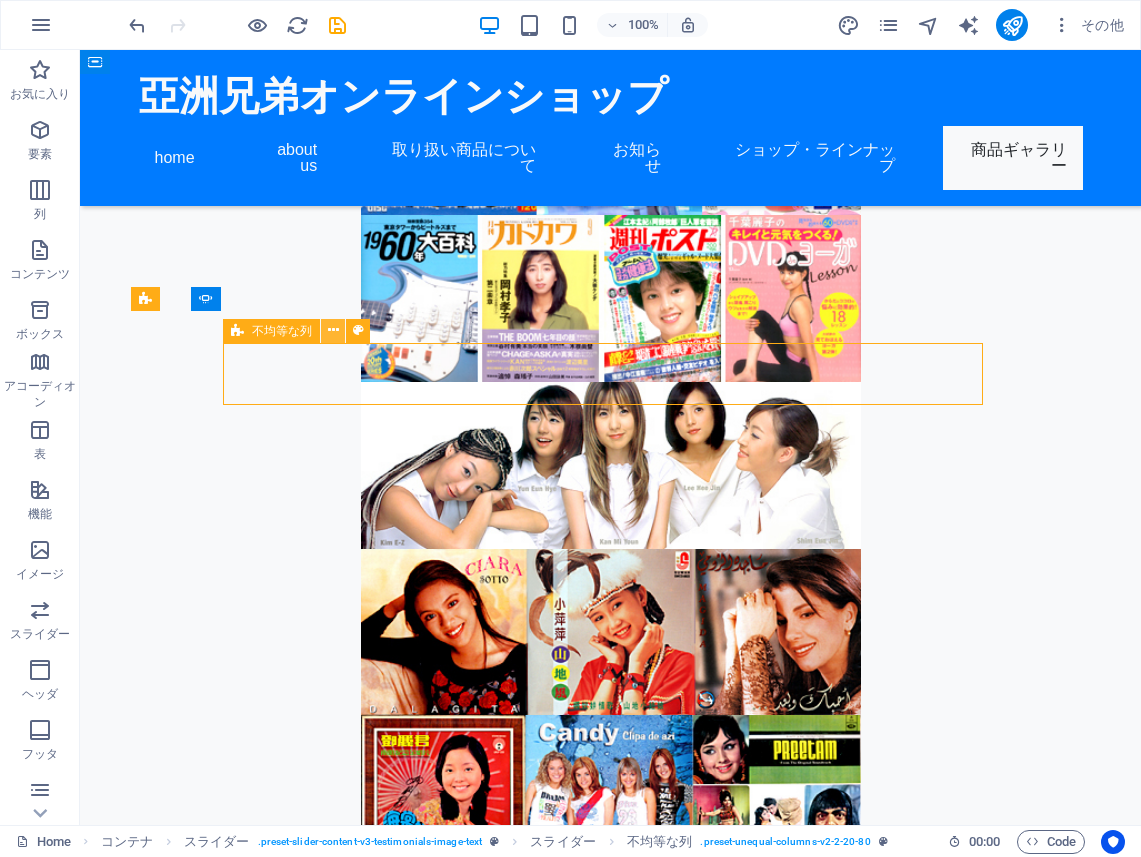 click at bounding box center (333, 330) 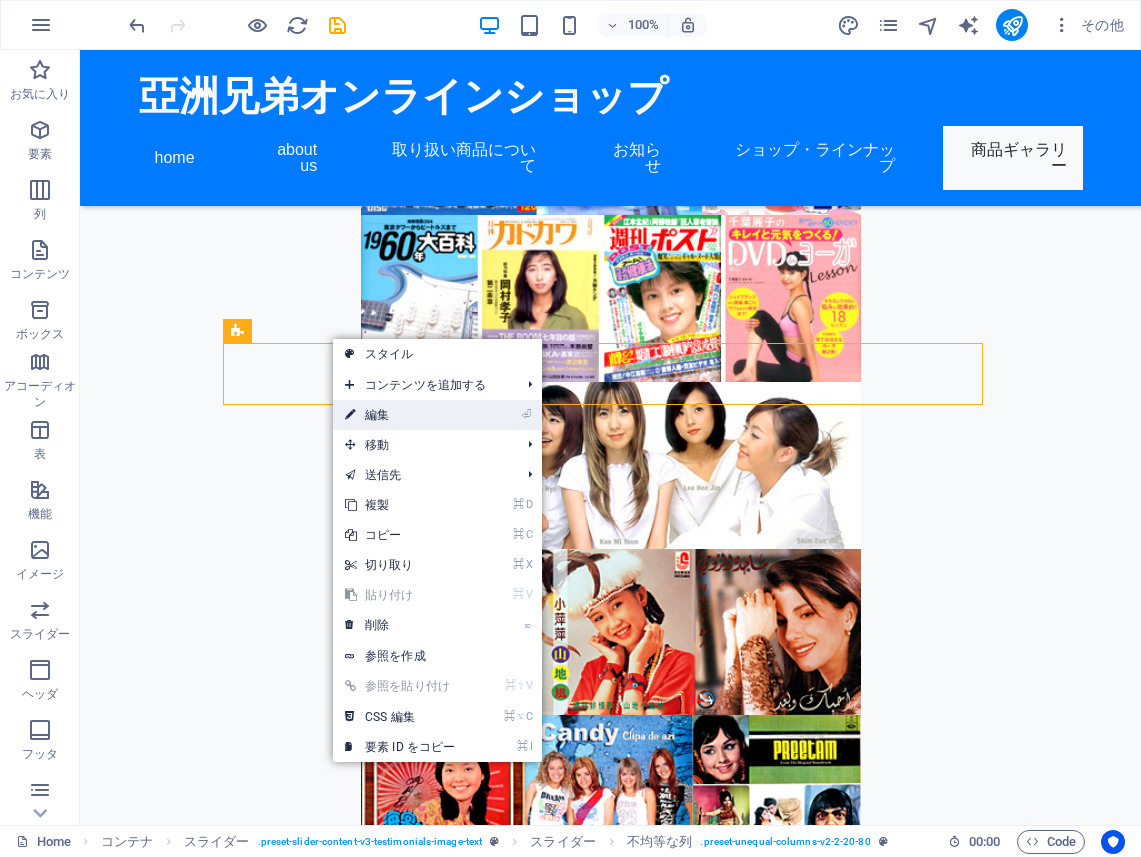 click at bounding box center [350, 415] 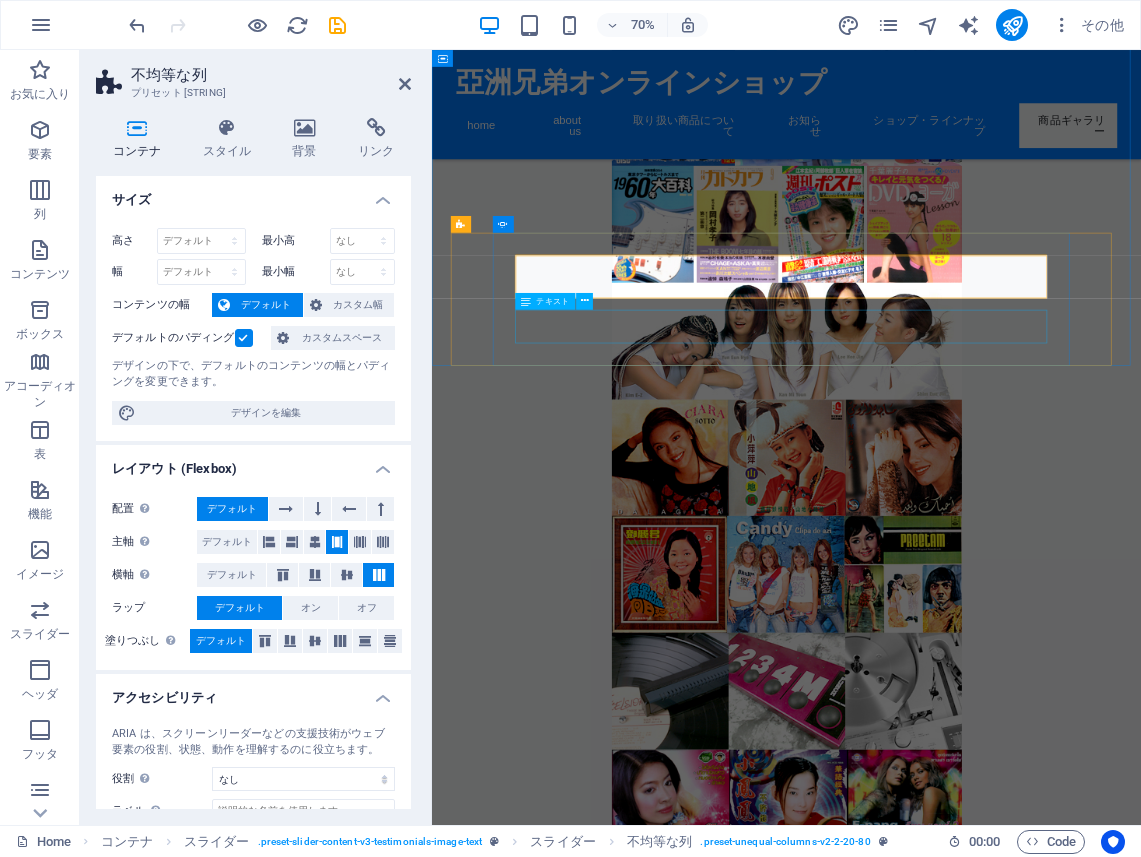 click on "ミリタリーやロボット玩具、北朝鮮もの、神様Tシャツ、クライムマガジンや各国コミックなど、怪しさ大爆発のショップです！掘り出し物満載なので、ぜひくまなく探索することをオススメします！" at bounding box center (-1565, 4687) 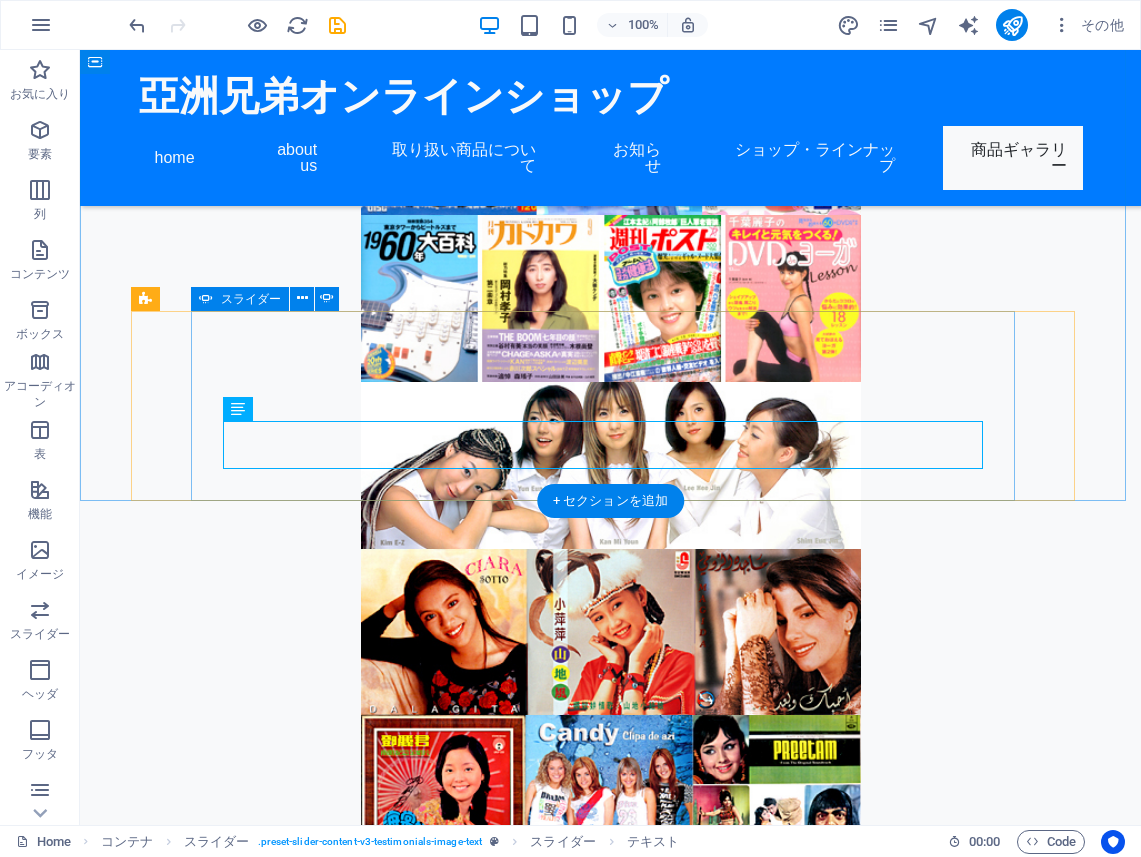 click on "他店にはないモノがココにはある！ どこを探してもなく、最後にたどり着いたのがこのお店でした。今やどこの店にもないレトロな商品、超デッドストック品、激レアアイイテムが私を迎えてくれました。生涯二度と出会えない品ばかりで、感動に打ち震えています。毎日でも探索したいお店です！
マニアックで素晴らしい品揃え!!! 探し物がきっと見つかる大満足の店!!! 邦楽アイドル、洋楽カントリー、ブルガリア、東南アジアが特に充実しています。今や入手困難なミャンマーのCDやタイのモーラムCD、モンゴル歌謡、民族音楽ものまで！探し物がある人は必ず入店されることをお勧めします！特に古いものの品揃えはすごいです！ 特殊アイテム満載の超怪しい店！ 他店にはないモノがココにはある！
マニアックで素晴らしい品揃え!!!" at bounding box center [611, 3650] 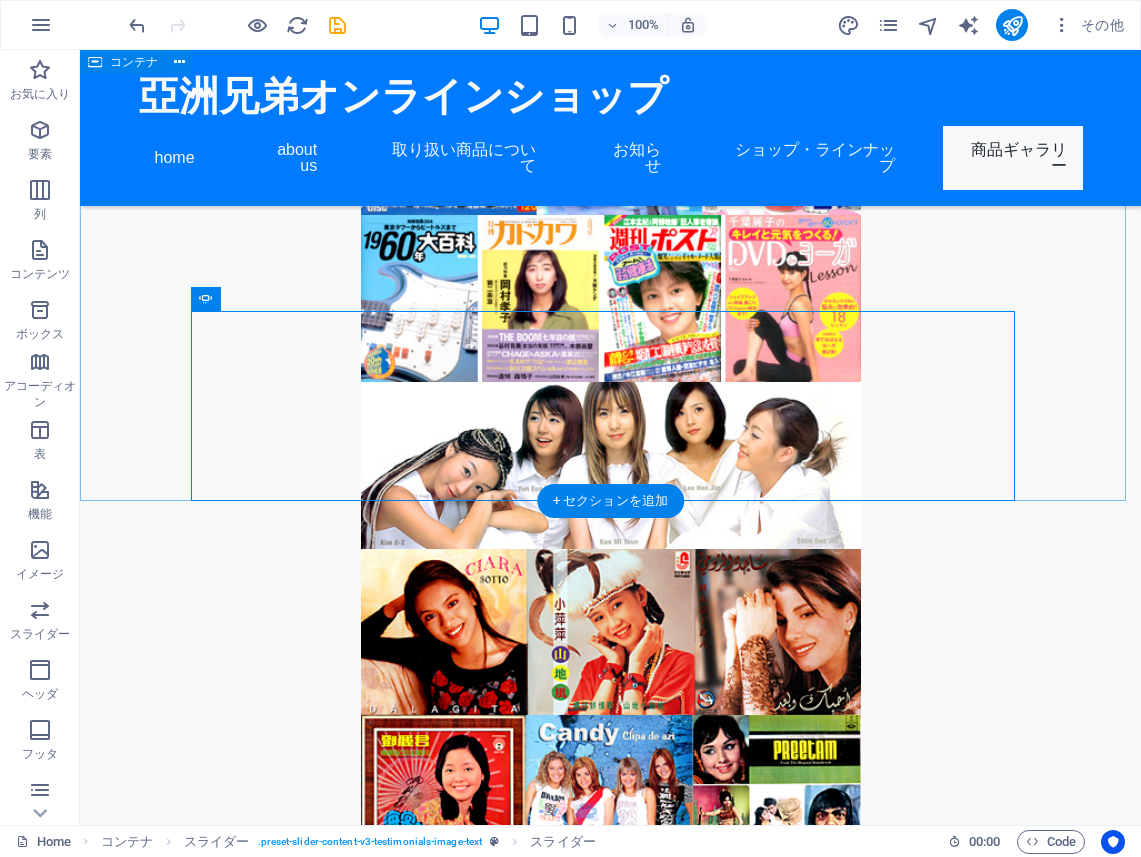 select on "ms" 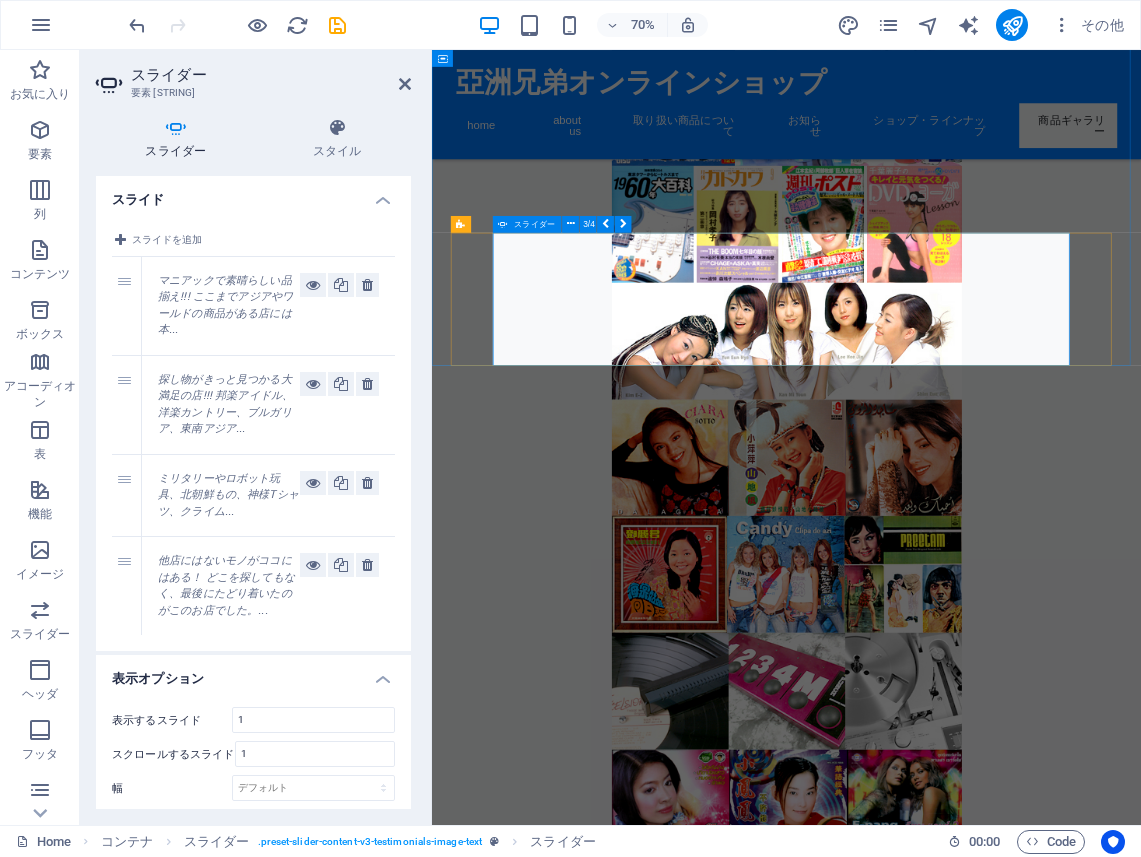 click at bounding box center [939, 3544] 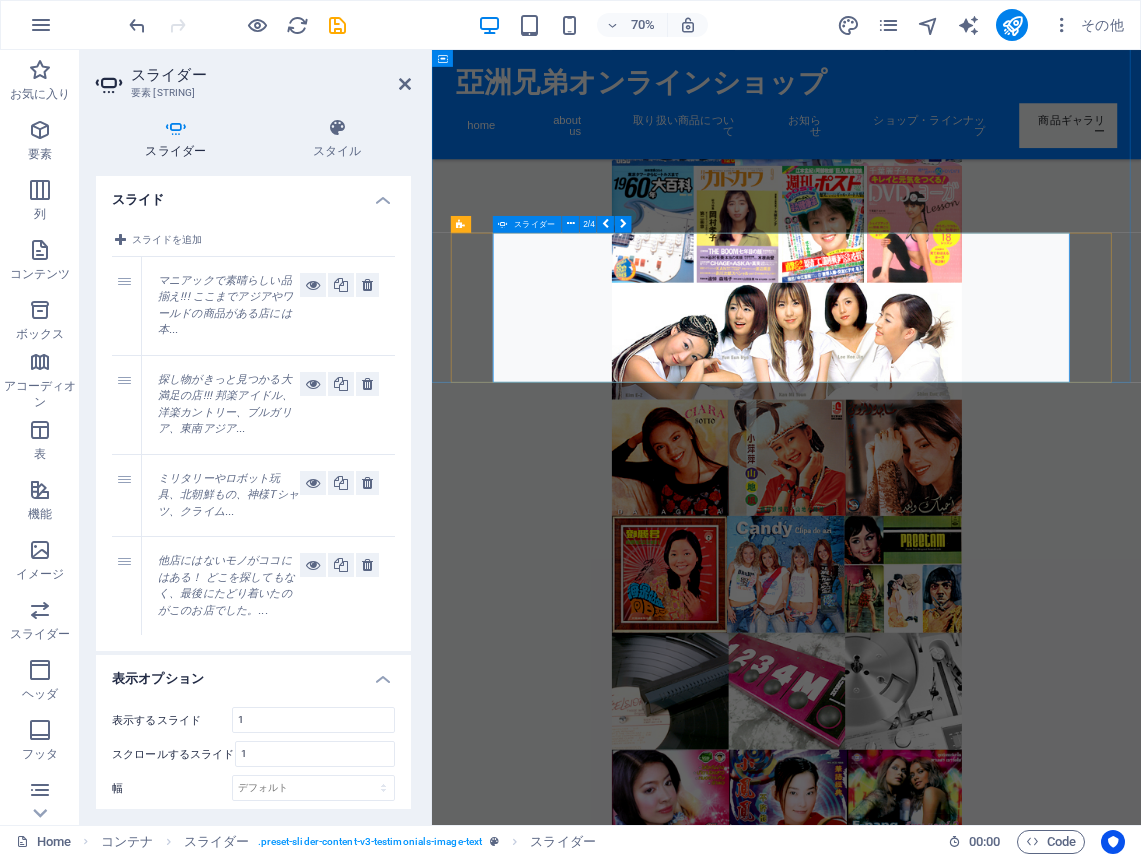 click at bounding box center (939, 3544) 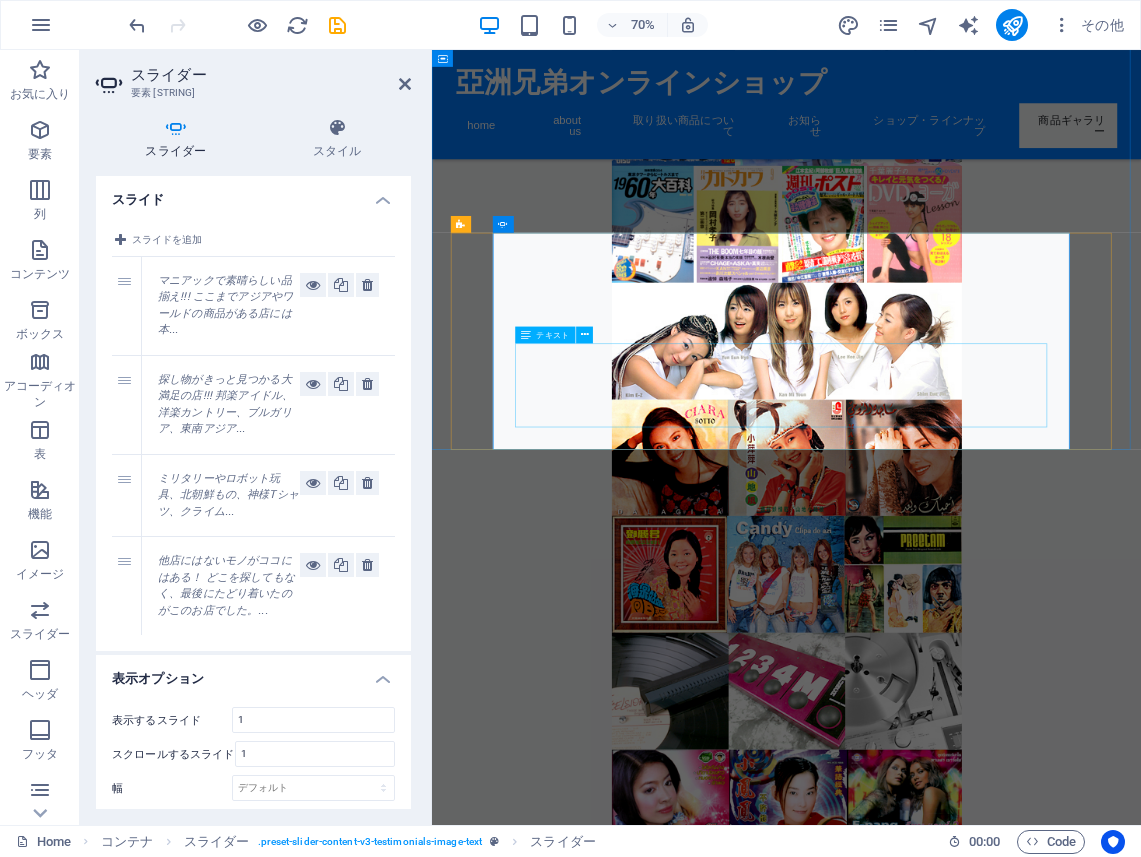 click on "ここまでアジアやワールドの商品がある店には本当にびっくり！台湾語の台湾歌謡や、福建歌謡、韓国のポンチャックやトロット、タイのルークトゥンからトルコのアラベスク、ブルガリアのポップフォークやモンゴルのオルチンドー、香港アイドルのレア盤や、入手困難なアジアのレコード、タイや韓国、中華圏の現地雑誌やコミック、レアなポスター類から生写真、タレントグッズまで、もう一日では見切れないほどの品揃えです！ぜひみなさんも一度ならず二度も三度もお買い物することを推奨します！" at bounding box center [83, 4111] 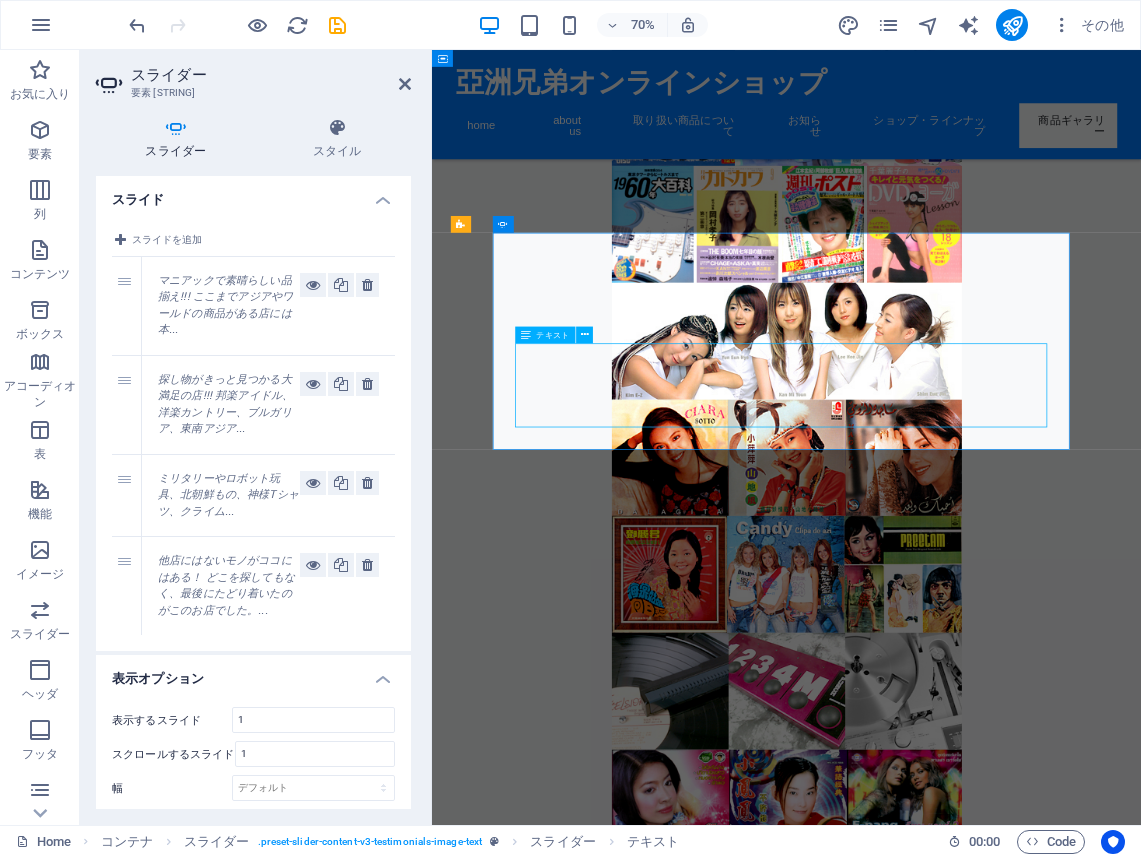click on "ここまでアジアやワールドの商品がある店には本当にびっくり！台湾語の台湾歌謡や、福建歌謡、韓国のポンチャックやトロット、タイのルークトゥンからトルコのアラベスク、ブルガリアのポップフォークやモンゴルのオルチンドー、香港アイドルのレア盤や、入手困難なアジアのレコード、タイや韓国、中華圏の現地雑誌やコミック、レアなポスター類から生写真、タレントグッズまで、もう一日では見切れないほどの品揃えです！ぜひみなさんも一度ならず二度も三度もお買い物することを推奨します！" at bounding box center (83, 4111) 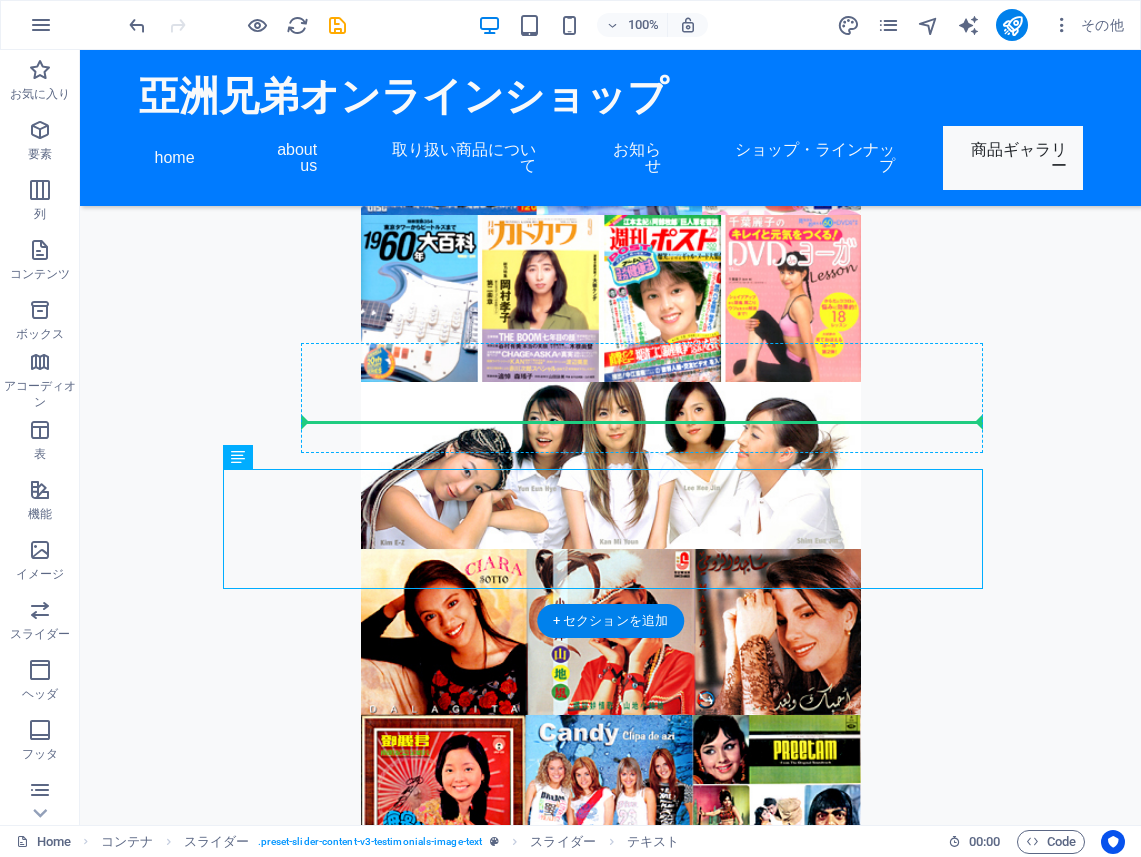 drag, startPoint x: 851, startPoint y: 573, endPoint x: 850, endPoint y: 402, distance: 171.00293 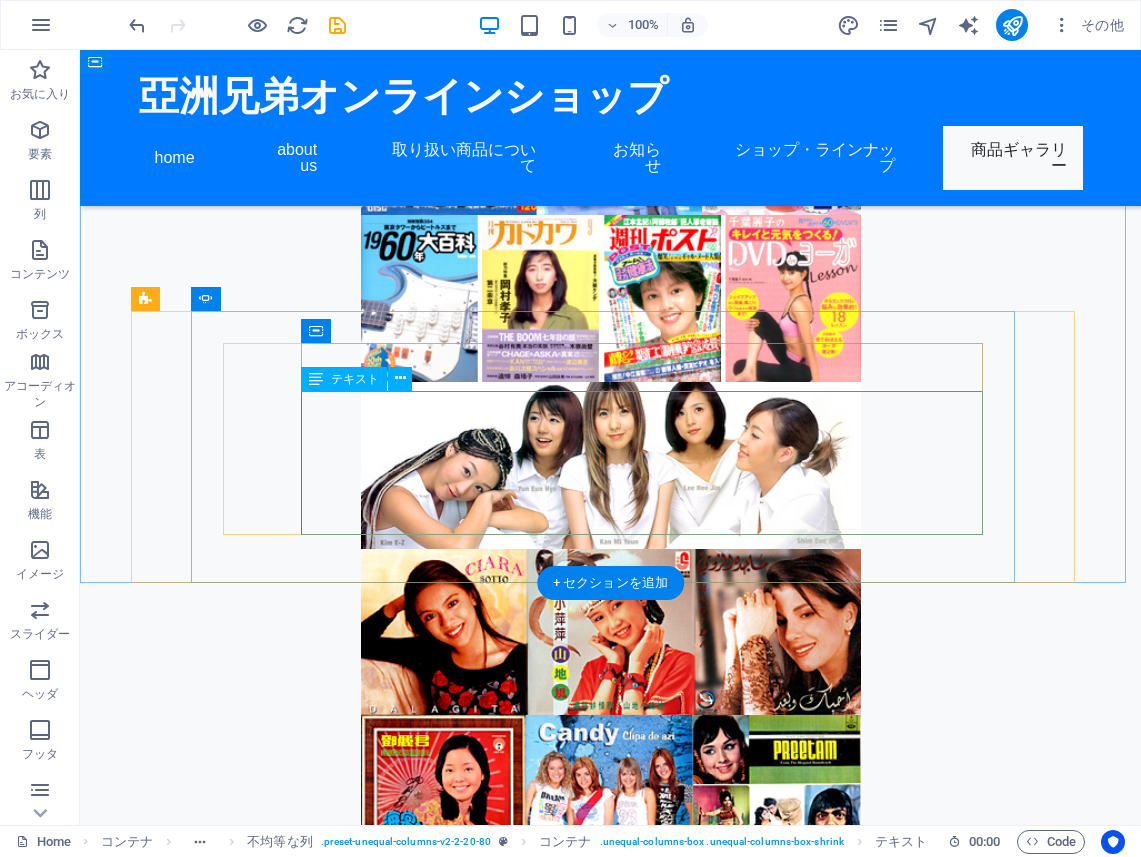 click on "ここまでアジアやワールドの商品がある店には本当にびっくり！台湾語の台湾歌謡や、福建歌謡、韓国のポンチャックやトロット、タイのルークトゥンからトルコのアラベスク、ブルガリアのポップフォークやモンゴルのオルチンドー、香港アイドルのレア盤や、入手困難なアジアのレコード、タイや韓国、中華圏の現地雑誌やコミック、レアなポスター類から生写真、タレントグッズまで、もう一日では見切れないほどの品揃えです！ぜひみなさんも一度ならず二度も三度もお買い物することを推奨します！" at bounding box center [-245, 4095] 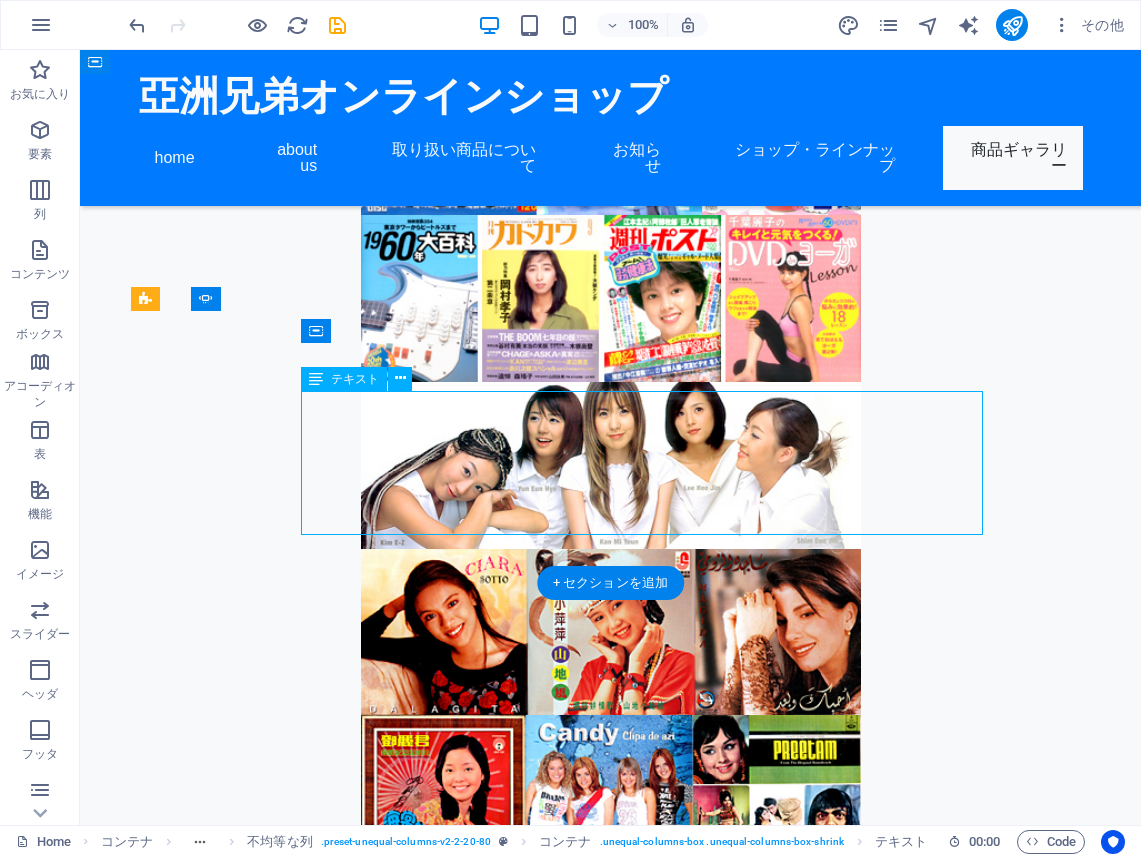 drag, startPoint x: 640, startPoint y: 513, endPoint x: 508, endPoint y: 507, distance: 132.13629 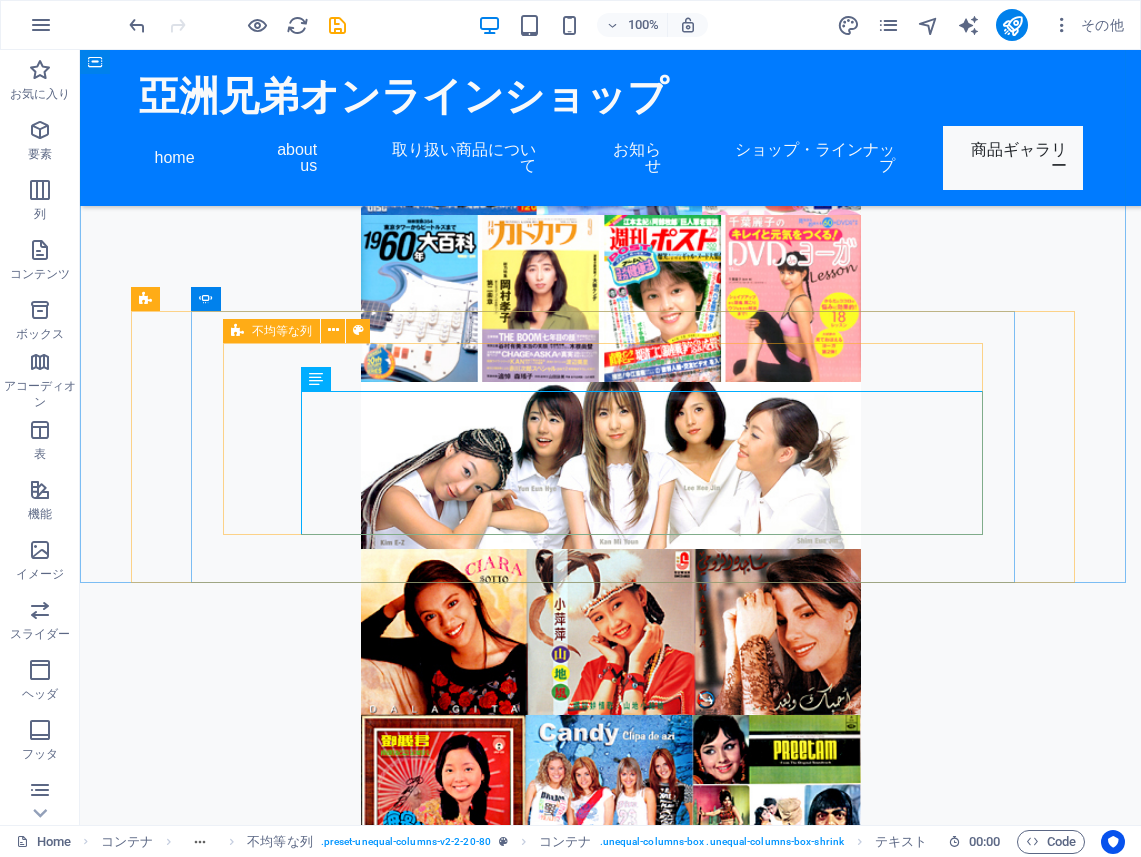 click on "不均等な列" at bounding box center [282, 331] 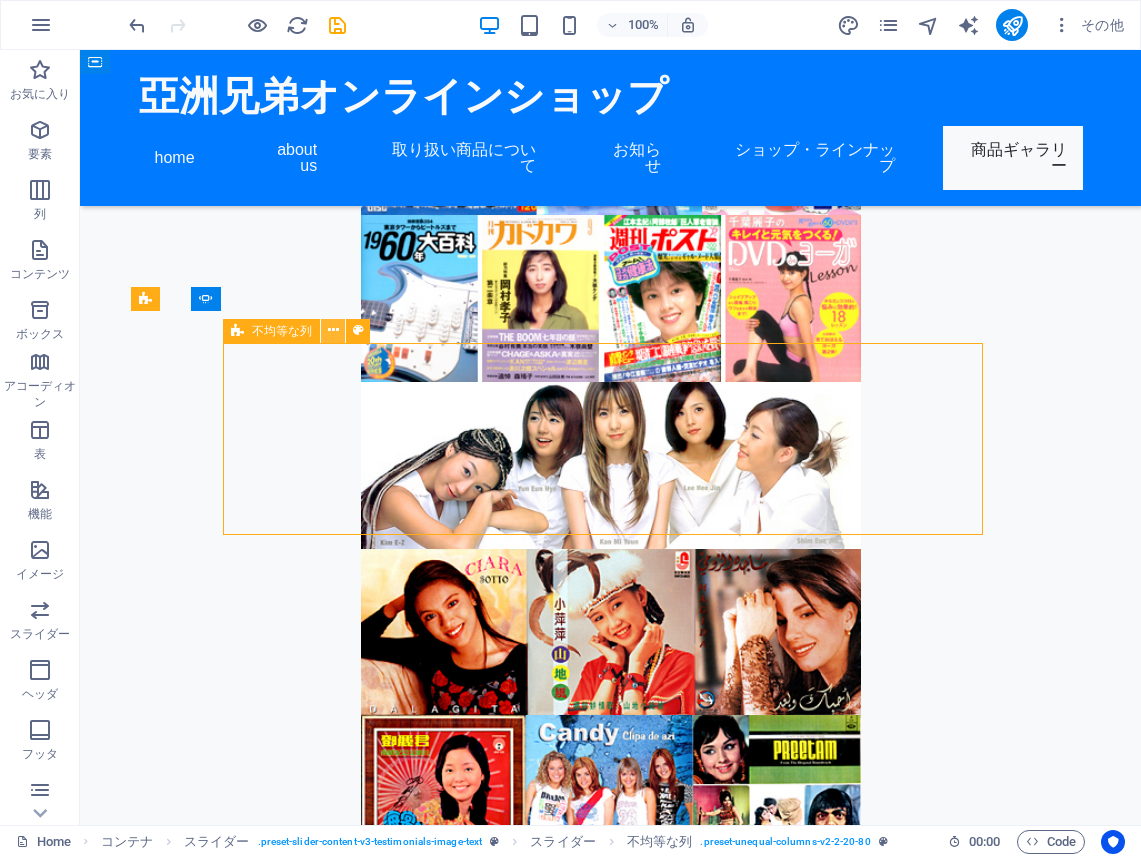click at bounding box center [333, 331] 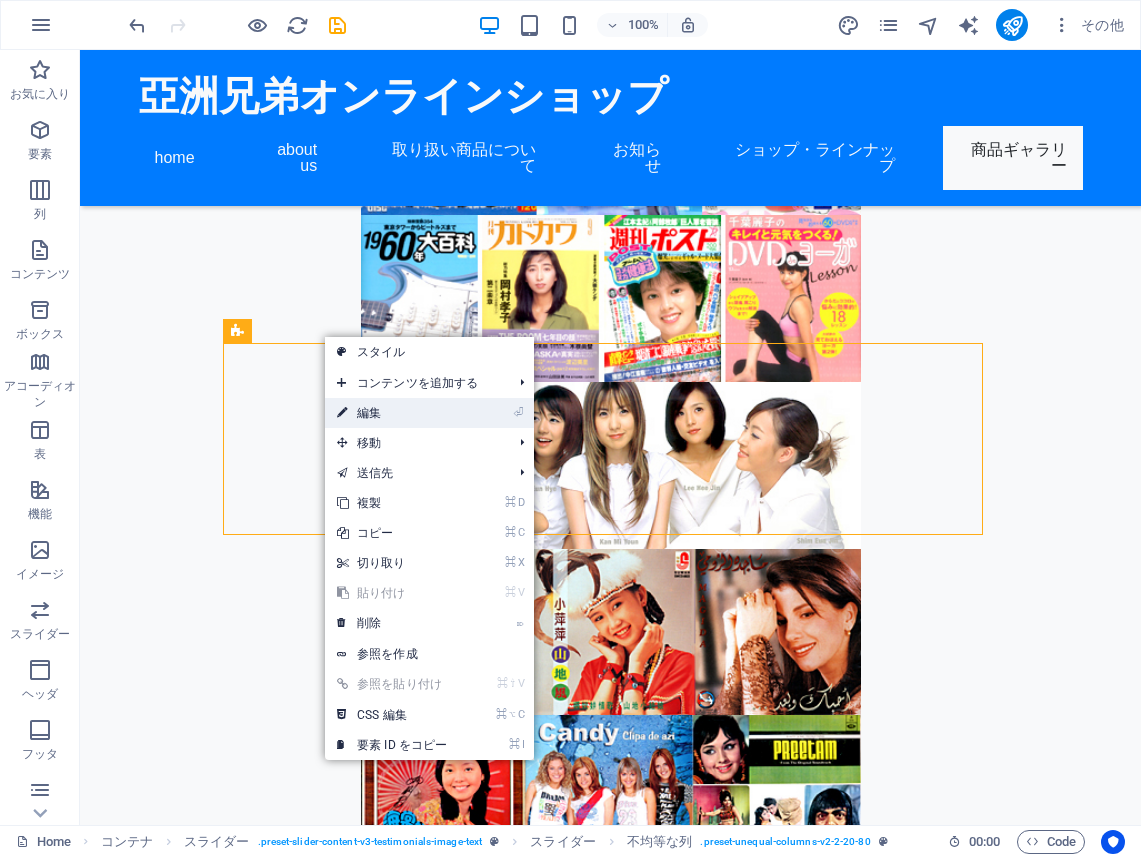 click at bounding box center (342, 413) 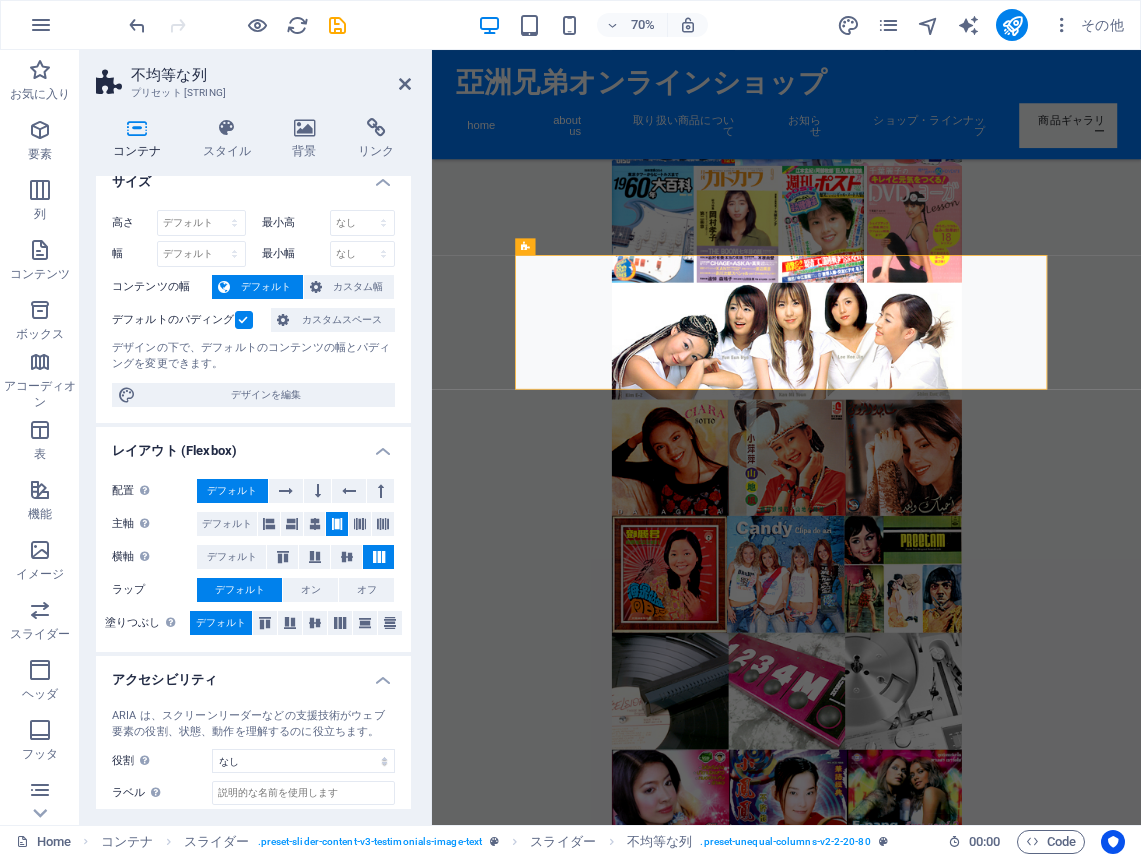 scroll, scrollTop: 126, scrollLeft: 0, axis: vertical 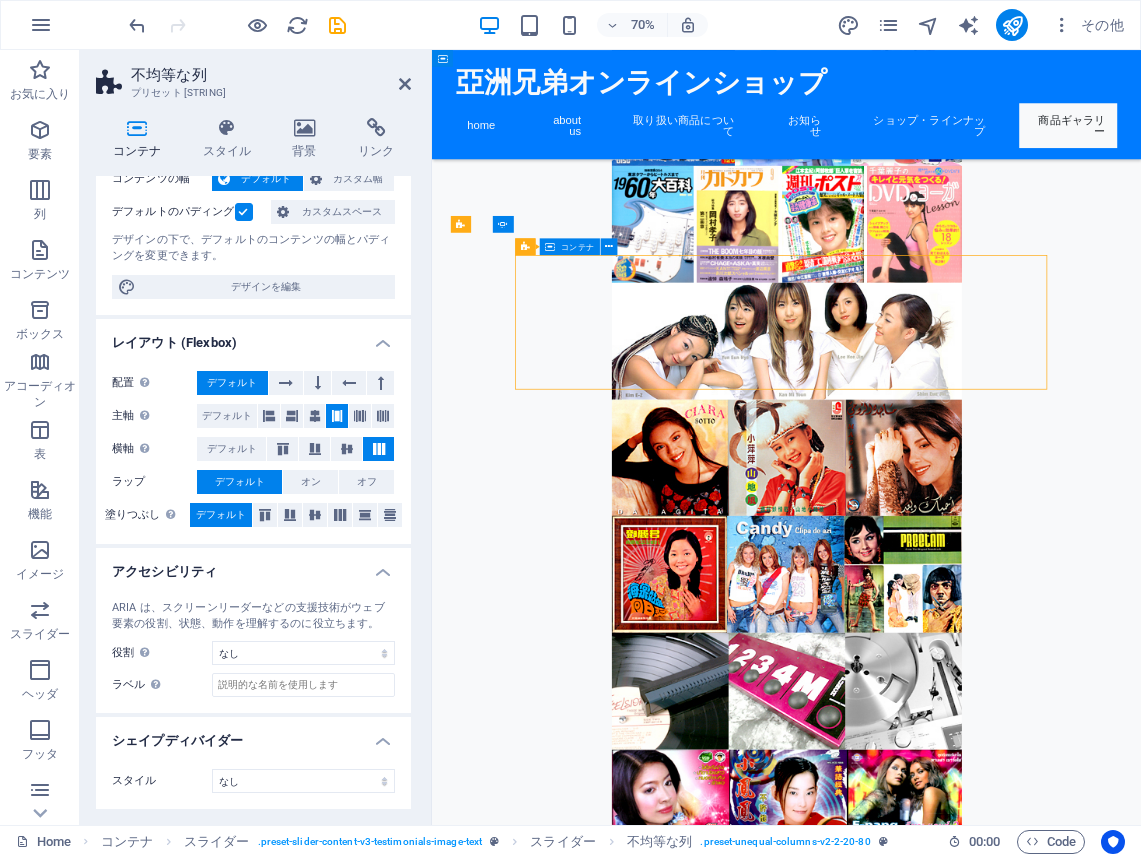 drag, startPoint x: 598, startPoint y: 531, endPoint x: 597, endPoint y: 503, distance: 28.01785 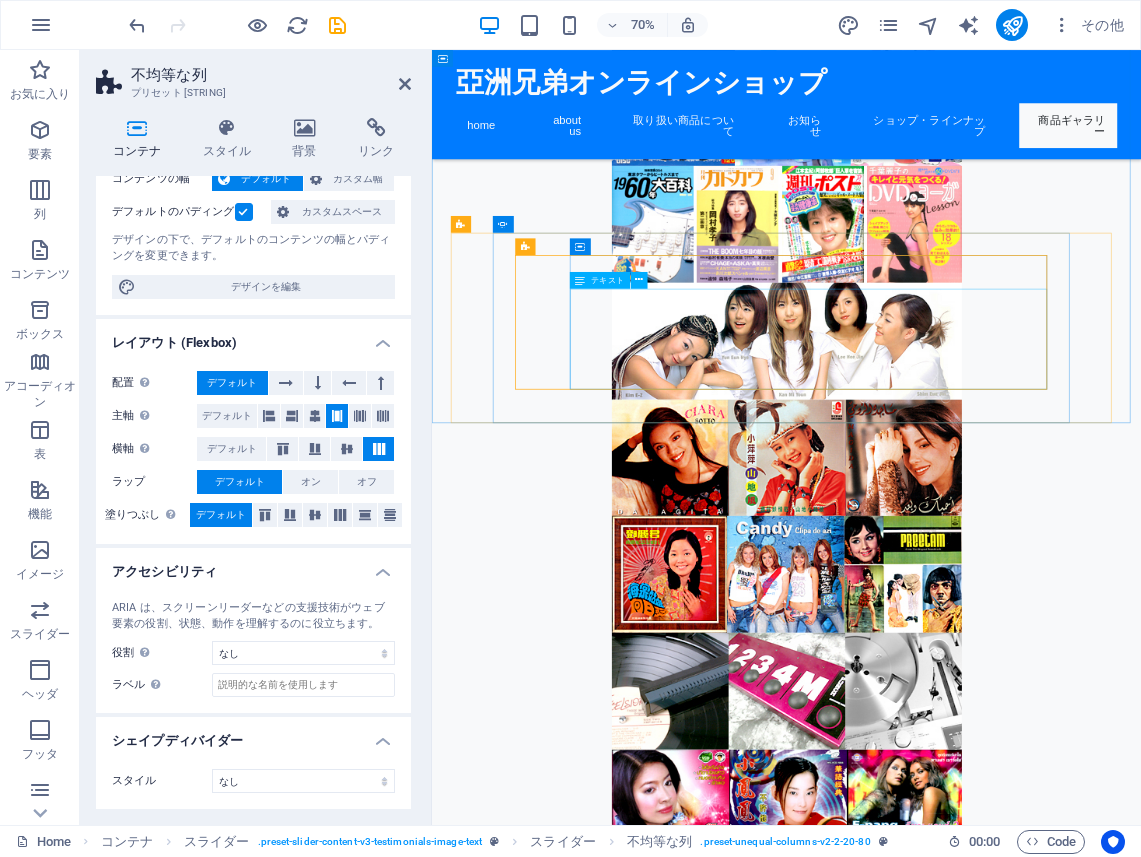 click on "ここまでアジアやワールドの商品がある店には本当にびっくり！台湾語の台湾歌謡や、福建歌謡、韓国のポンチャックやトロット、タイのルークトゥンからトルコのアラベスク、ブルガリアのポップフォークやモンゴルのオルチンドー、香港アイドルのレア盤や、入手困難なアジアのレコード、タイや韓国、中華圏の現地雑誌やコミック、レアなポスター類から生写真、タレントグッズまで、もう一日では見切れないほどの品揃えです！ぜひみなさんも一度ならず二度も三度もお買い物することを推奨します！" at bounding box center (83, 4095) 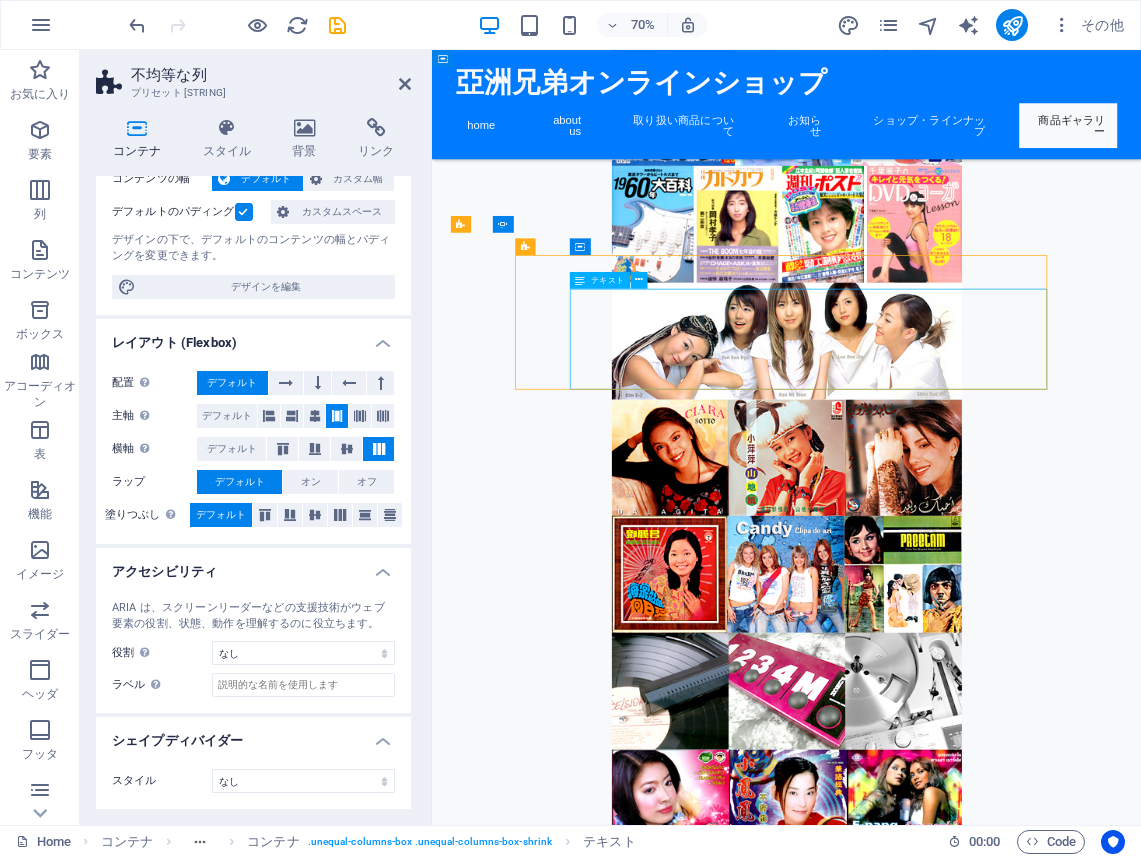 click on "ここまでアジアやワールドの商品がある店には本当にびっくり！台湾語の台湾歌謡や、福建歌謡、韓国のポンチャックやトロット、タイのルークトゥンからトルコのアラベスク、ブルガリアのポップフォークやモンゴルのオルチンドー、香港アイドルのレア盤や、入手困難なアジアのレコード、タイや韓国、中華圏の現地雑誌やコミック、レアなポスター類から生写真、タレントグッズまで、もう一日では見切れないほどの品揃えです！ぜひみなさんも一度ならず二度も三度もお買い物することを推奨します！" at bounding box center (83, 4095) 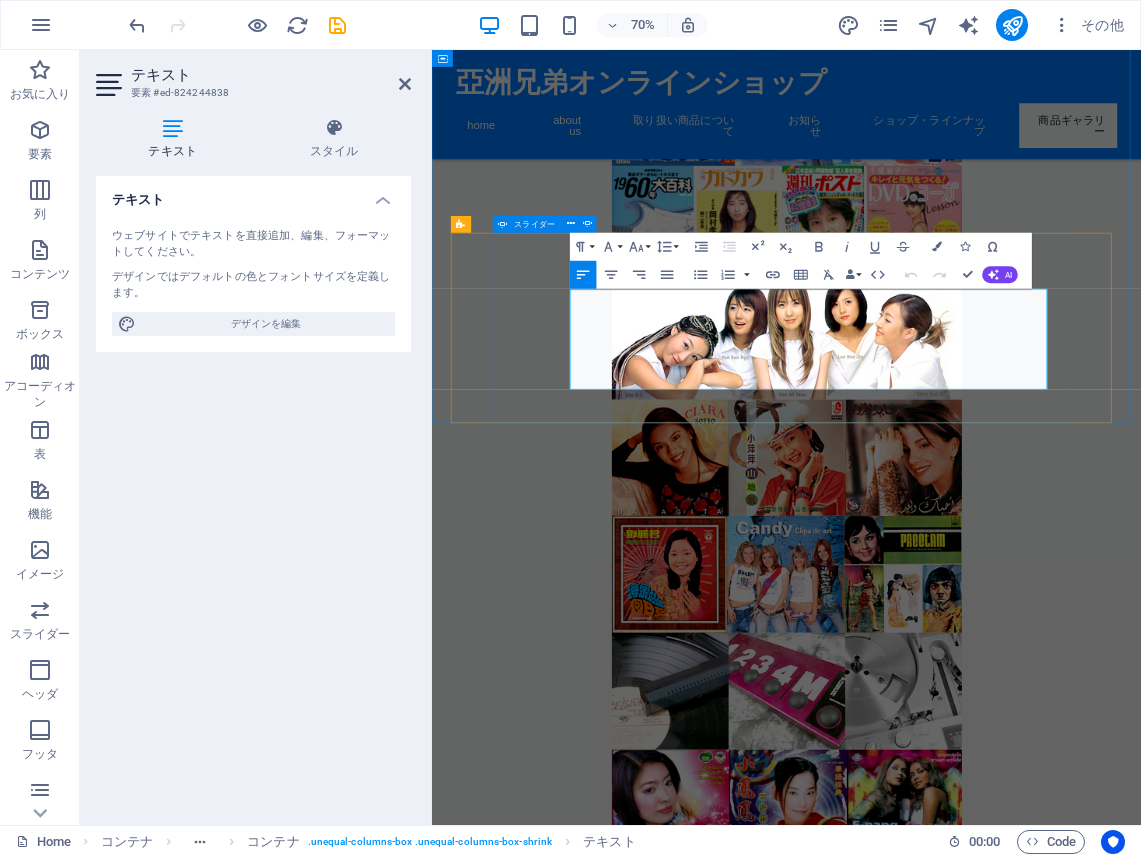 click at bounding box center (939, 3544) 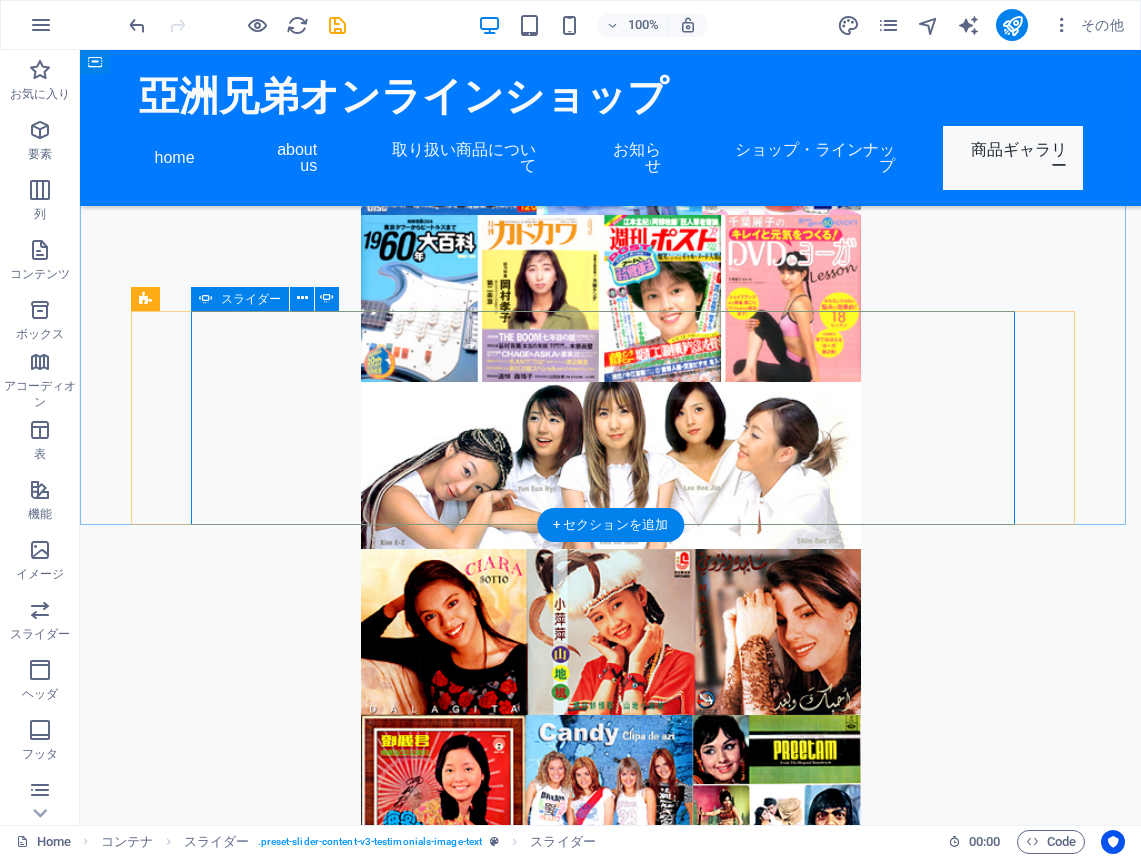 click at bounding box center (611, 3544) 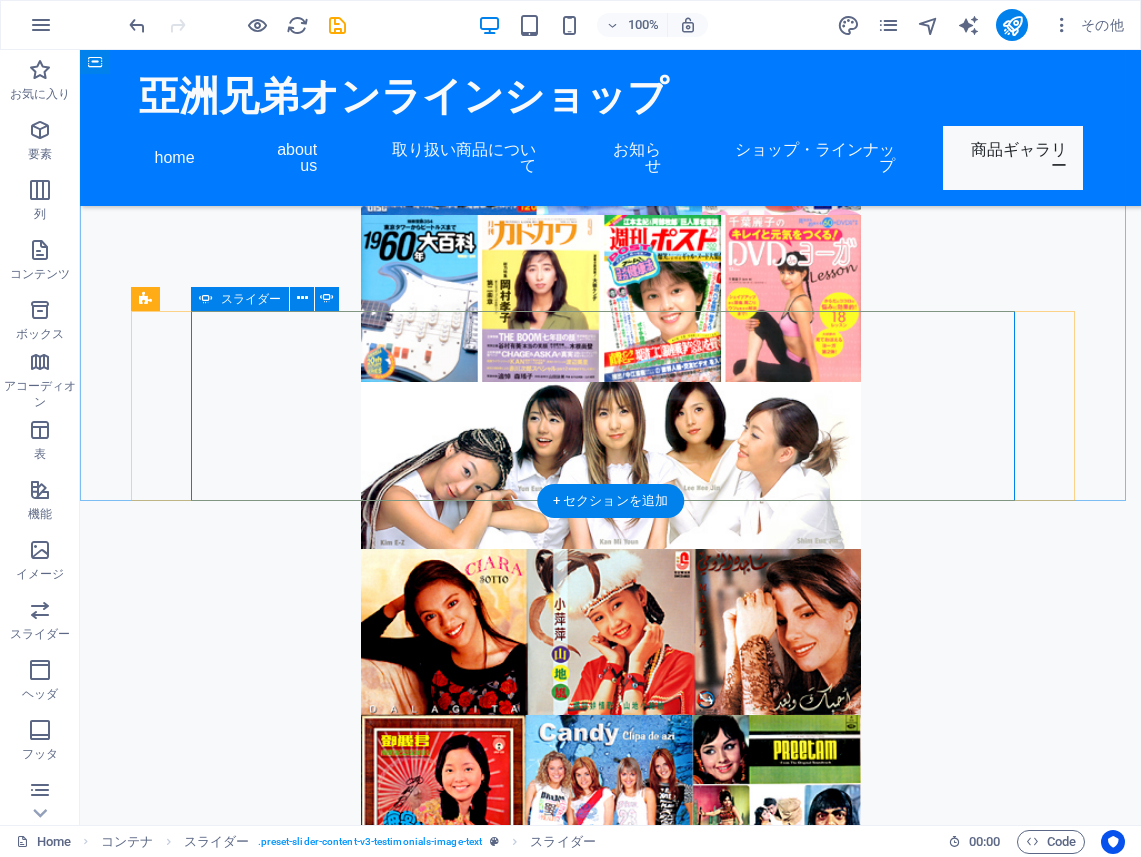 click at bounding box center (611, 3544) 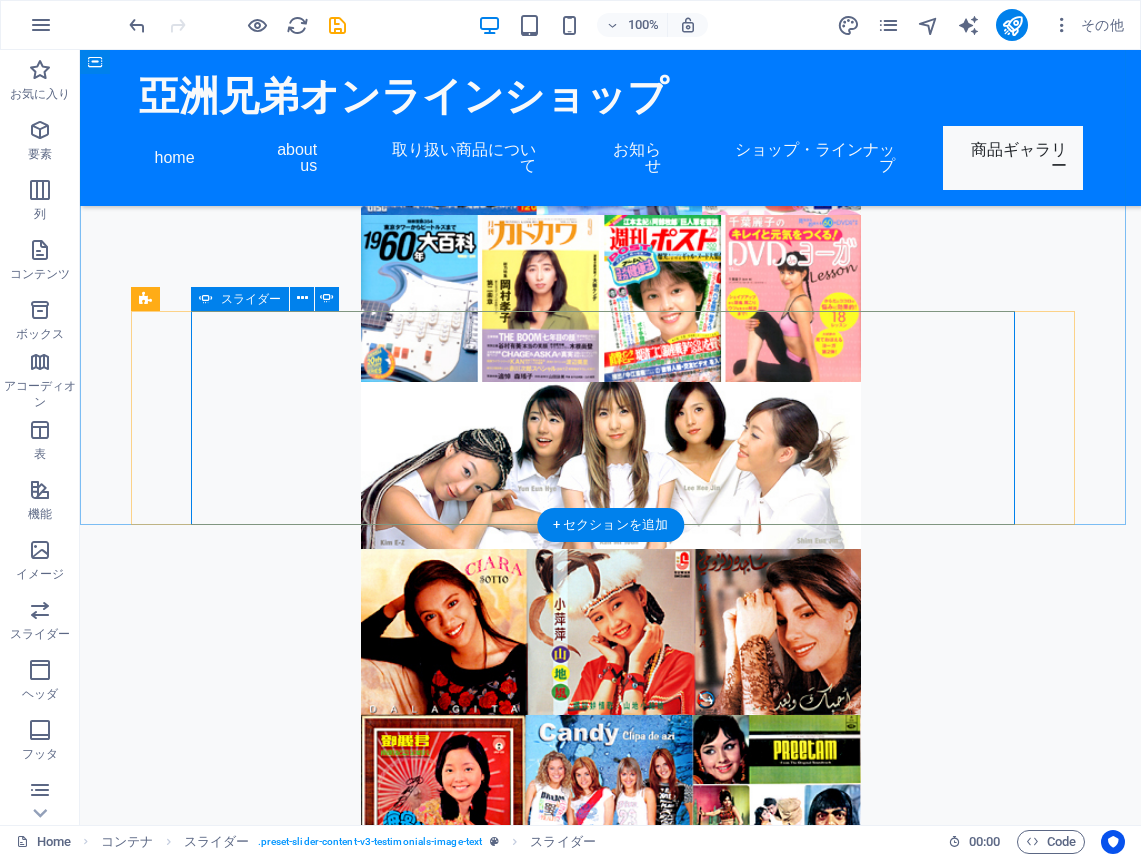 click at bounding box center [611, 3544] 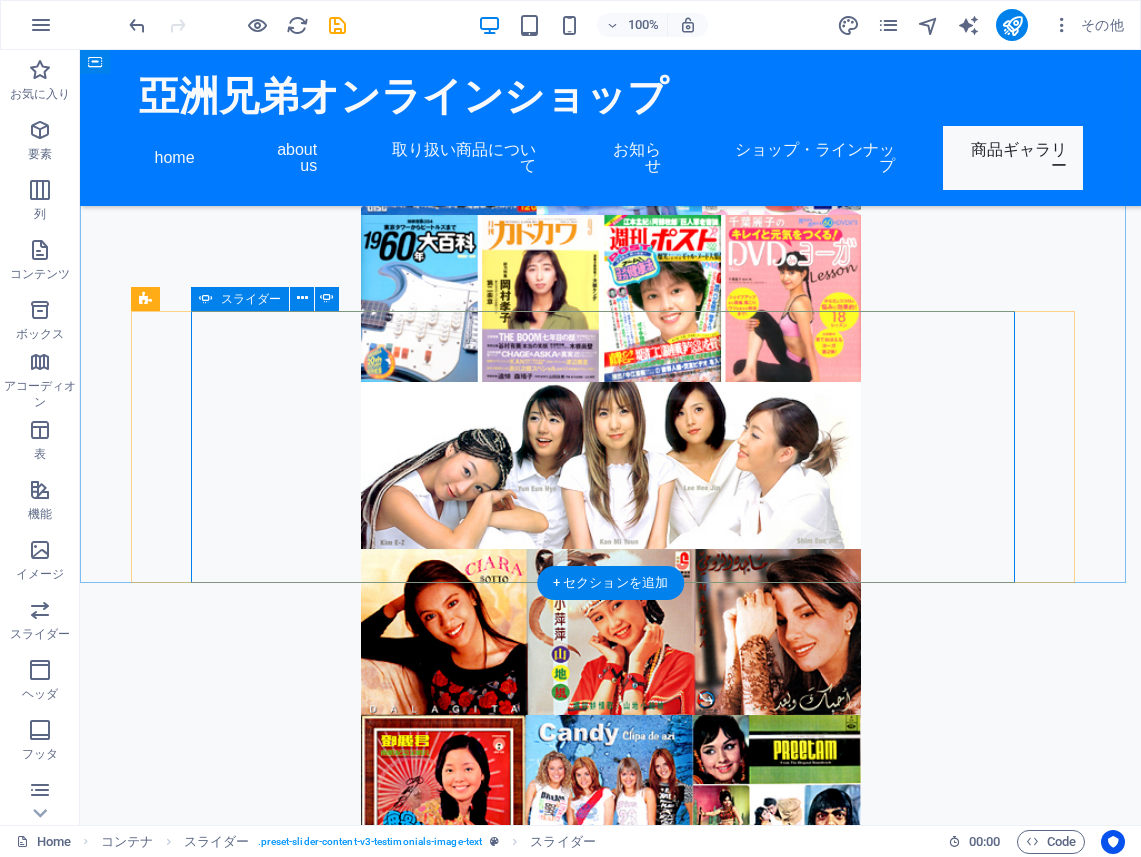 click at bounding box center [611, 3544] 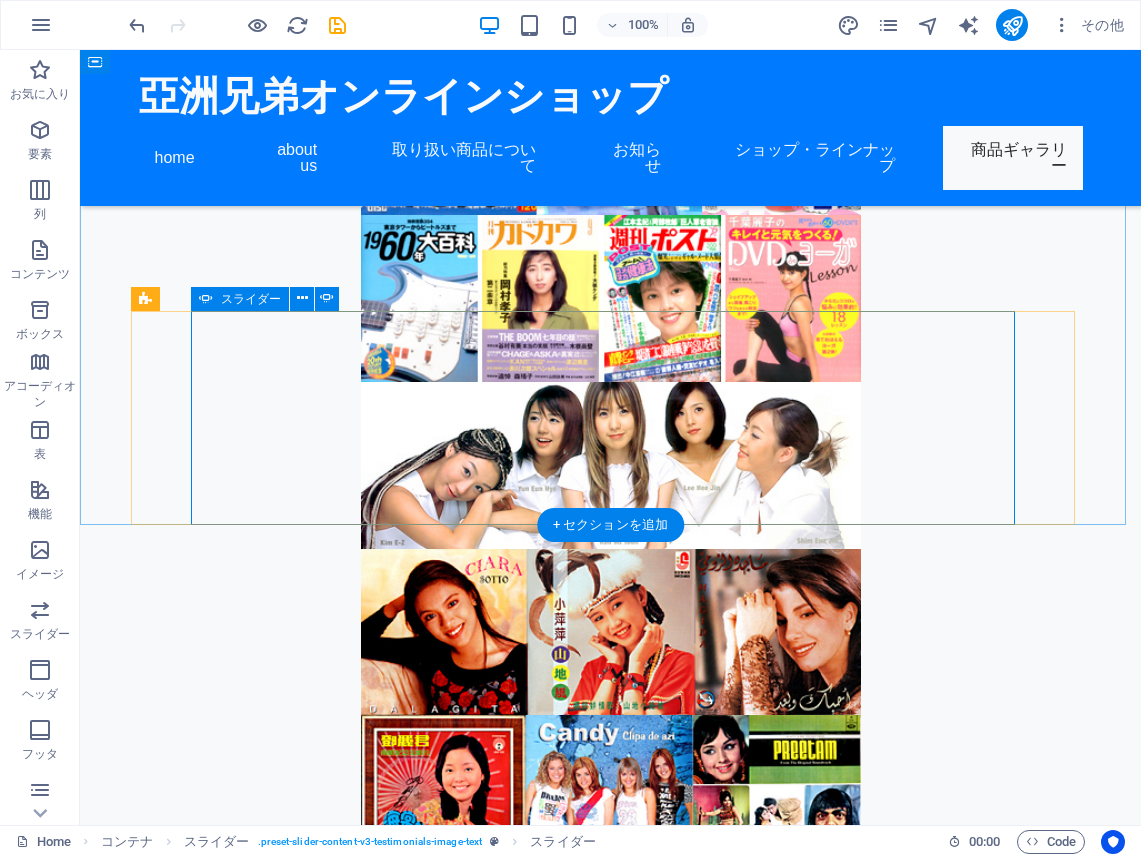 click at bounding box center (611, 3544) 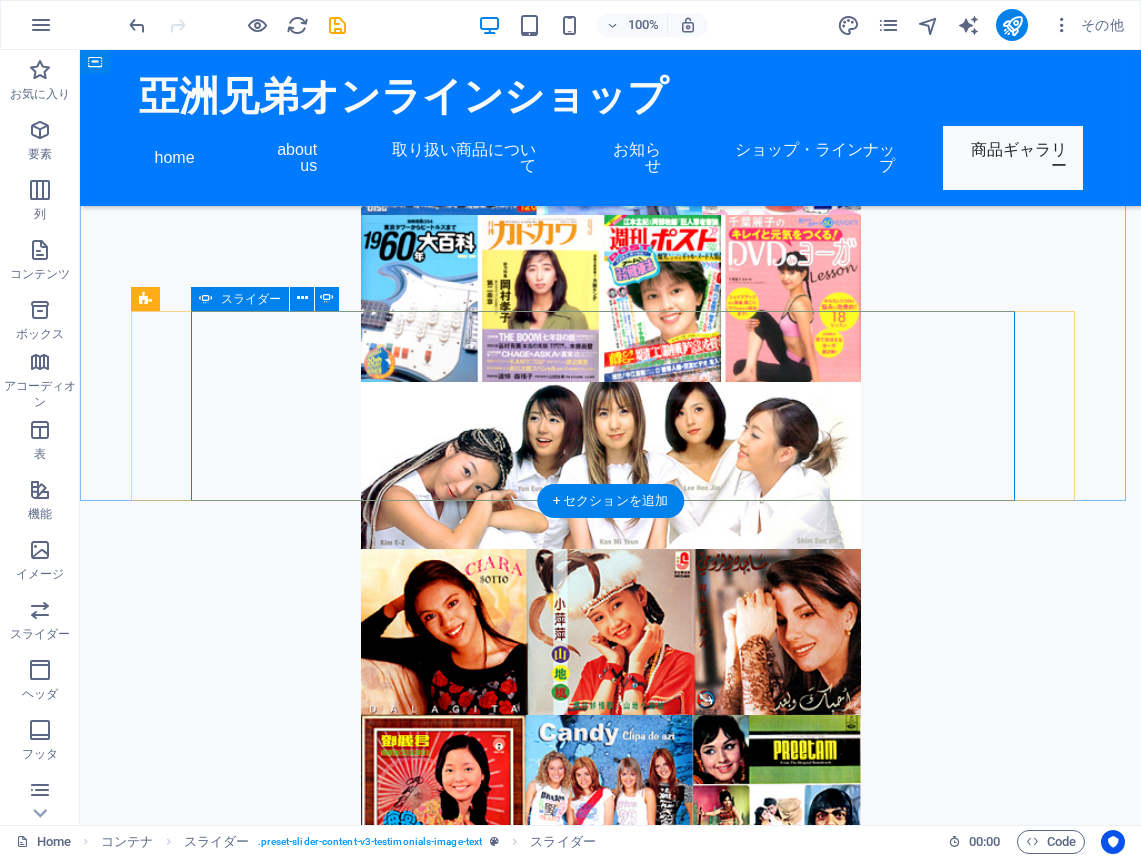 click at bounding box center (611, 3544) 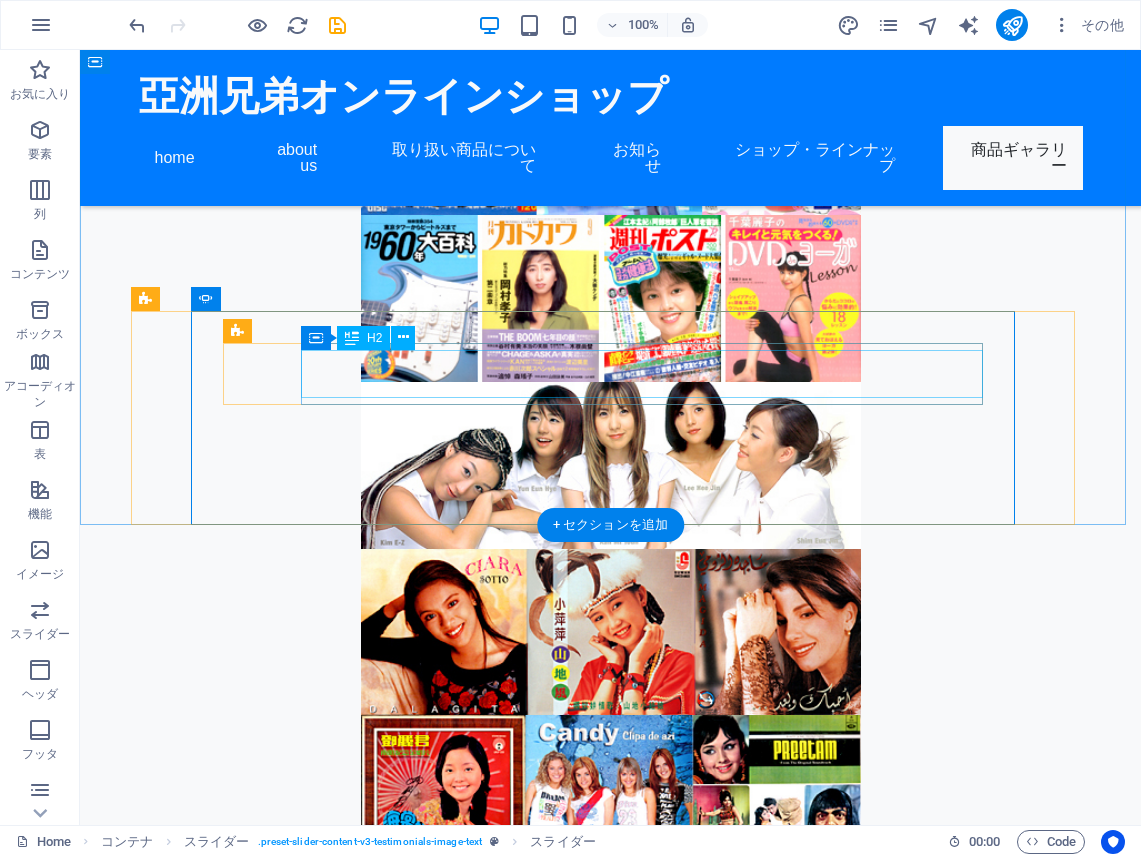 select on "ms" 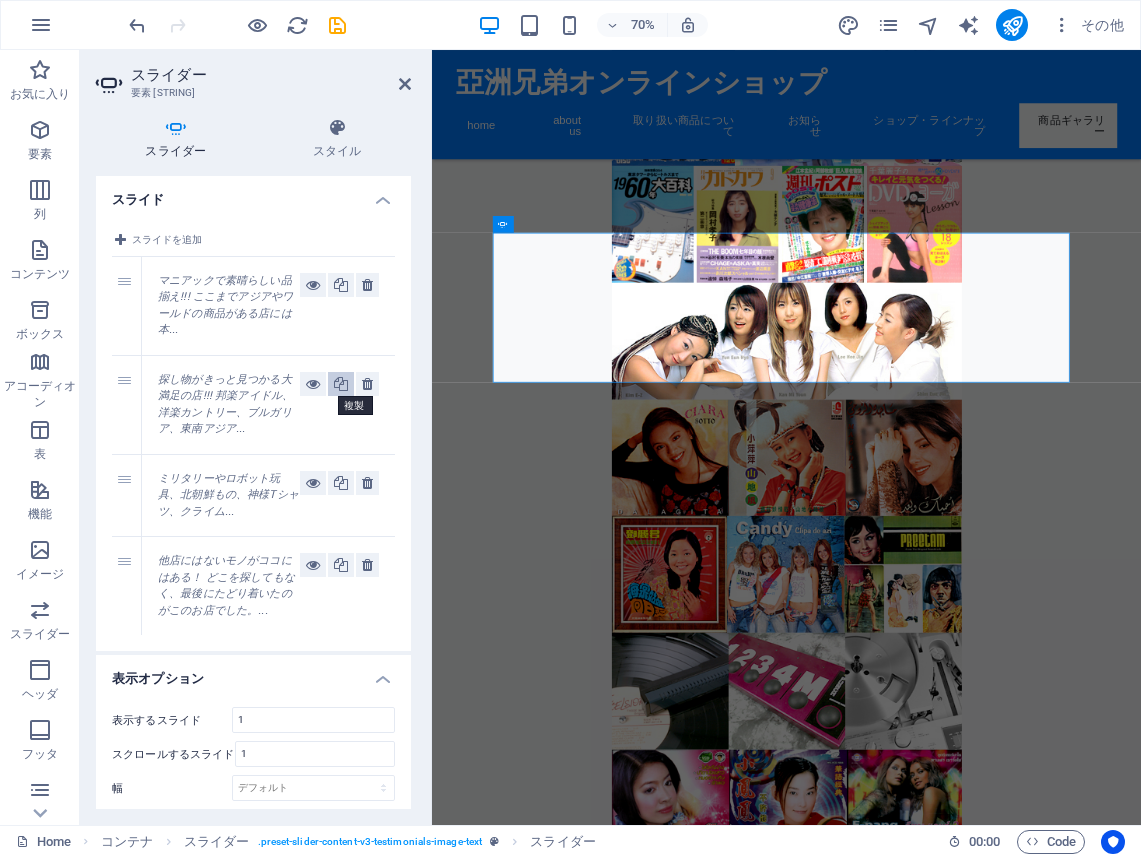 click at bounding box center (341, 384) 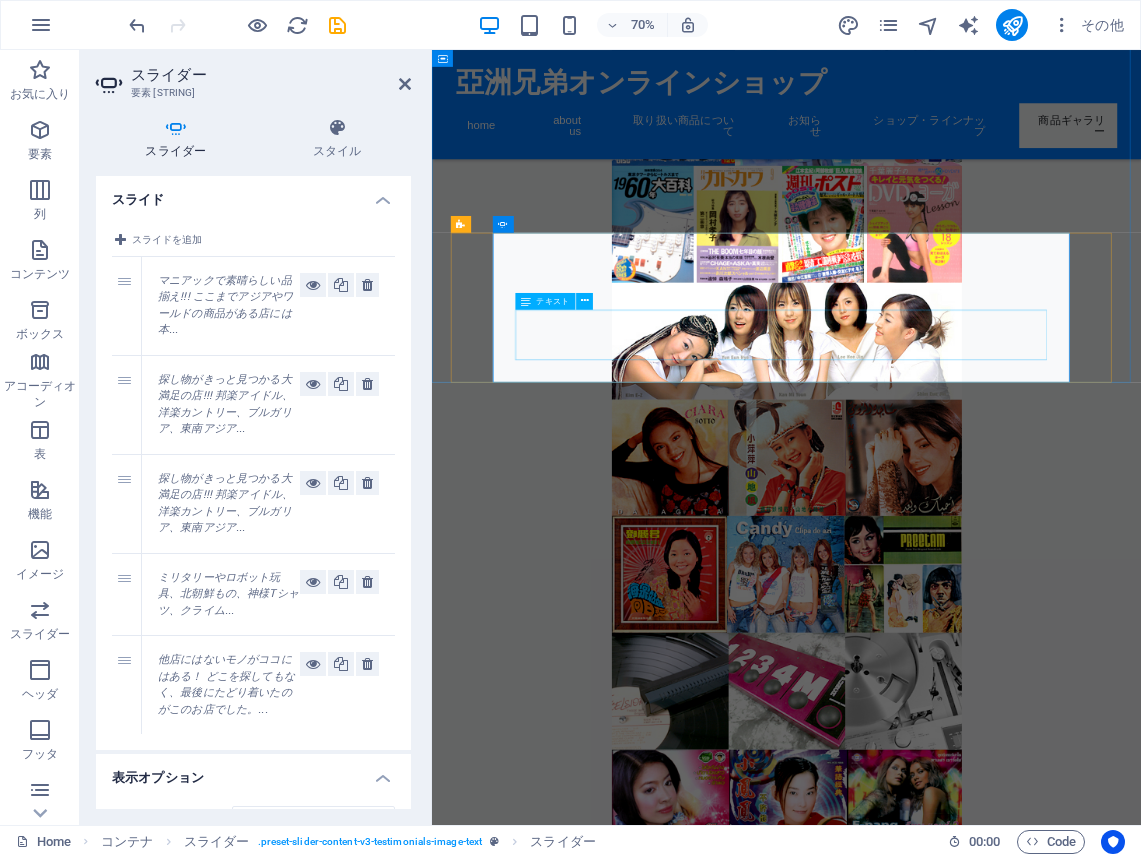 click on "邦楽アイドル、洋楽カントリー、ブルガリア、東南アジアが特に充実しています。今や入手困難なミャンマーのCDやタイのモーラムCD、モンゴル歌謡、民族音楽ものまで！探し物がある人は必ず入店されることをお勧めします！特に古いものの品揃えはすごいです！" at bounding box center [-1565, 4687] 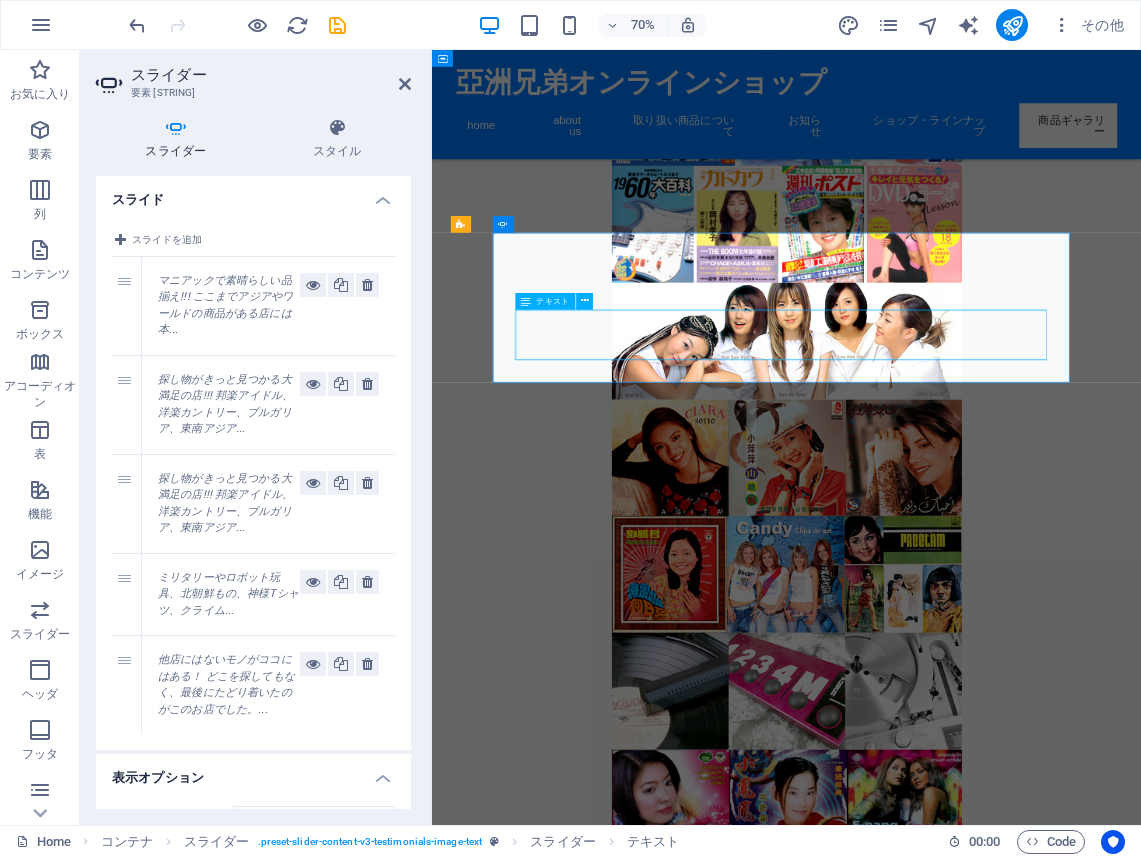 click on "邦楽アイドル、洋楽カントリー、ブルガリア、東南アジアが特に充実しています。今や入手困難なミャンマーのCDやタイのモーラムCD、モンゴル歌謡、民族音楽ものまで！探し物がある人は必ず入店されることをお勧めします！特に古いものの品揃えはすごいです！" at bounding box center (-1565, 4687) 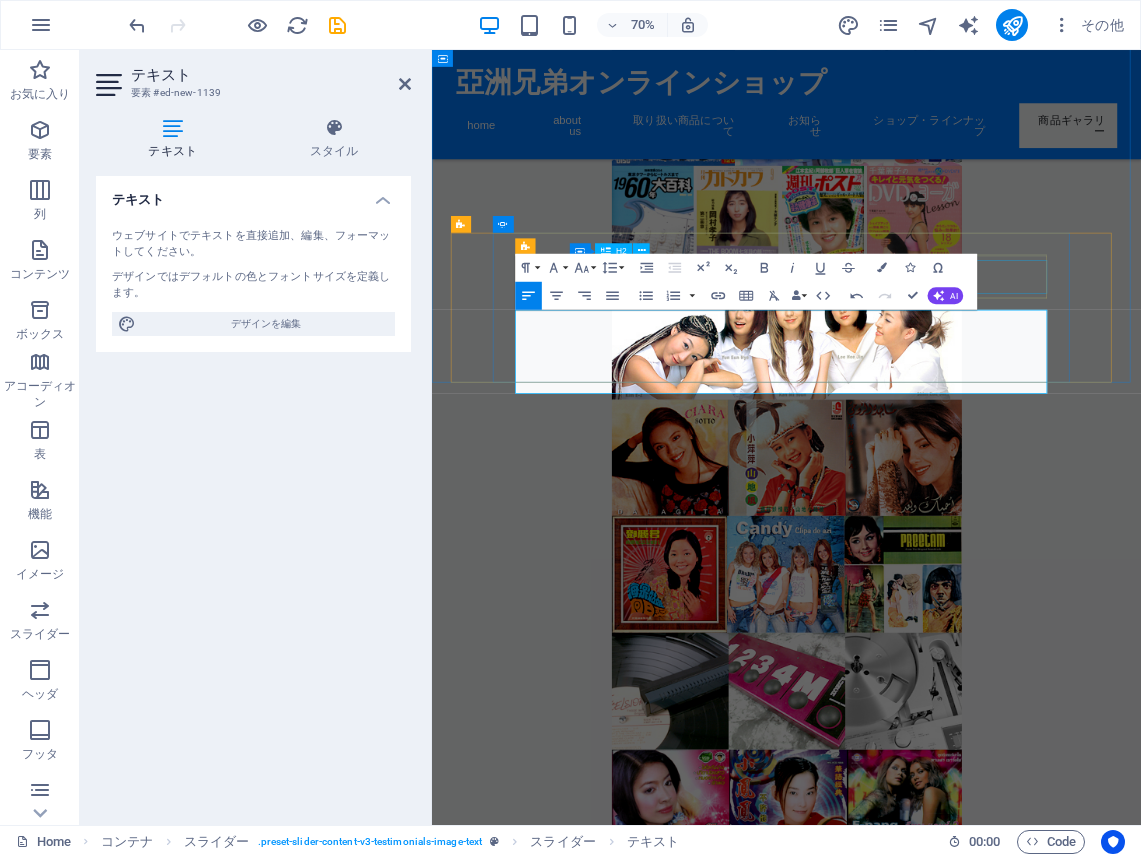click on "探し物がきっと見つかる大満足の店!!!" at bounding box center [-1565, 4611] 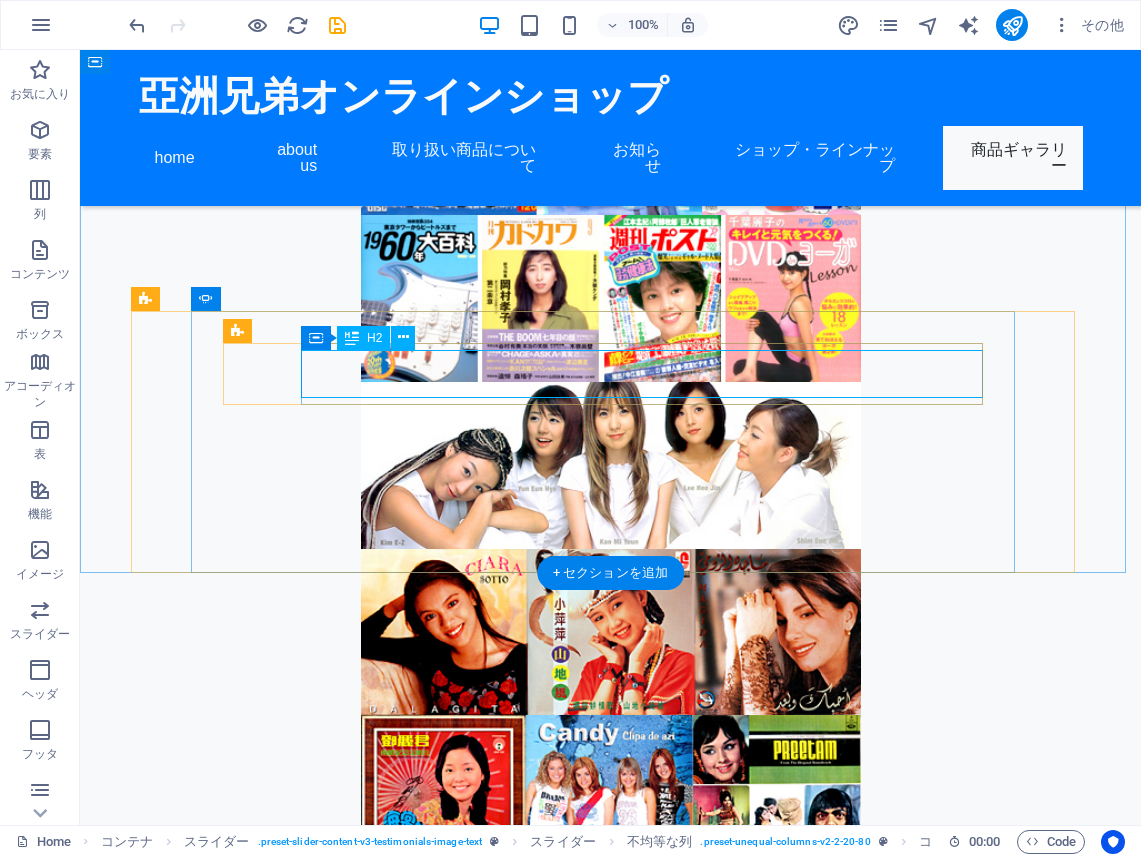 click on "探し物がきっと見つかる大満足の店!!!" at bounding box center (-1893, 4611) 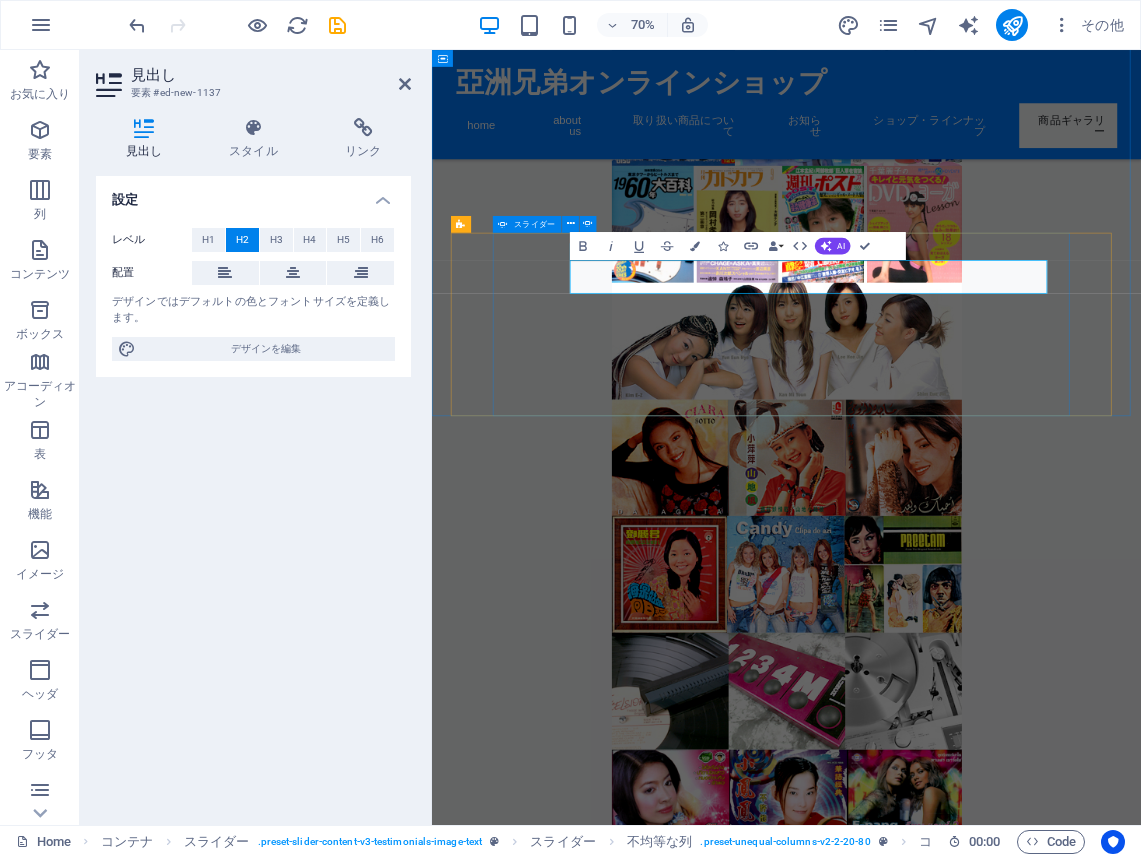 click at bounding box center [939, 3544] 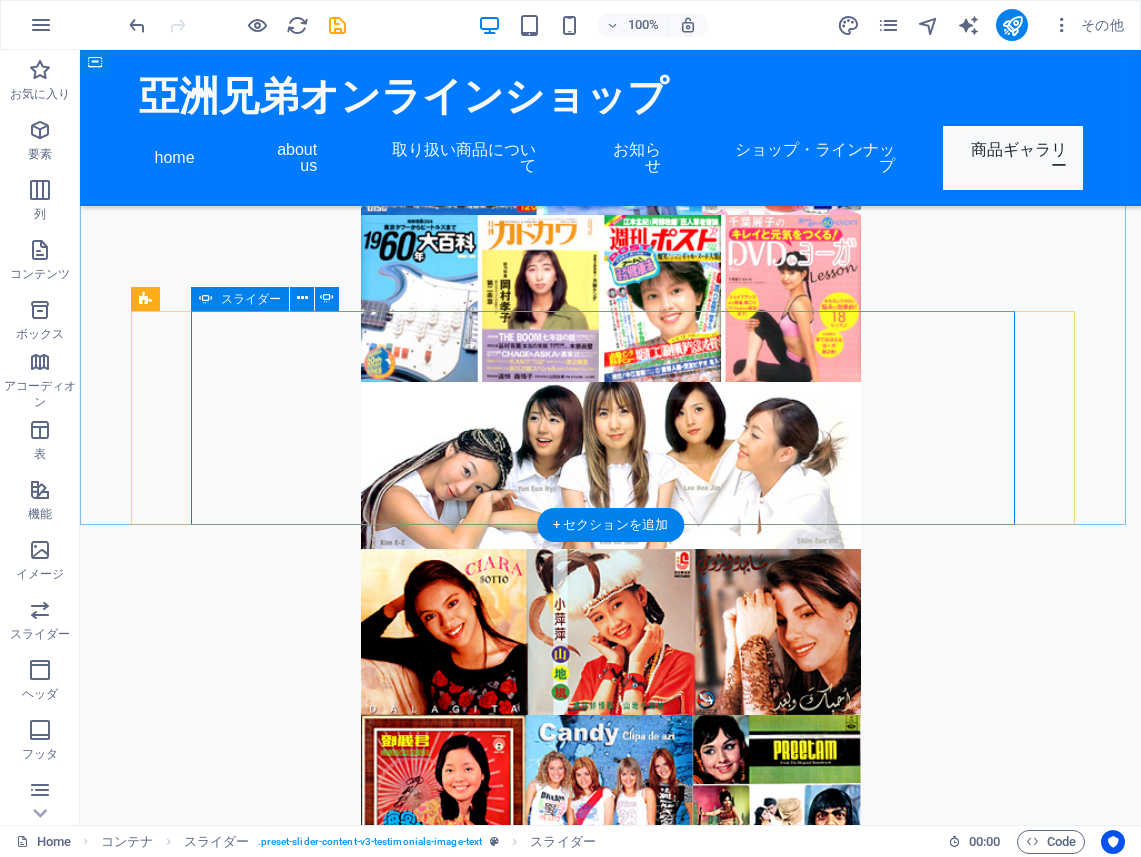 click at bounding box center [611, 3544] 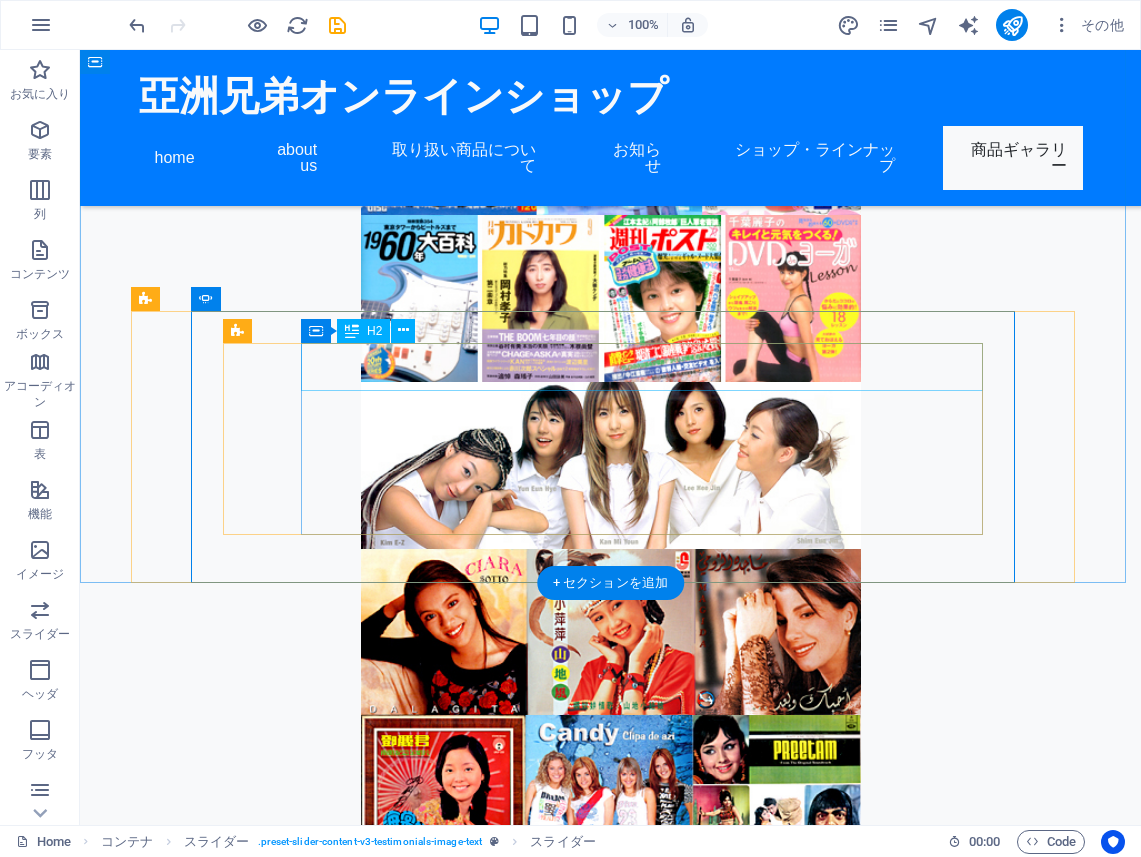 click on "マニアックで素晴らしい品揃え!!!" at bounding box center [-245, 3999] 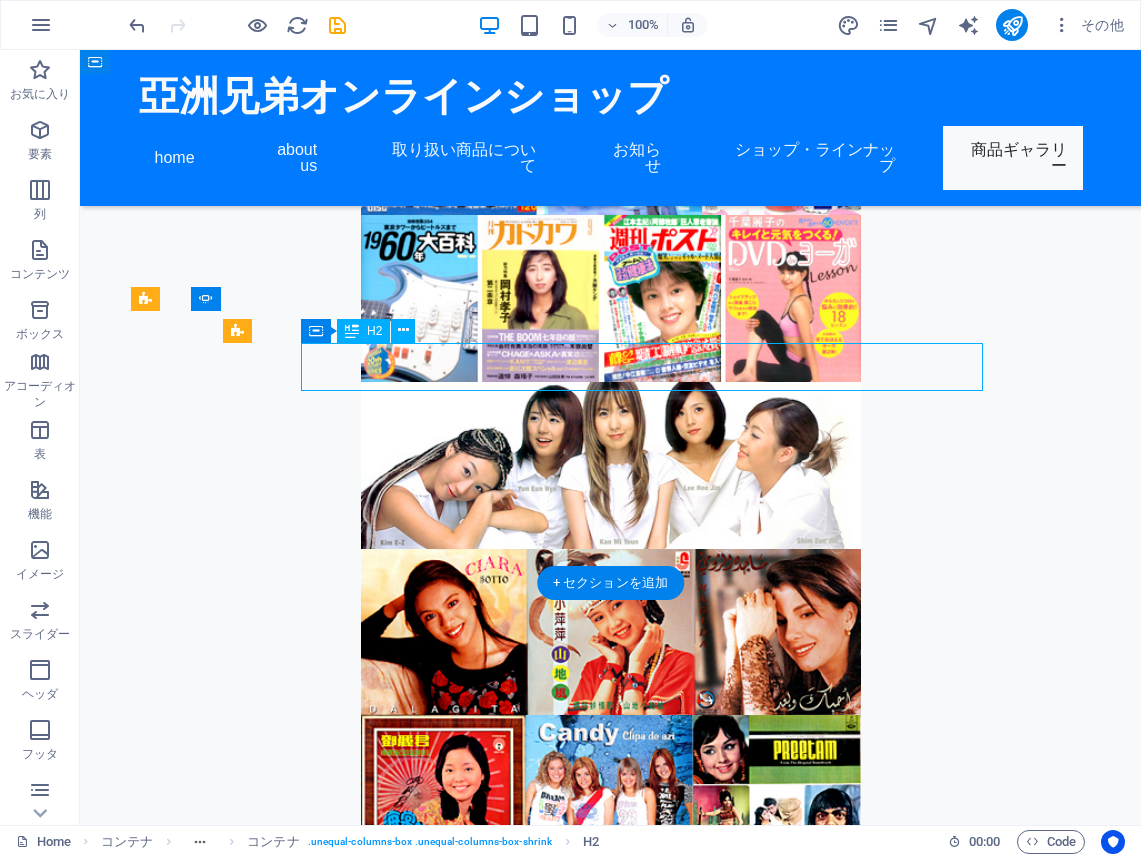 click on "マニアックで素晴らしい品揃え!!!" at bounding box center (-245, 3999) 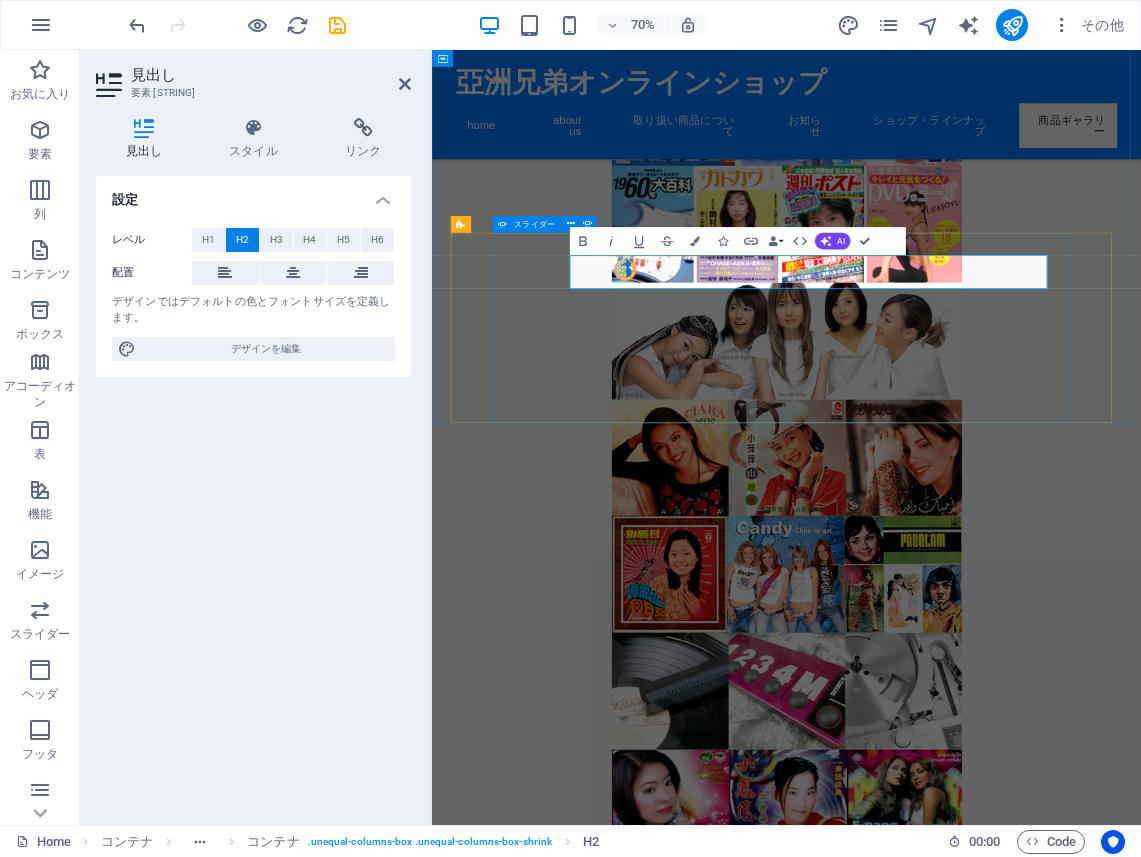click at bounding box center (939, 3544) 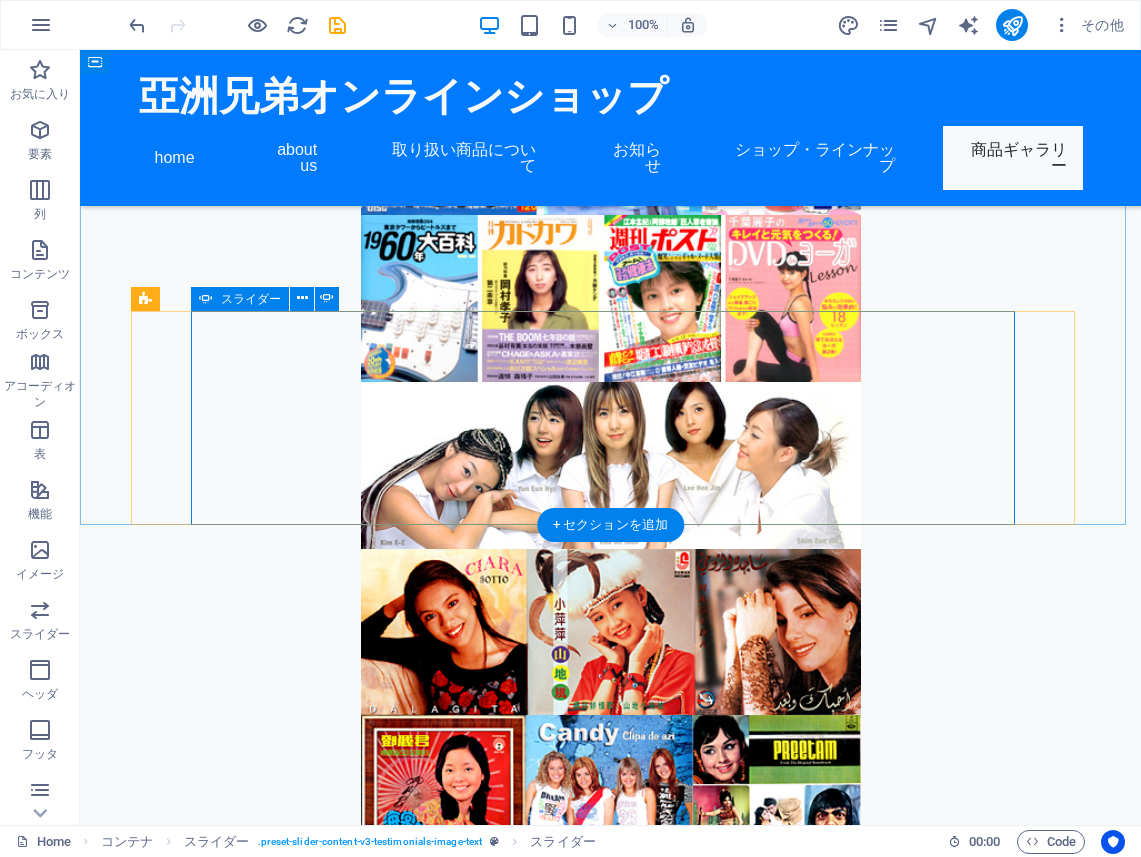 click at bounding box center [611, 3544] 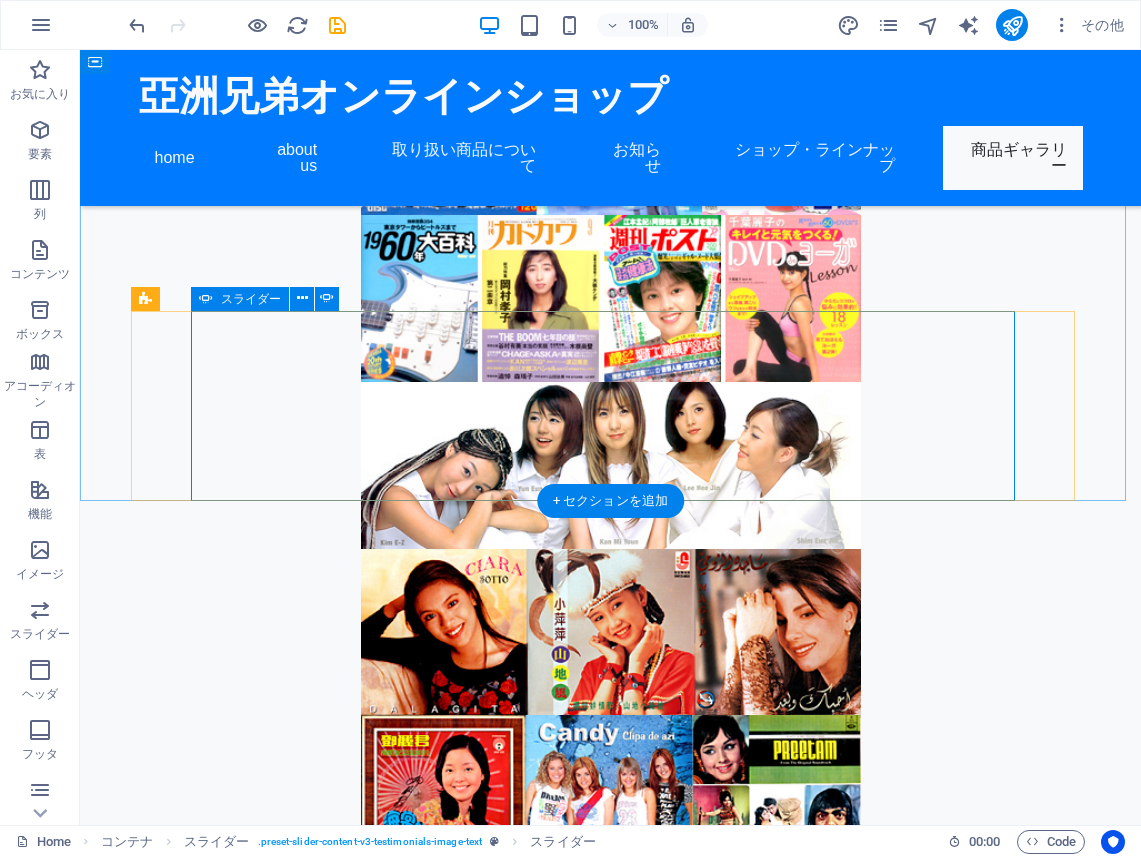click at bounding box center [611, 3544] 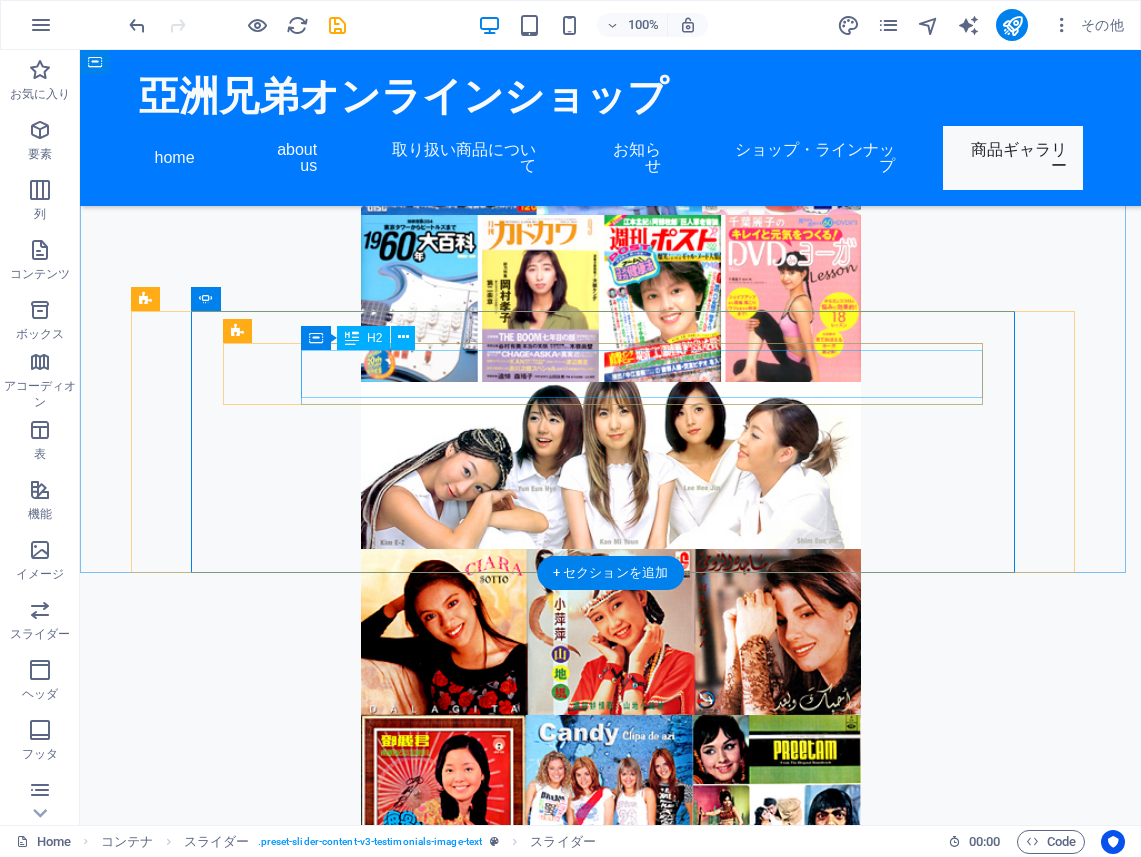 click on "探し物がきっと見つかる大満足の店!!!" at bounding box center [-1893, 4611] 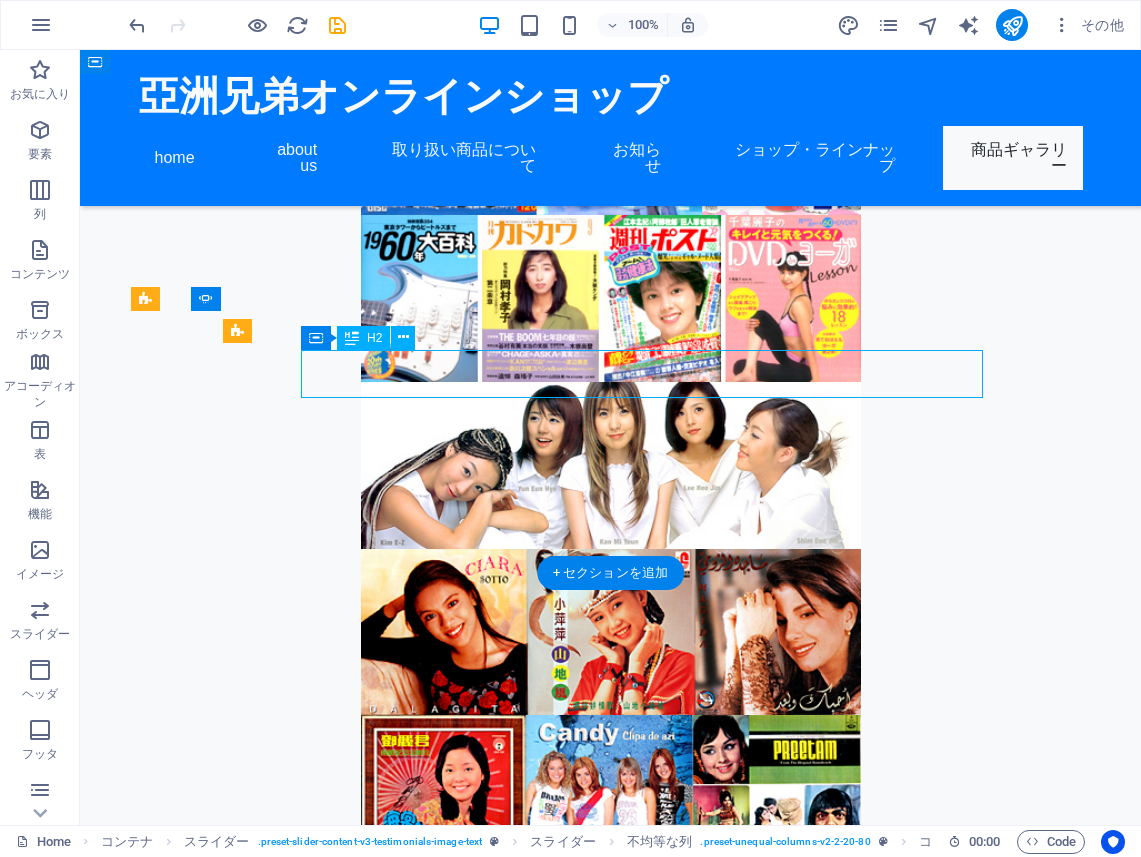 click on "探し物がきっと見つかる大満足の店!!!" at bounding box center [-1893, 4611] 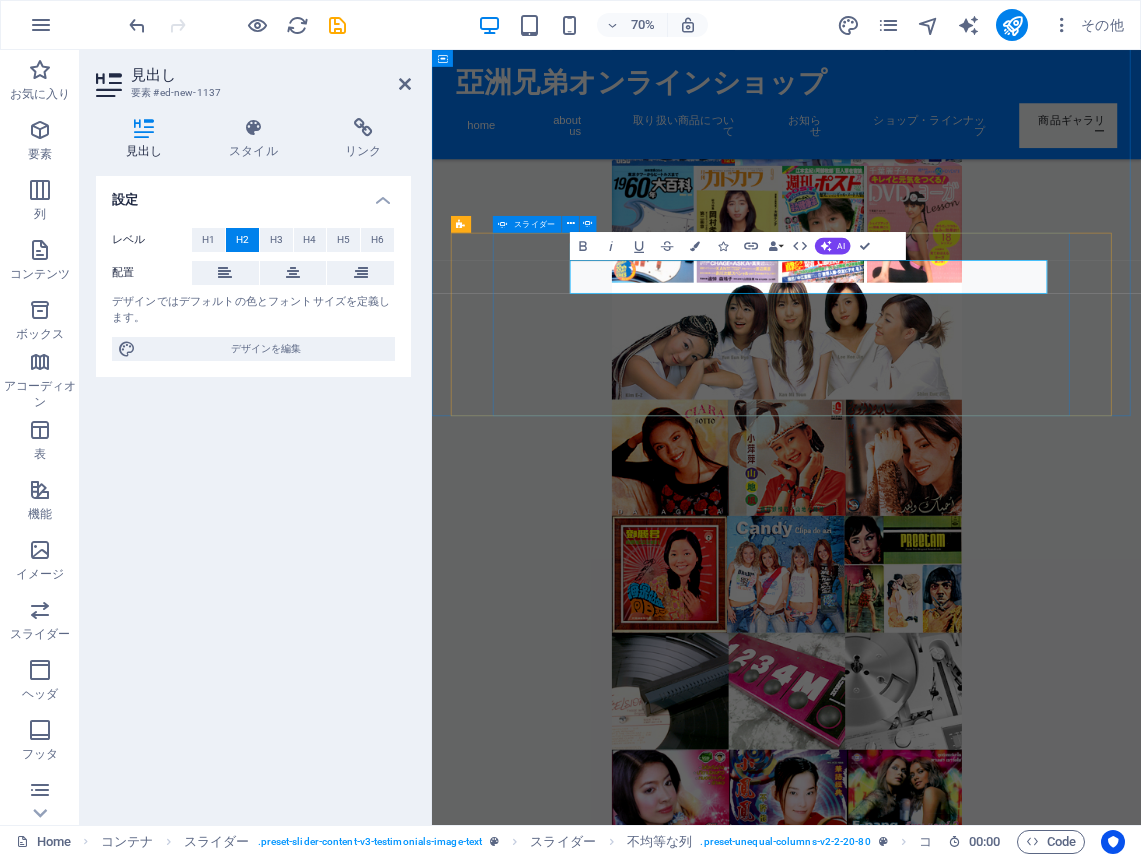 click at bounding box center (939, 3544) 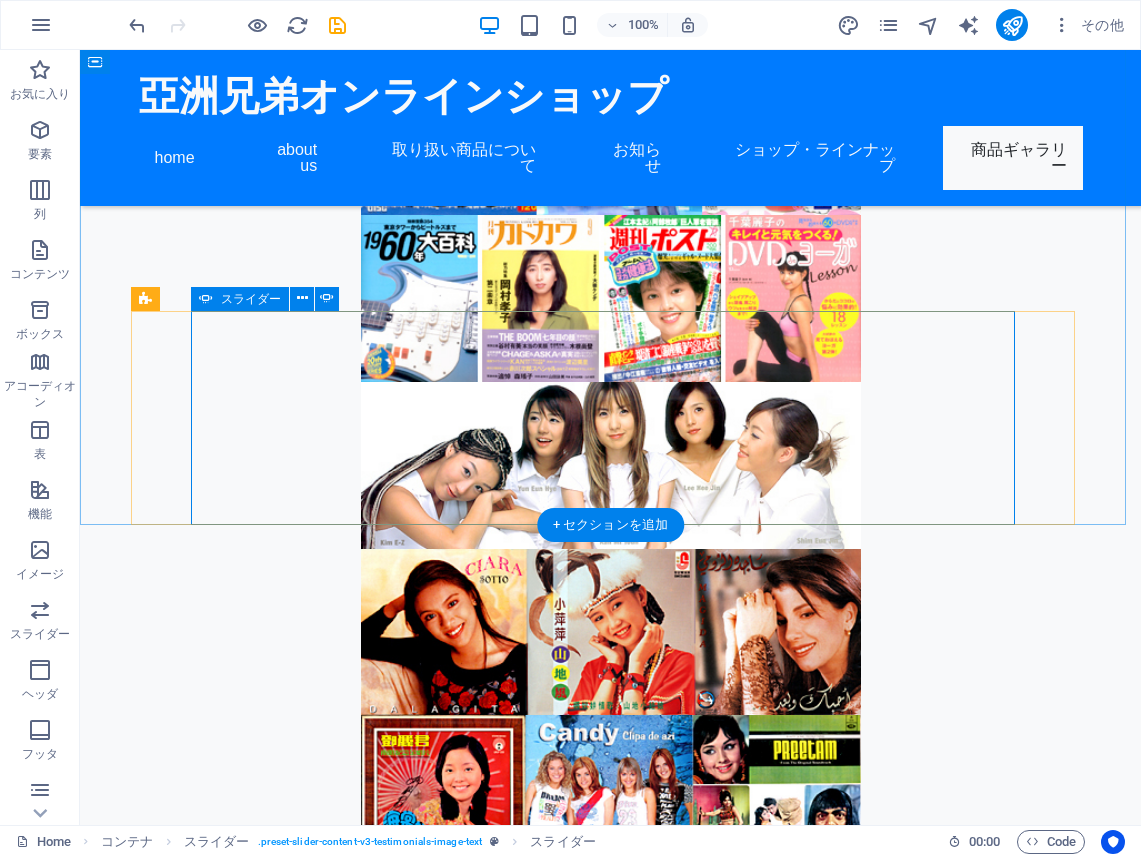 click at bounding box center [611, 3544] 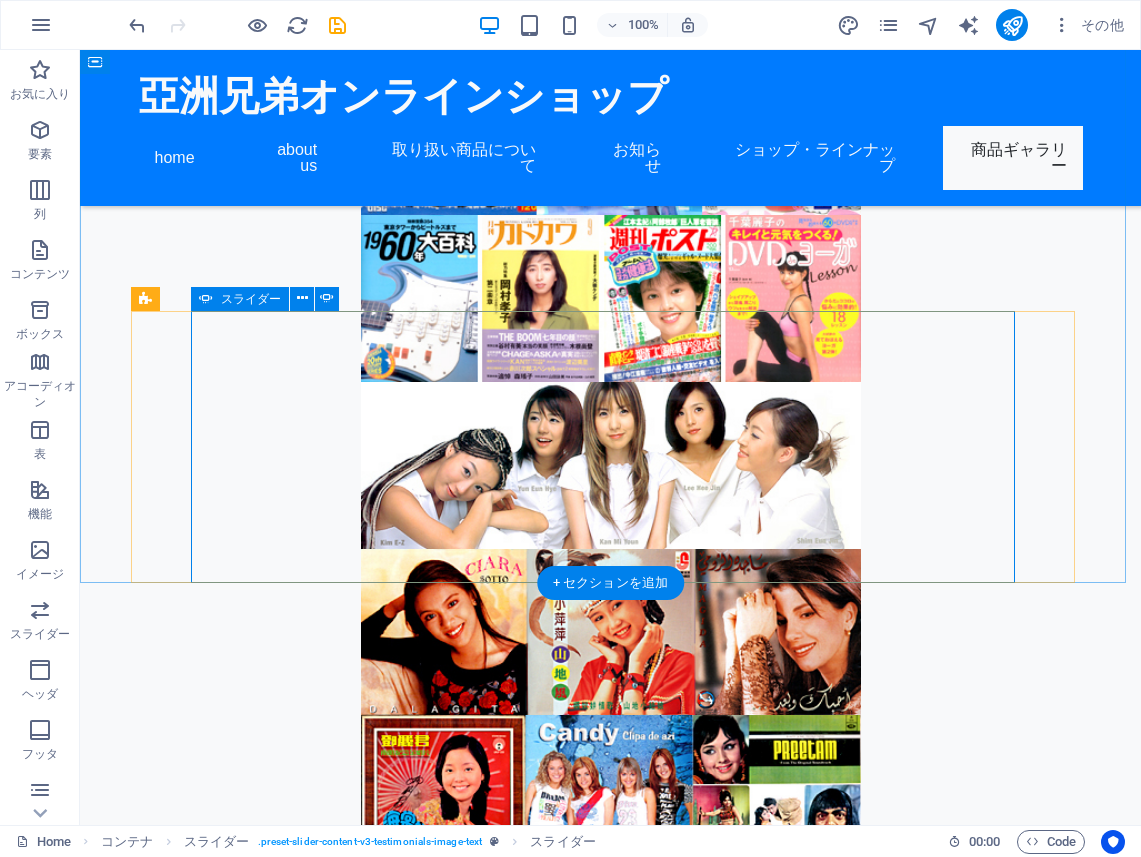 select on "ms" 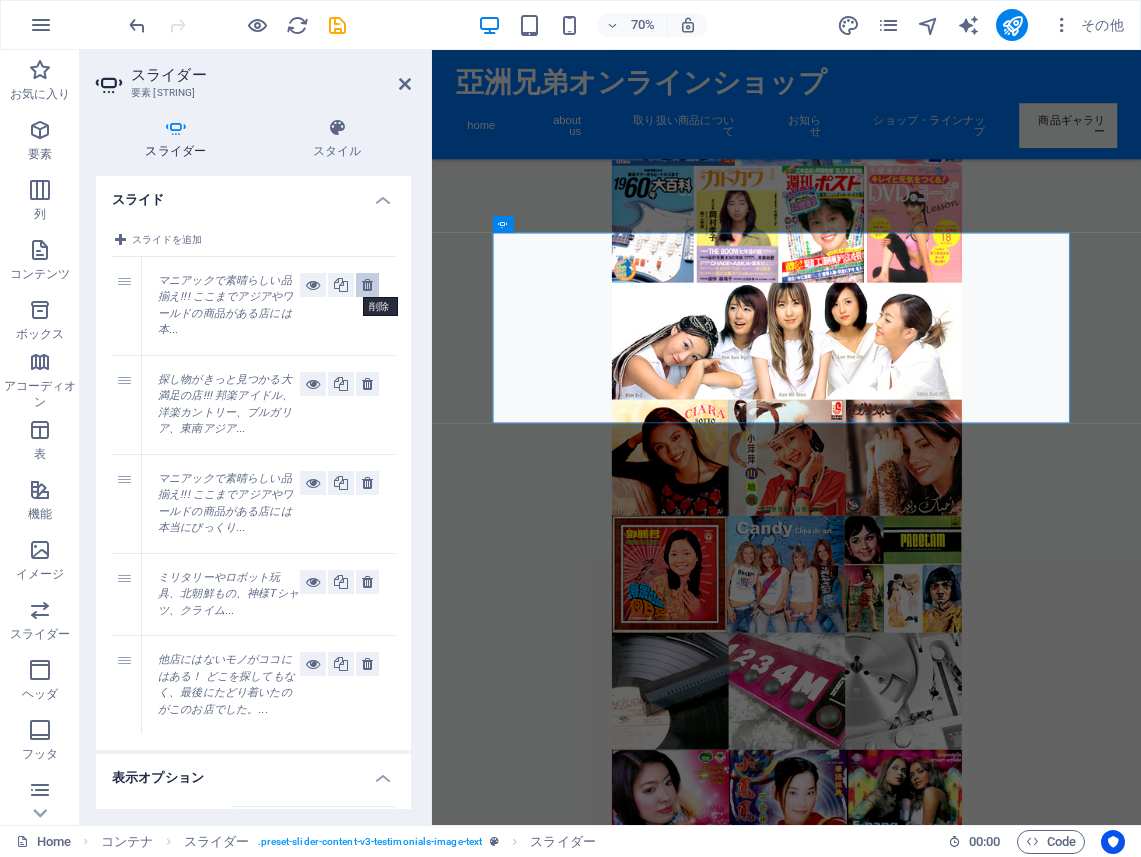 click at bounding box center [367, 285] 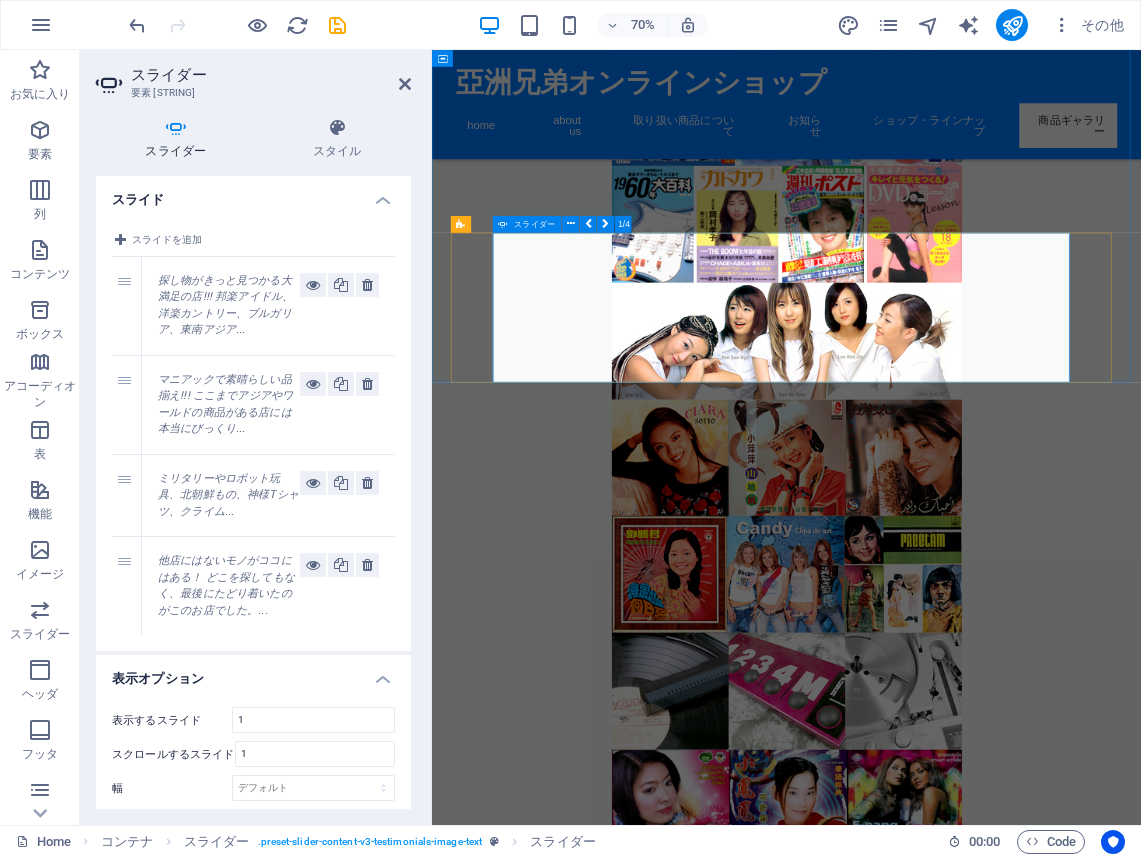 click at bounding box center [939, 3544] 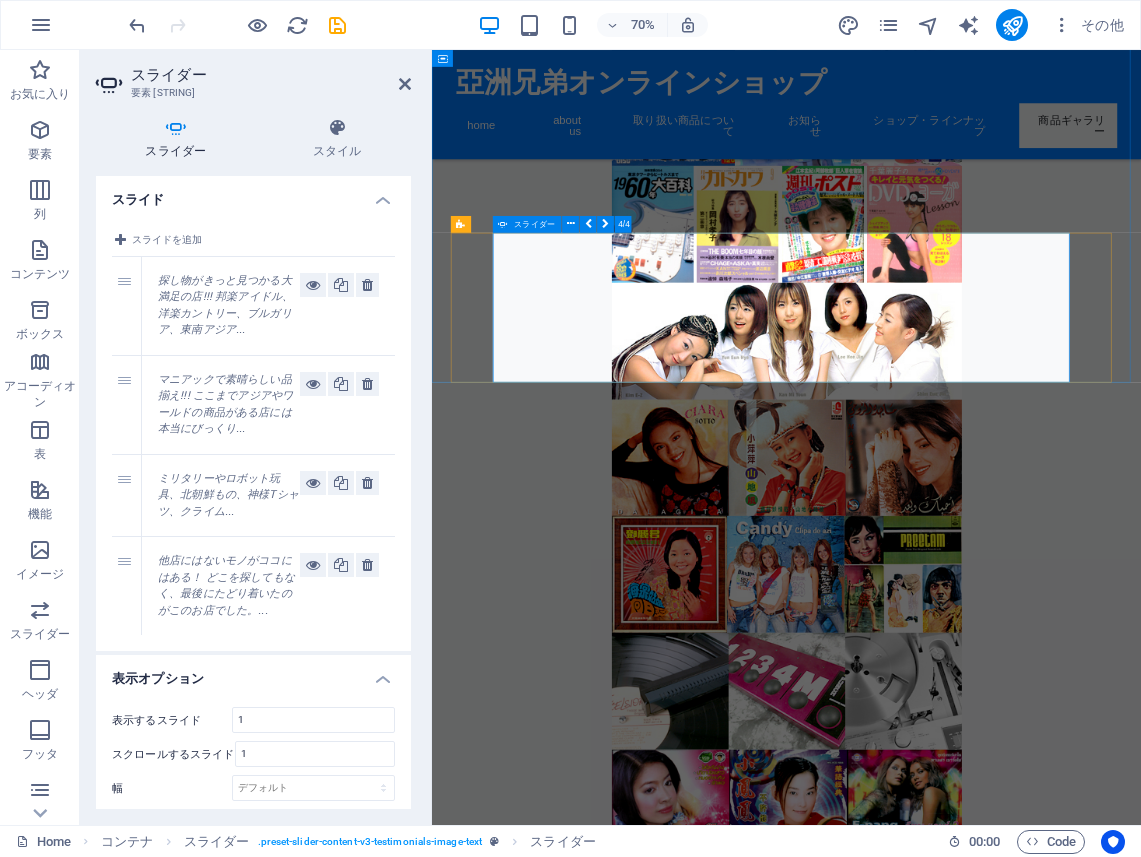 click at bounding box center (939, 3544) 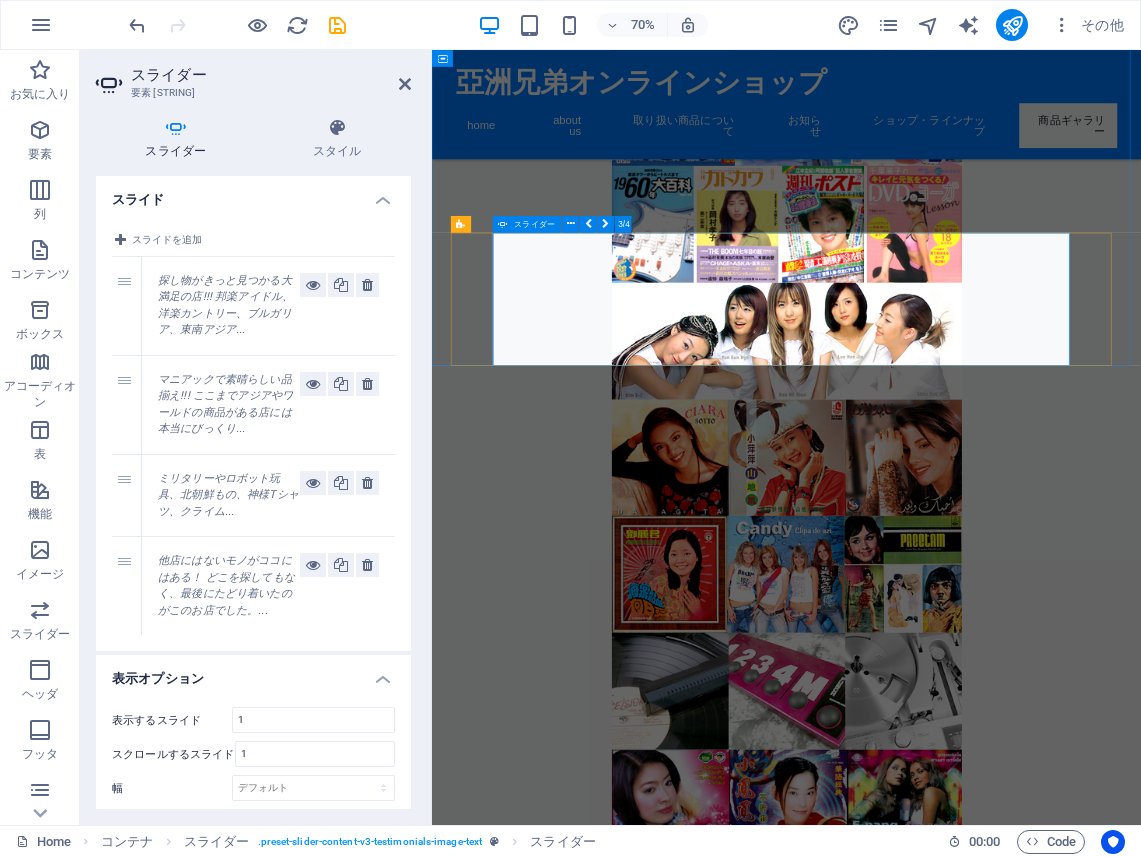 click at bounding box center [939, 3544] 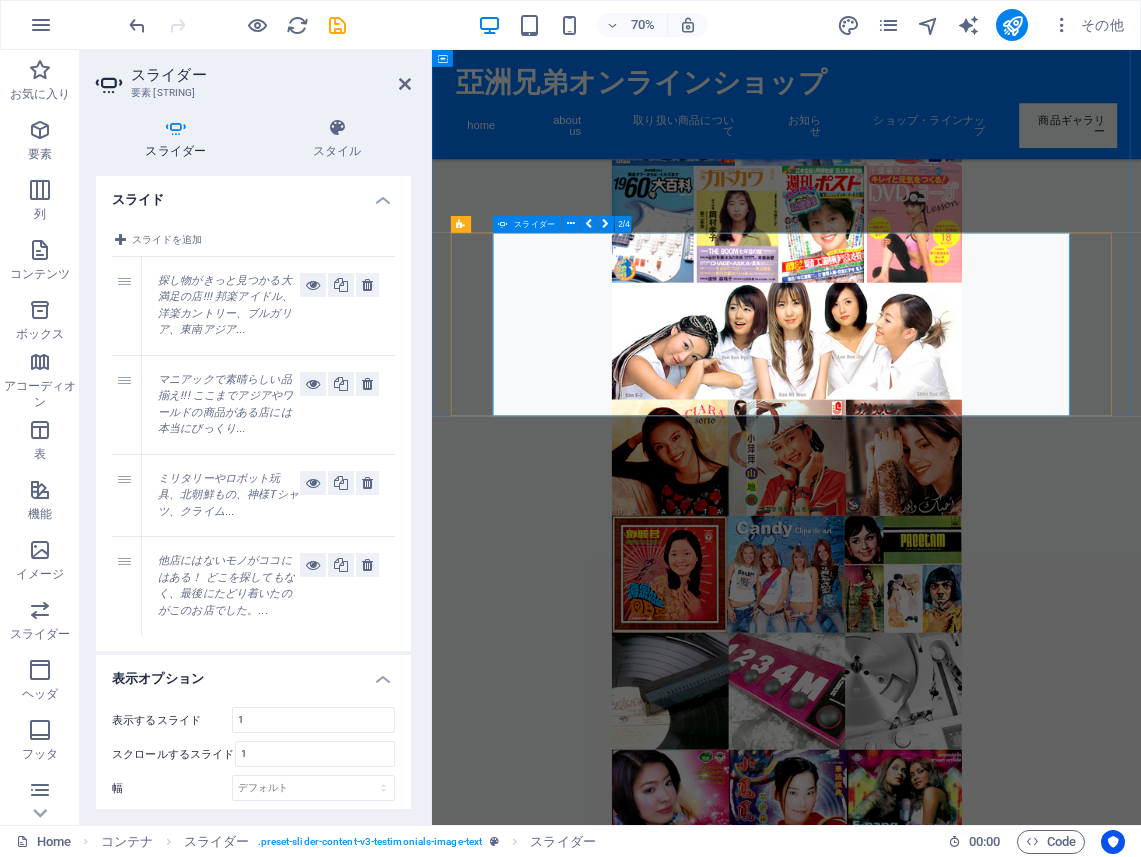 click at bounding box center [939, 3544] 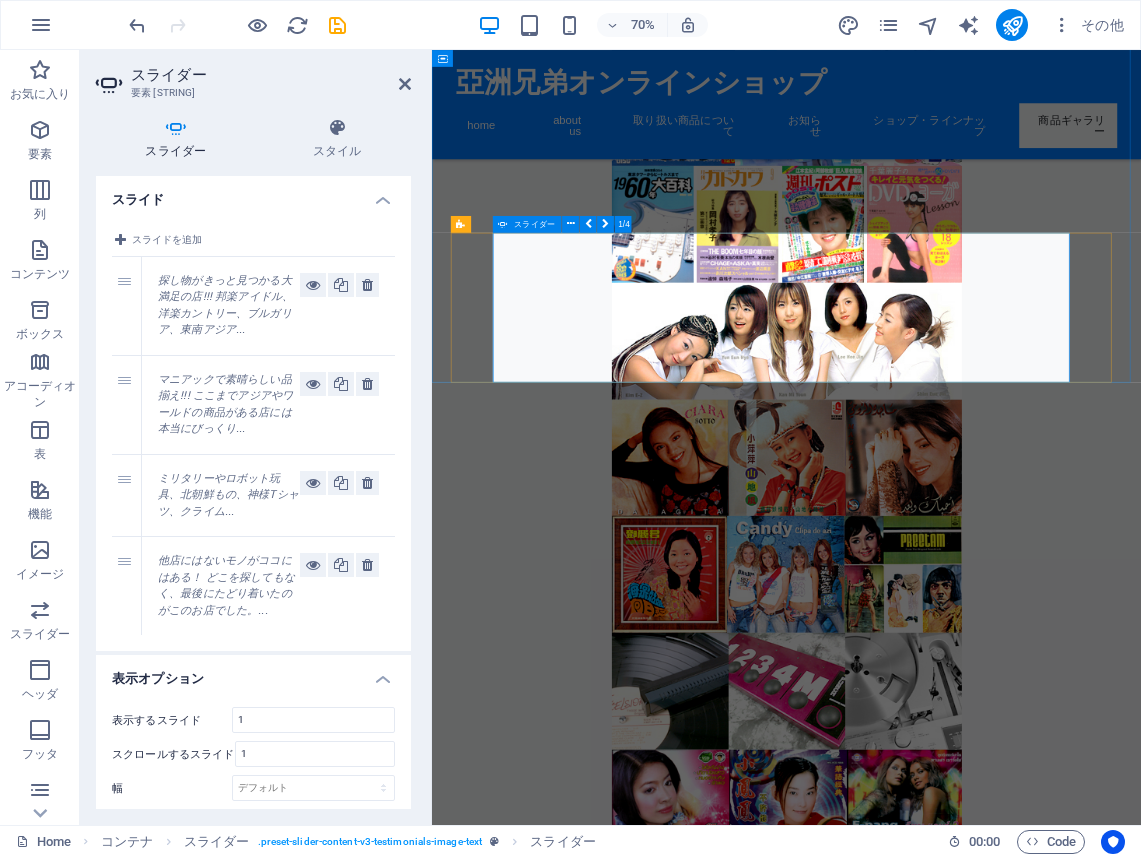click at bounding box center (939, 3544) 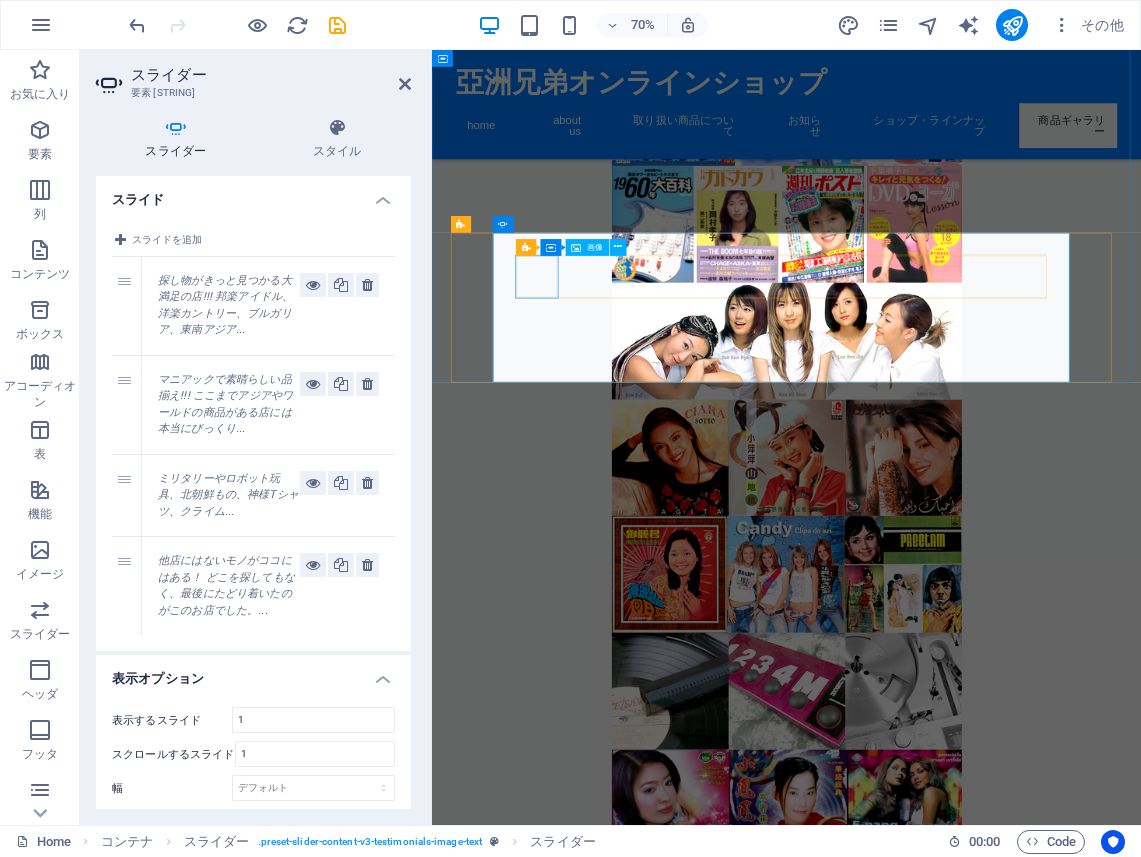 click at bounding box center (-2389, 4770) 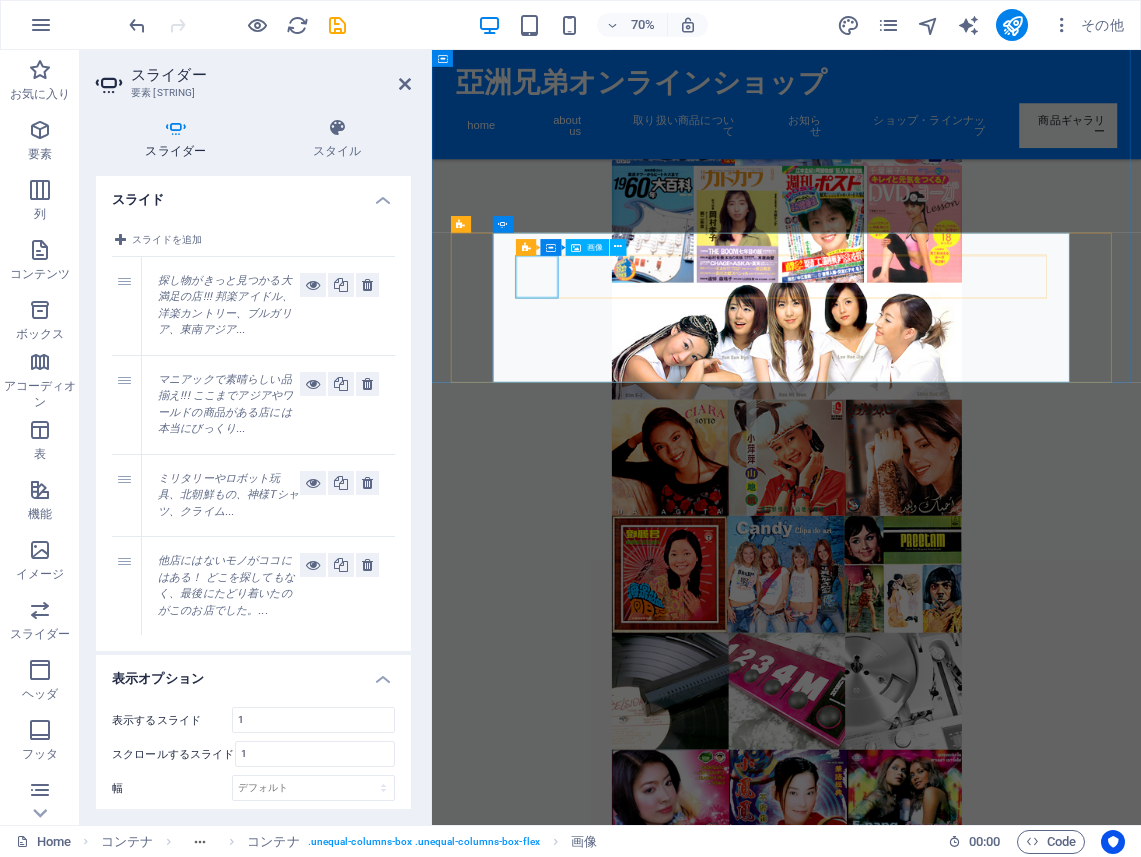 click at bounding box center [-2389, 4770] 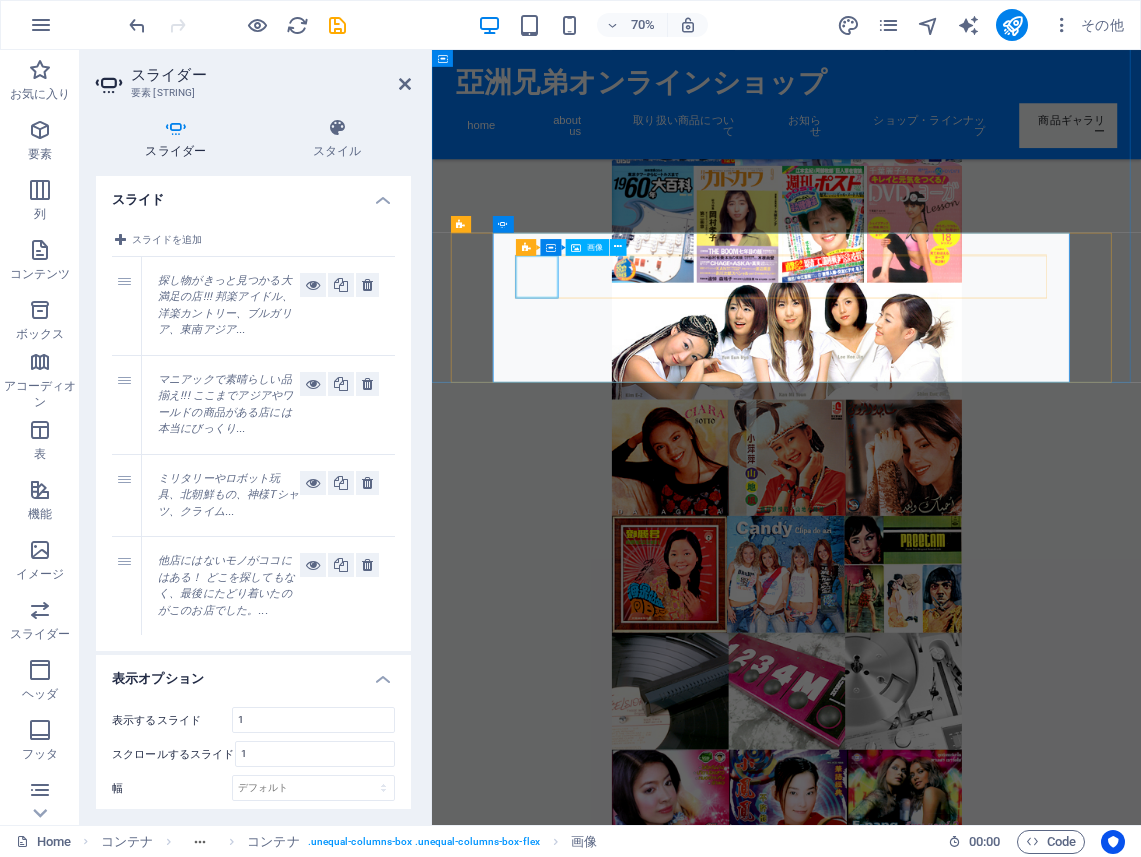 click at bounding box center [-2389, 4770] 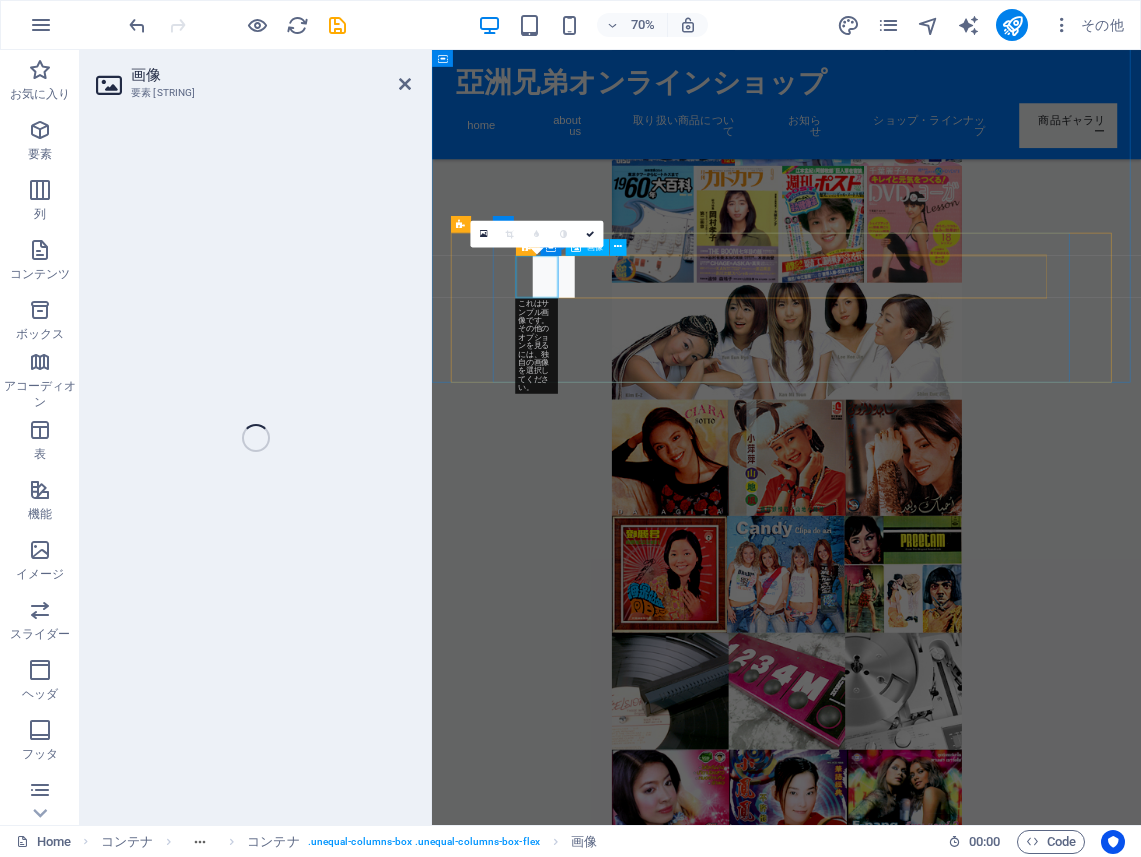select on "px" 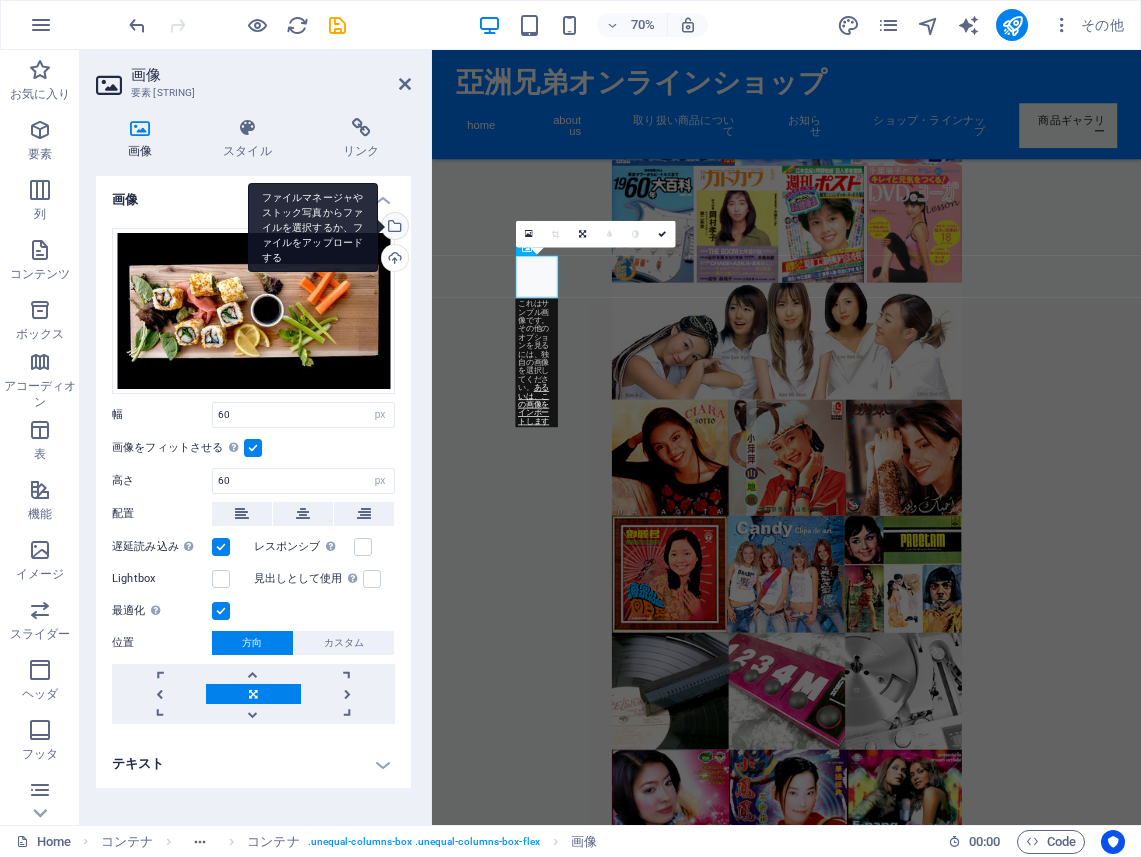 click on "ファイルマネージャやストック写真からファイルを選択するか、ファイルをアップロードする" at bounding box center (393, 228) 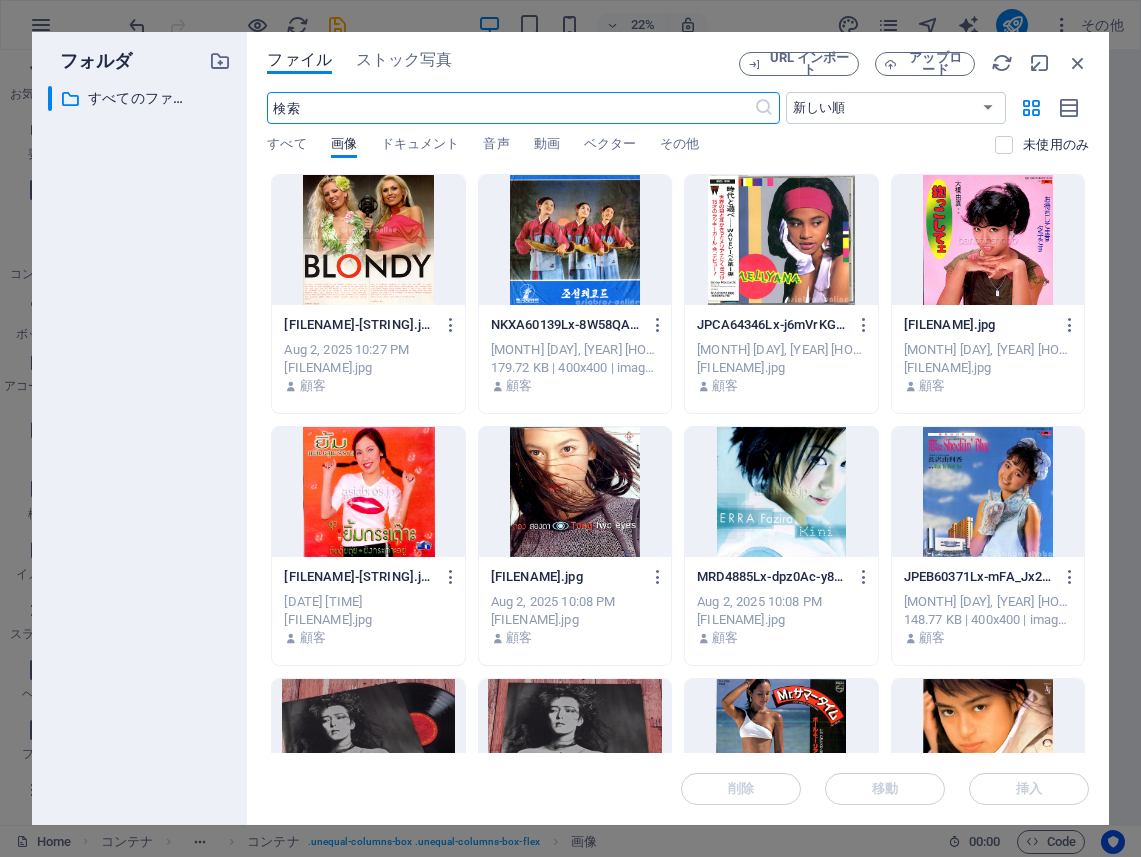 scroll, scrollTop: 5596, scrollLeft: 0, axis: vertical 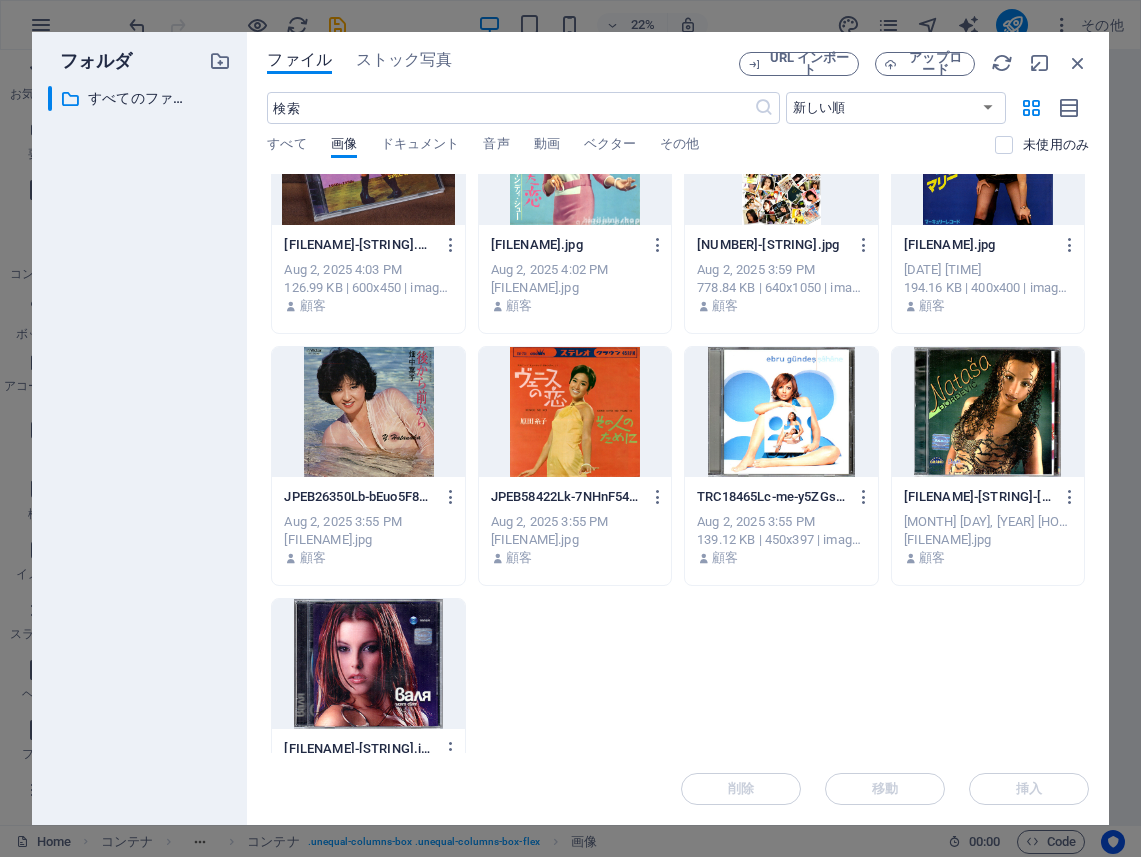 click at bounding box center (368, 412) 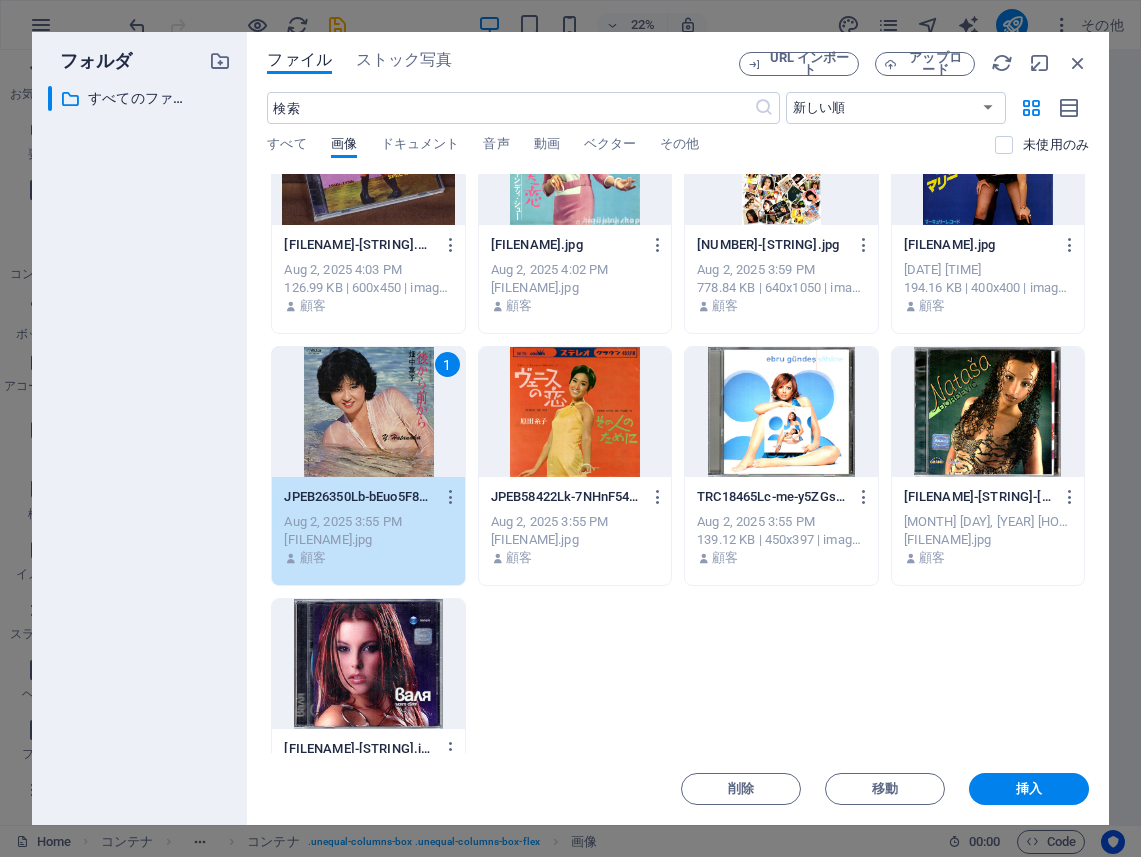 click on "1" at bounding box center [368, 412] 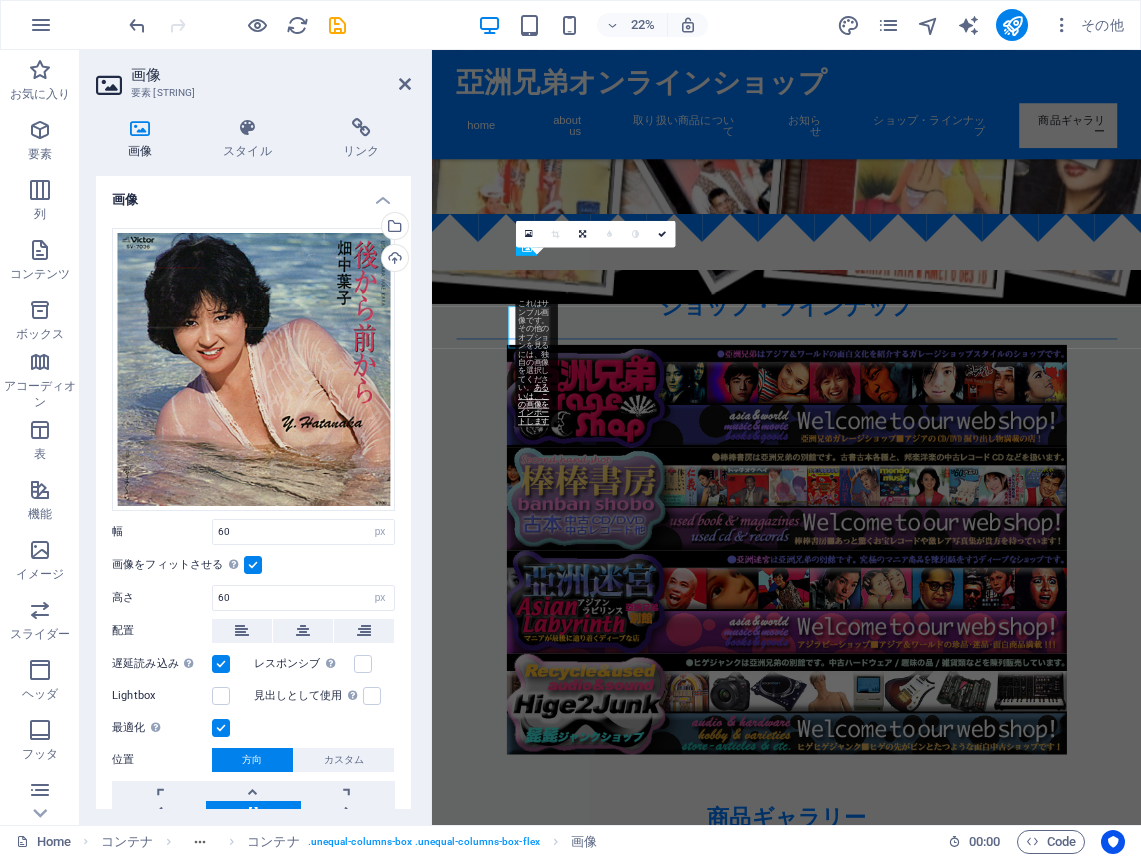 scroll, scrollTop: 7732, scrollLeft: 0, axis: vertical 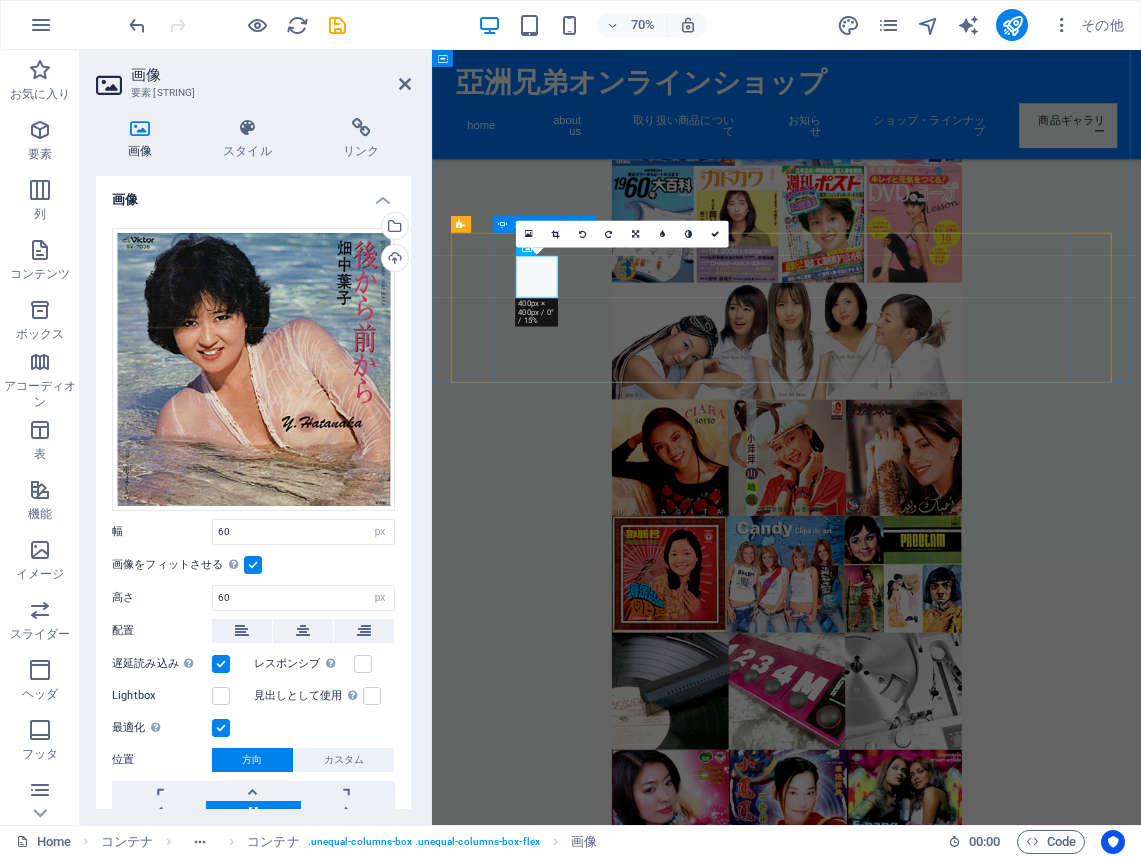 click at bounding box center (939, 3544) 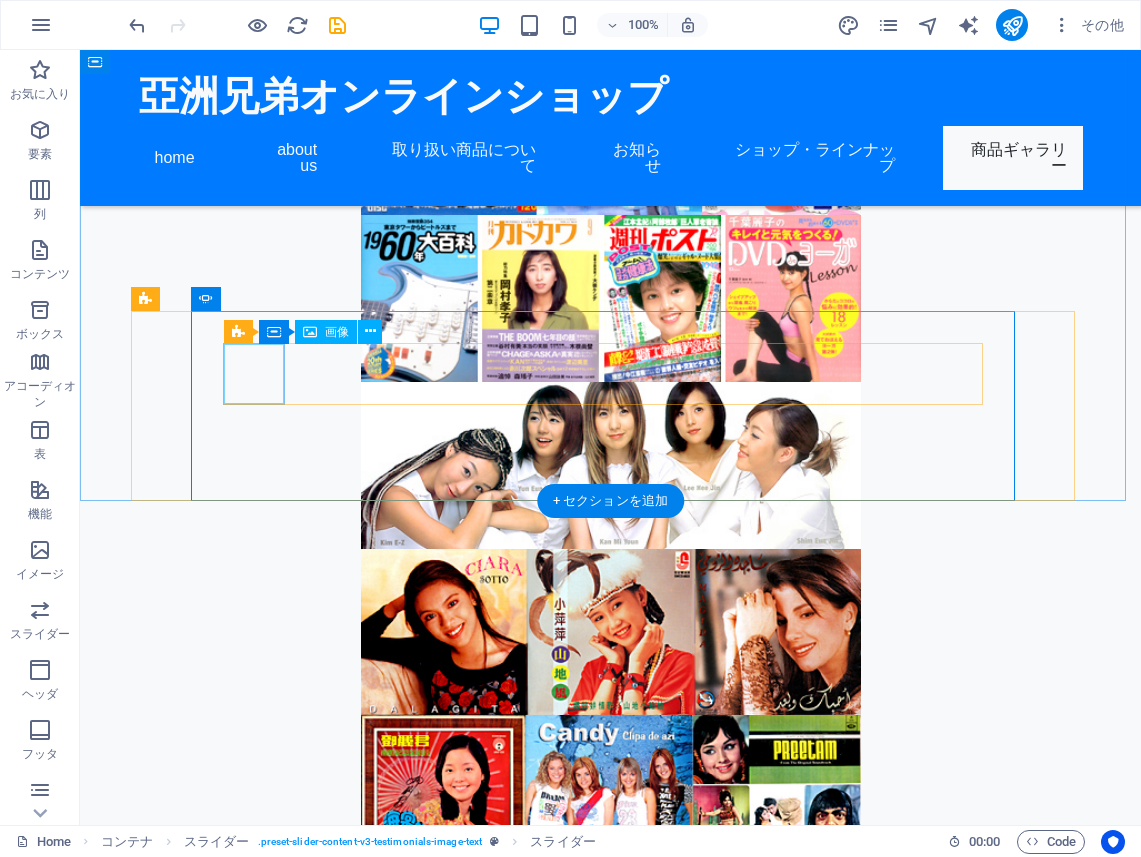 click at bounding box center (-1893, 4500) 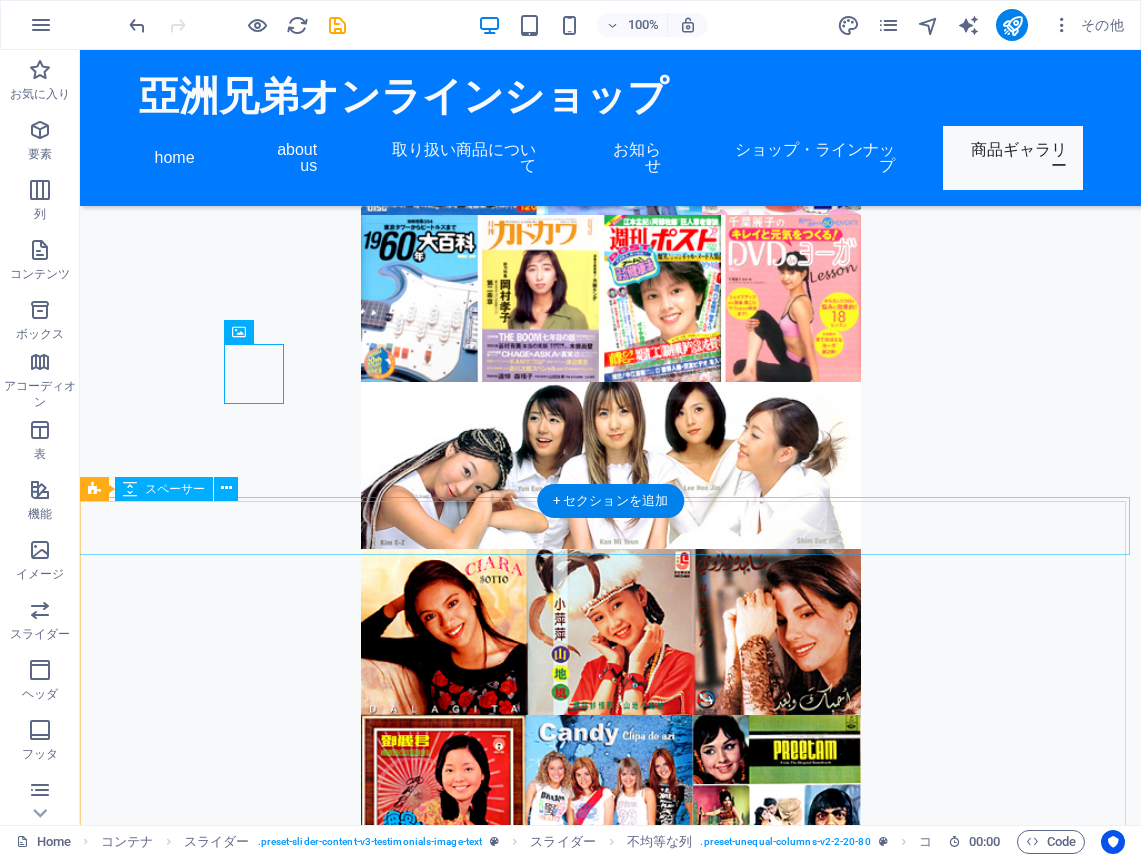 select on "px" 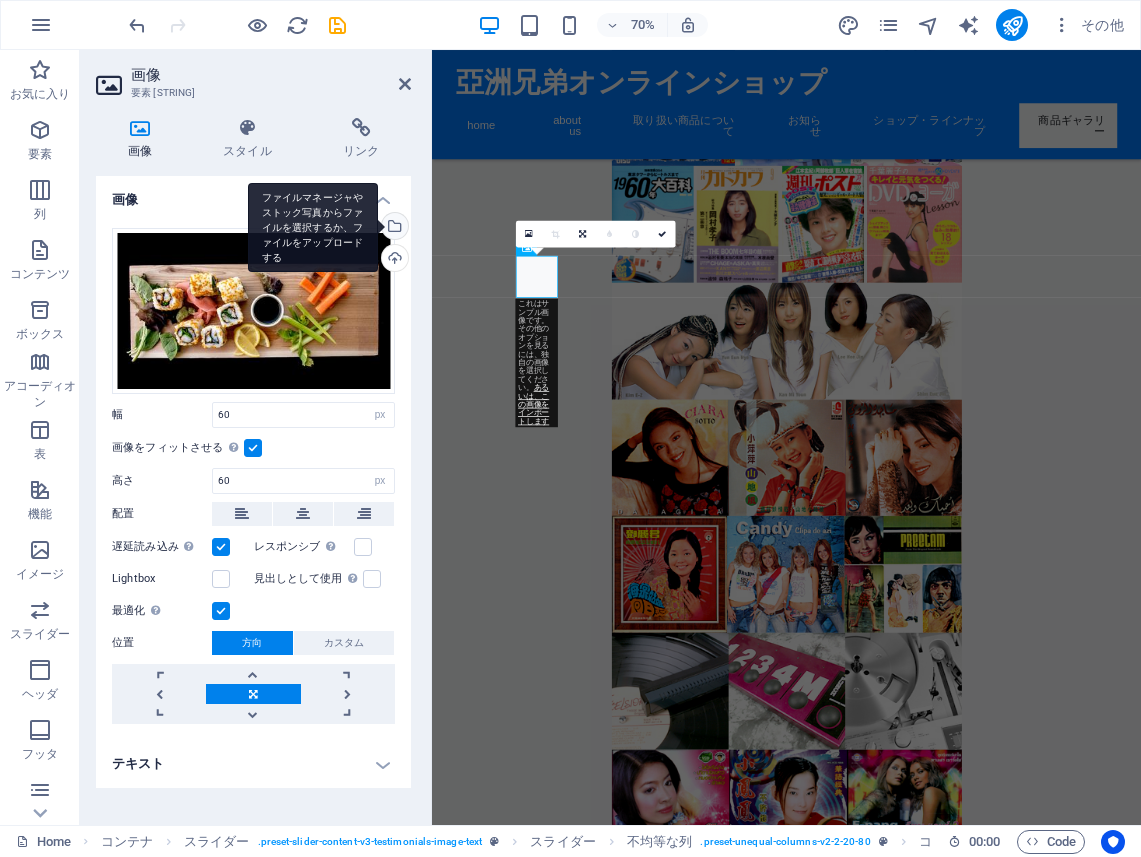 click on "ファイルマネージャやストック写真からファイルを選択するか、ファイルをアップロードする" at bounding box center [393, 228] 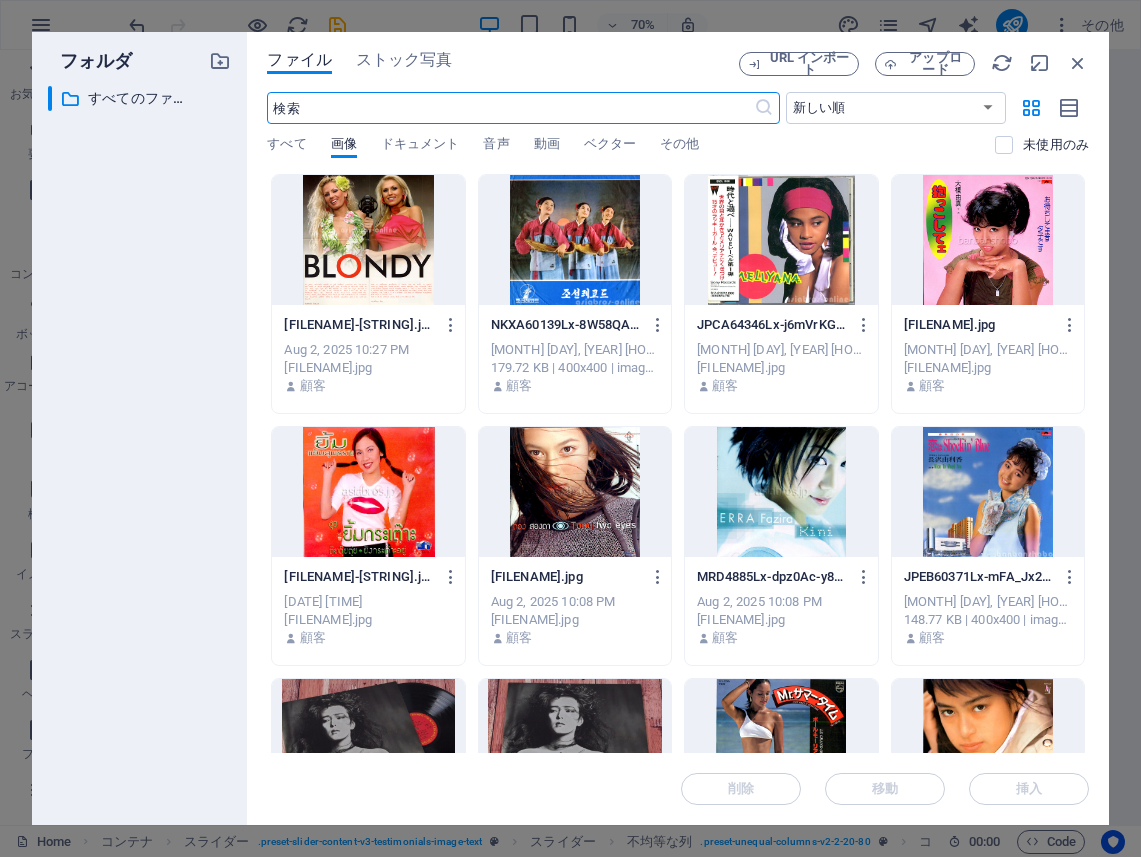 scroll, scrollTop: 5572, scrollLeft: 0, axis: vertical 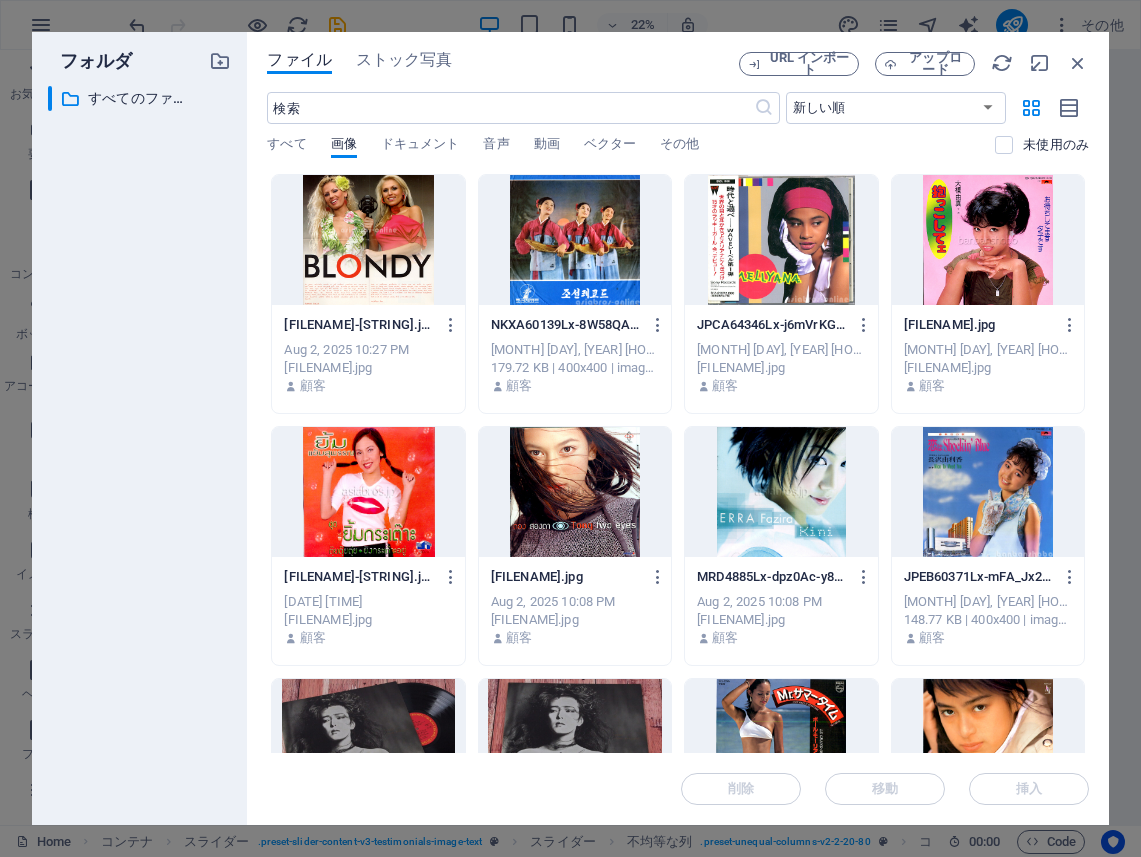 click at bounding box center (575, 492) 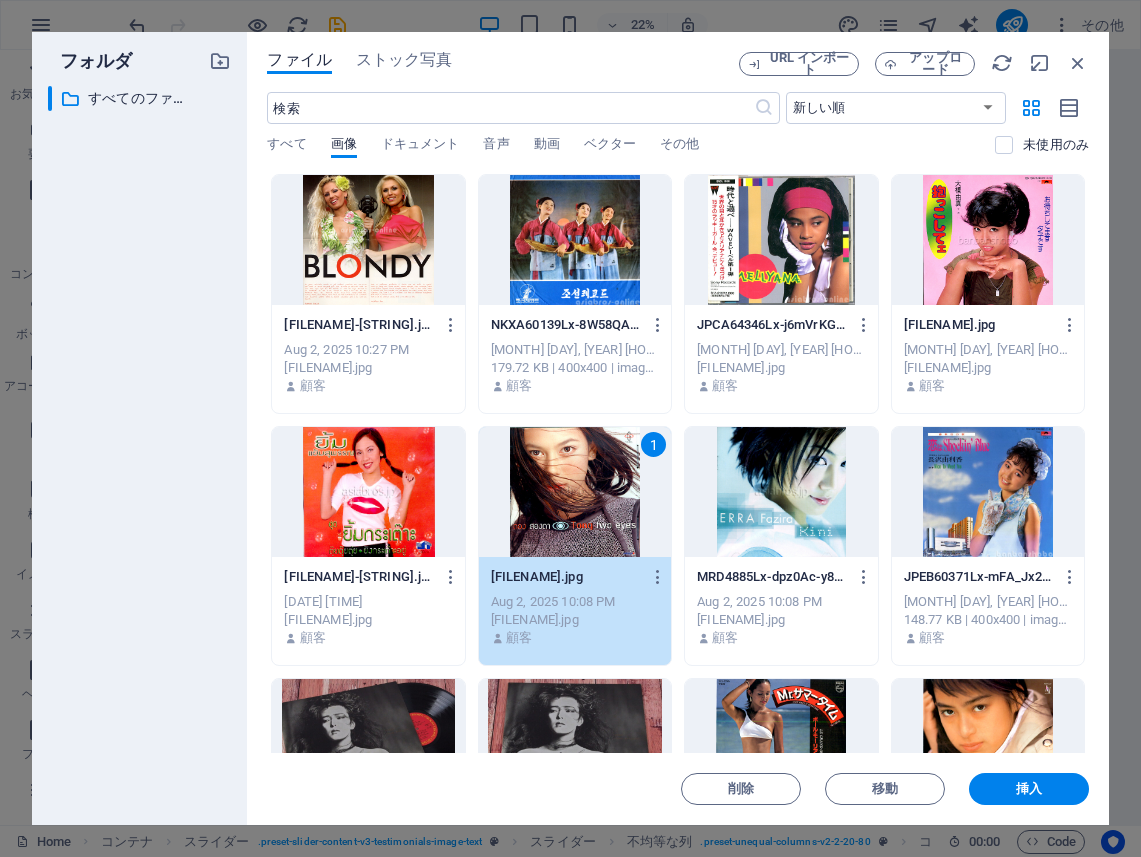 click on "1" at bounding box center (575, 492) 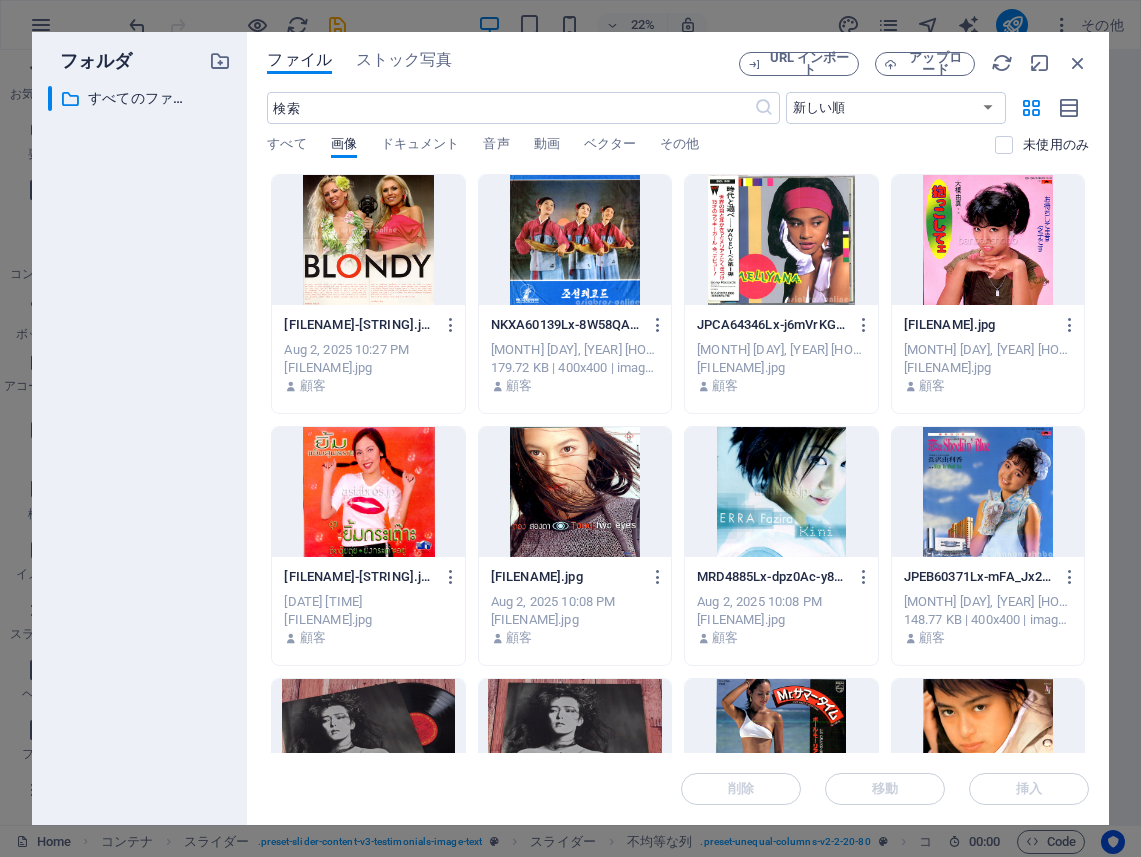 click at bounding box center [575, 492] 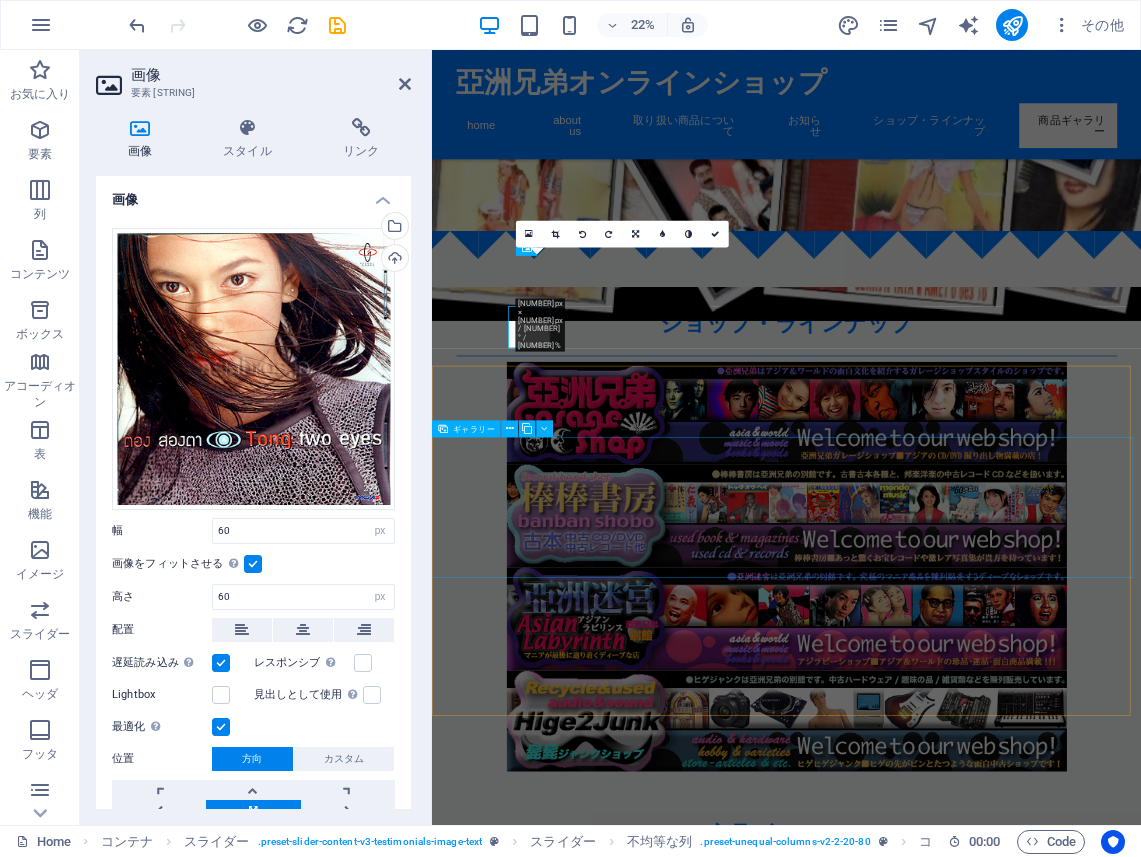 scroll, scrollTop: 7732, scrollLeft: 0, axis: vertical 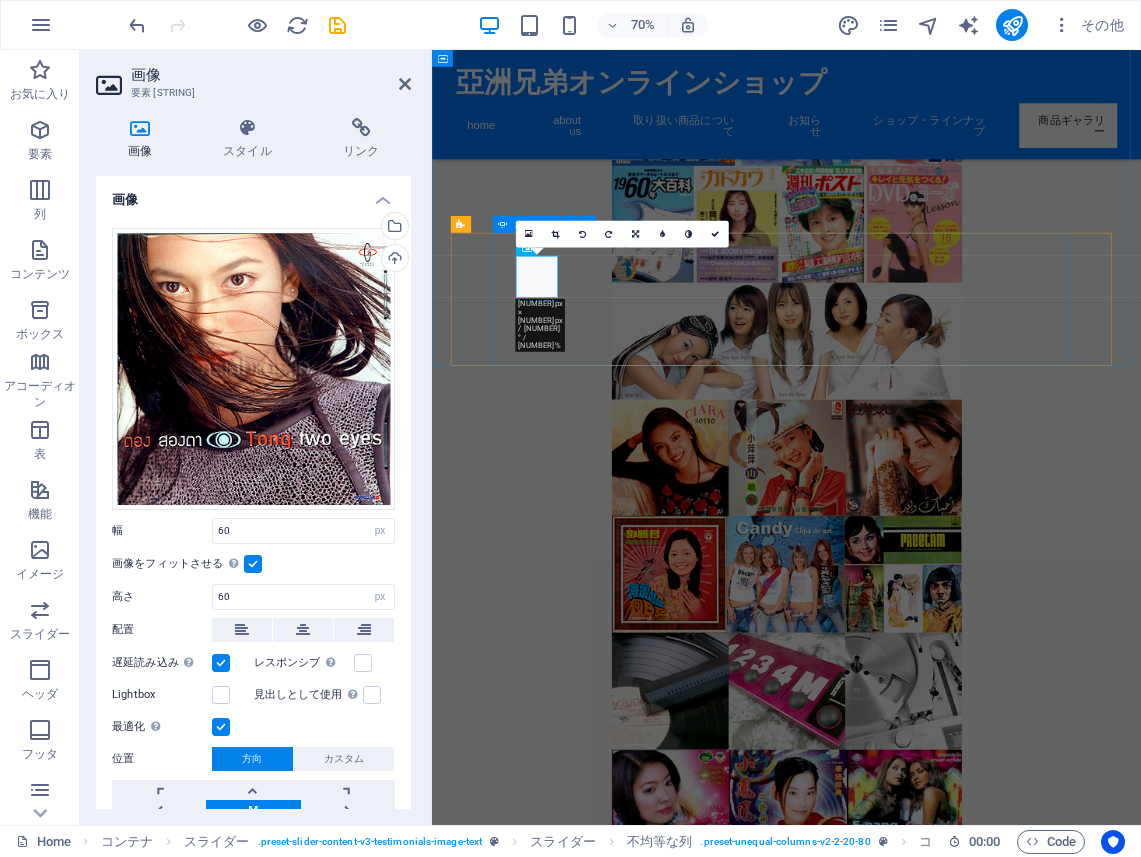 click at bounding box center (939, 3544) 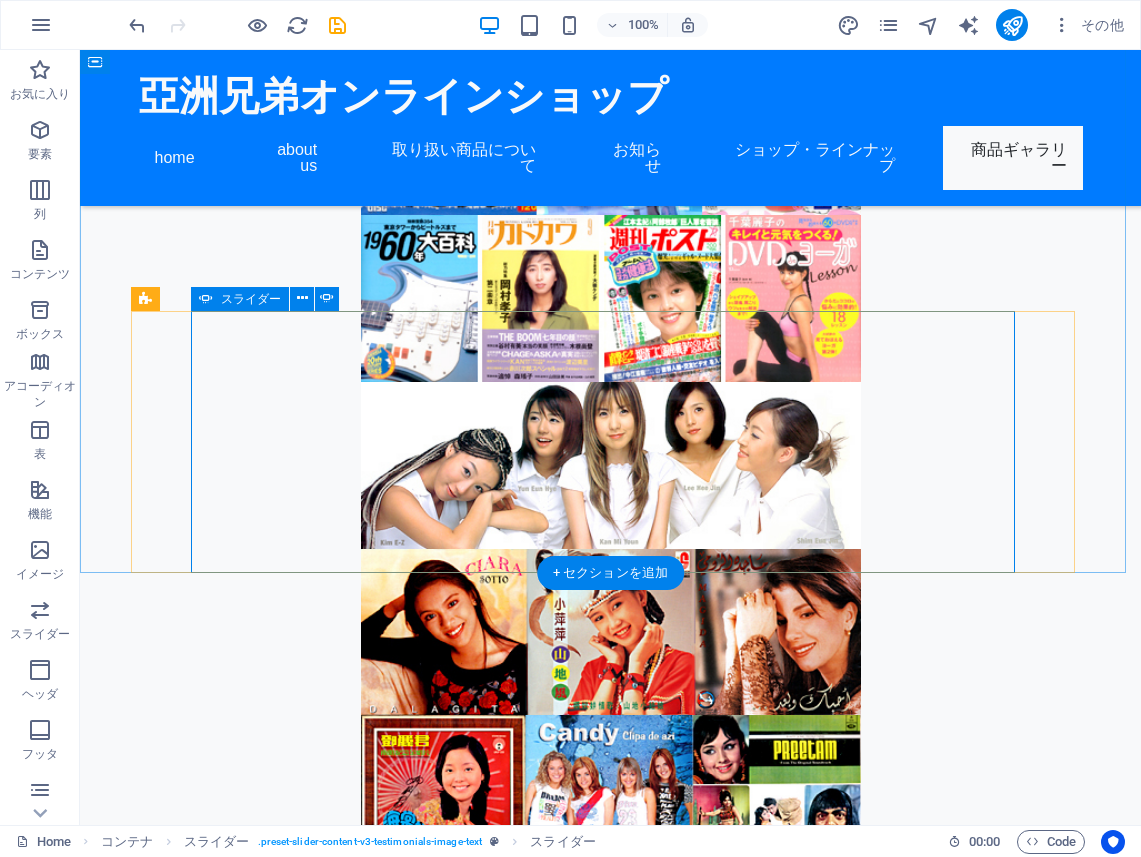 click at bounding box center (611, 3544) 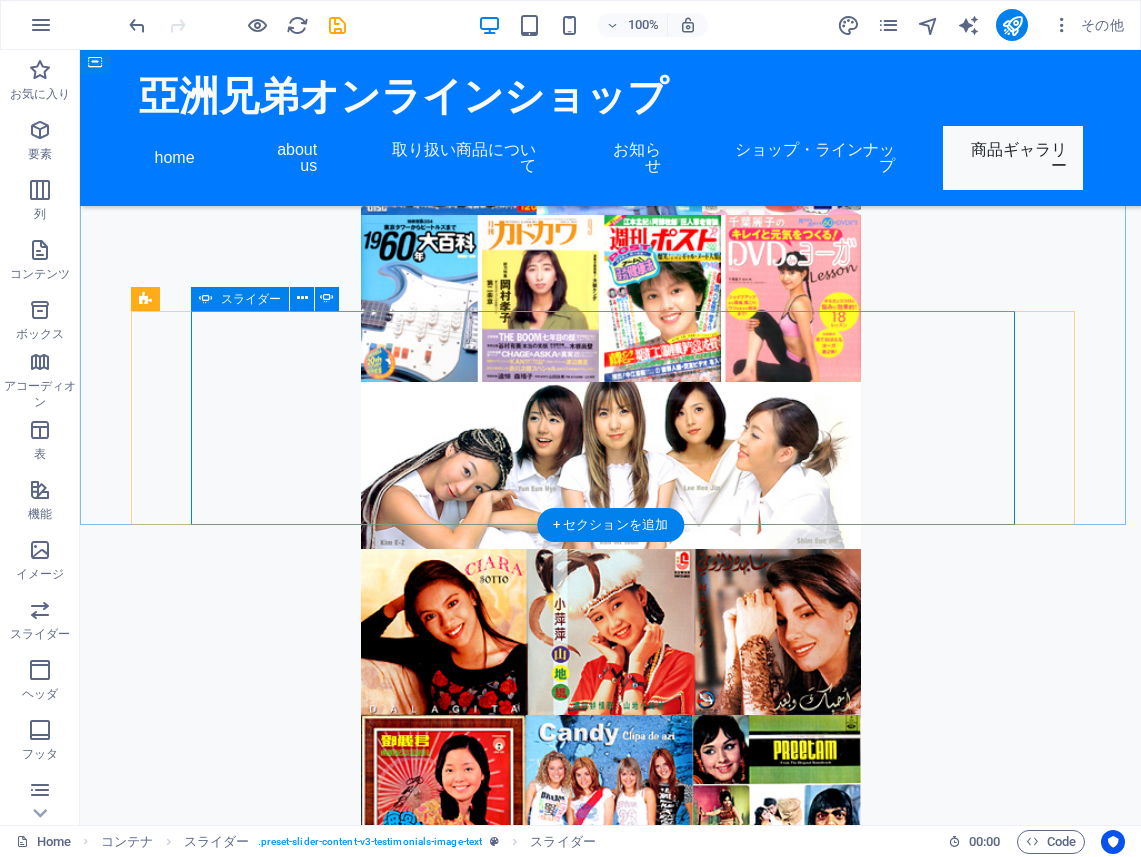 click at bounding box center [611, 3544] 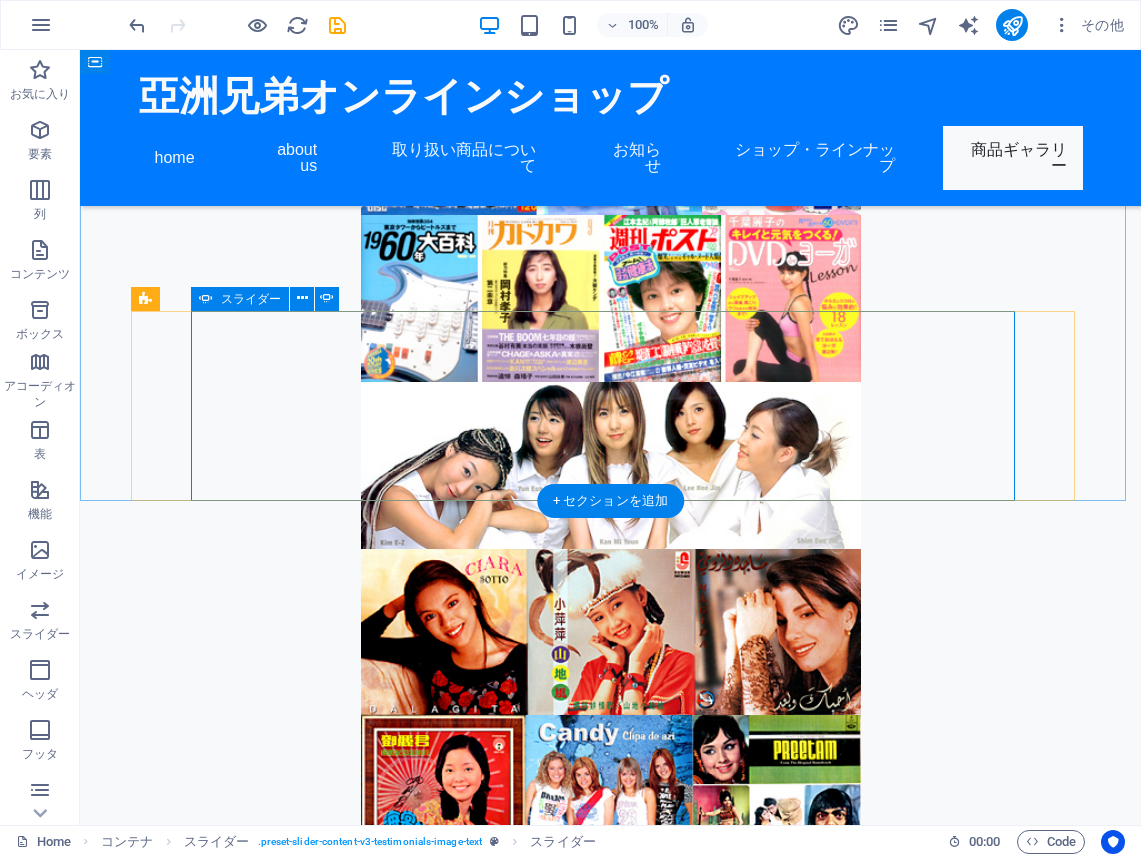 click at bounding box center [611, 3544] 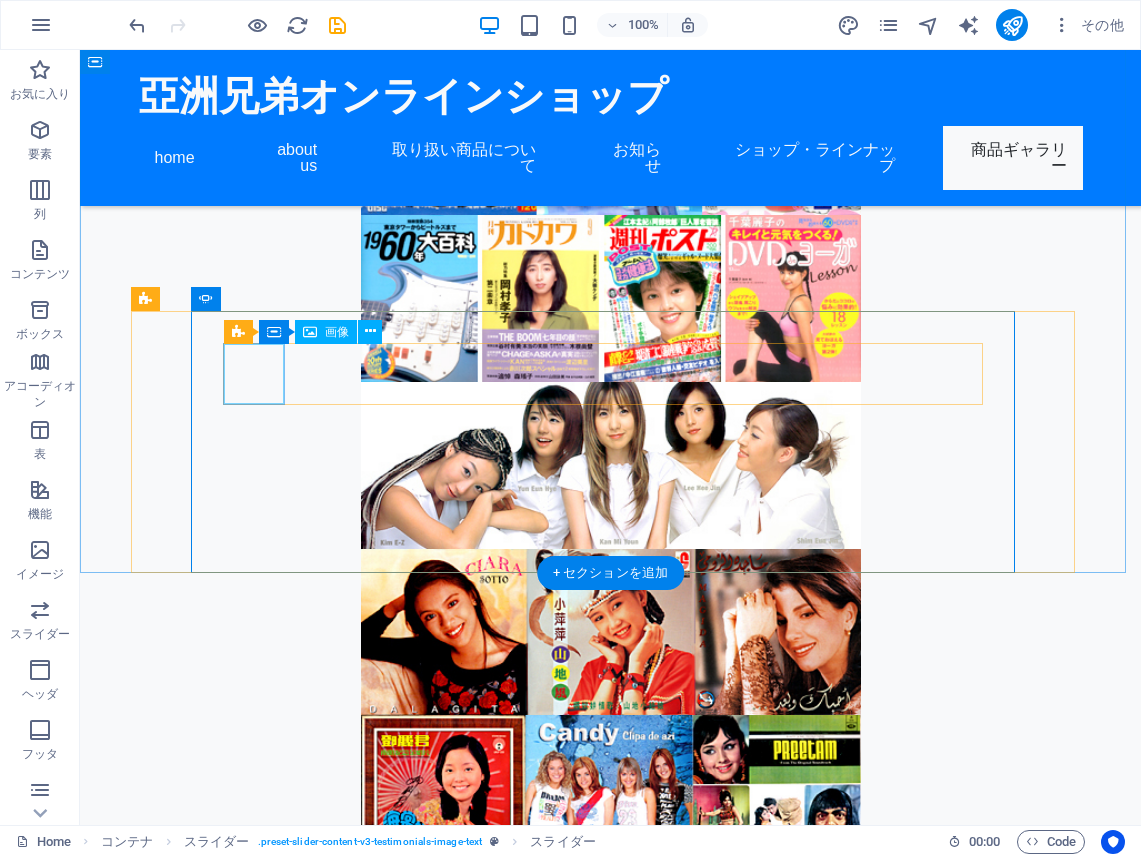 click at bounding box center (-1069, 4158) 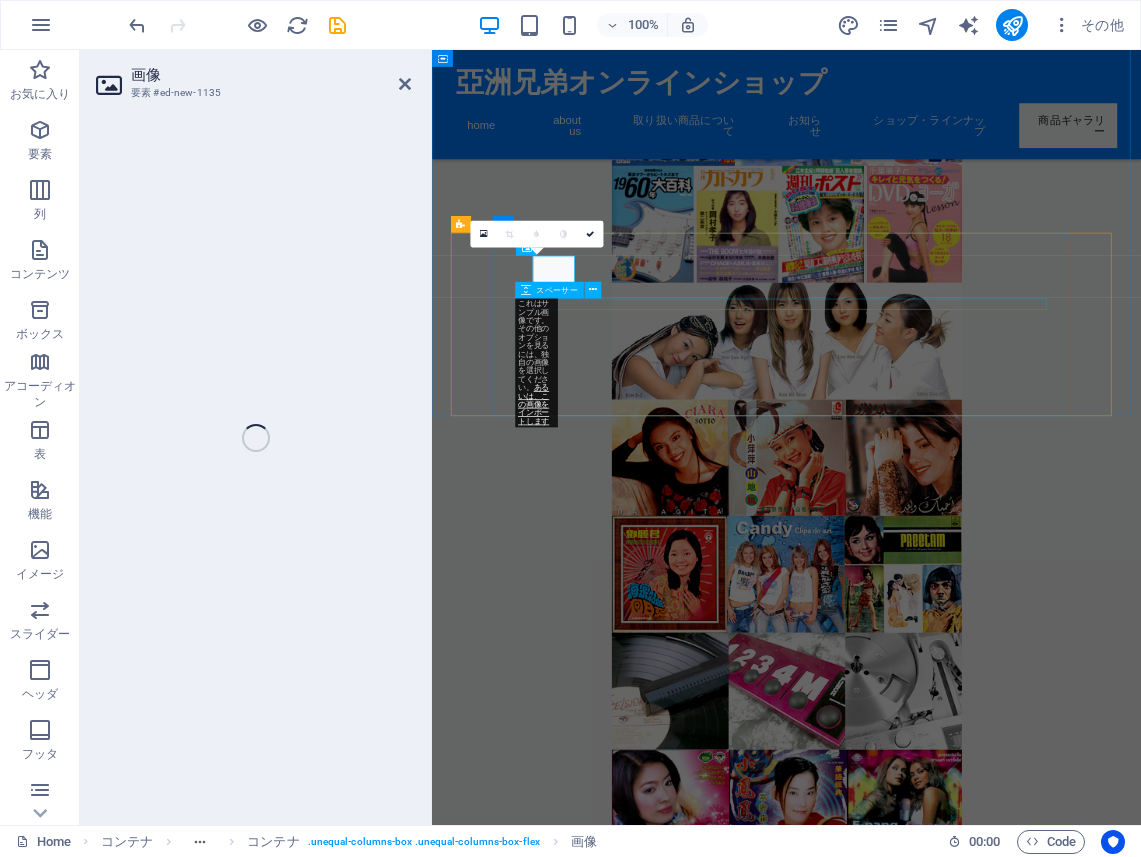 select on "px" 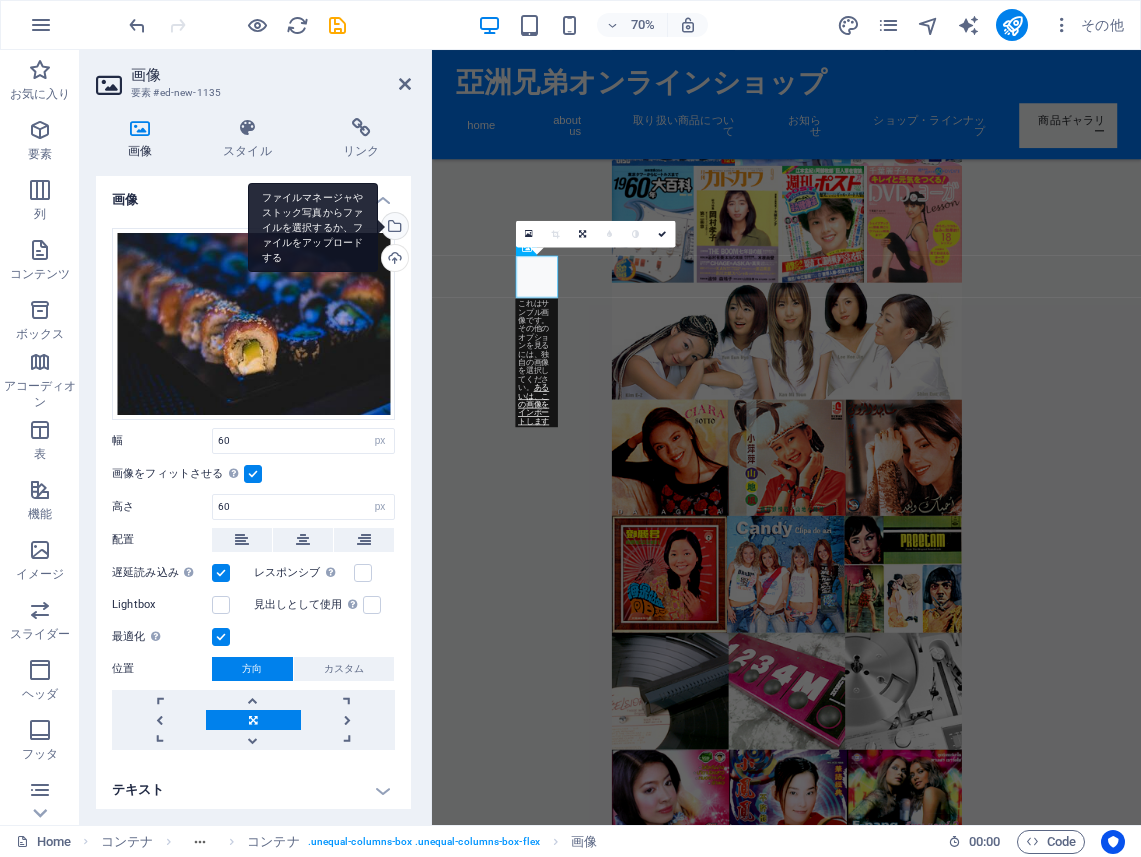 click on "ファイルマネージャやストック写真からファイルを選択するか、ファイルをアップロードする" at bounding box center [313, 228] 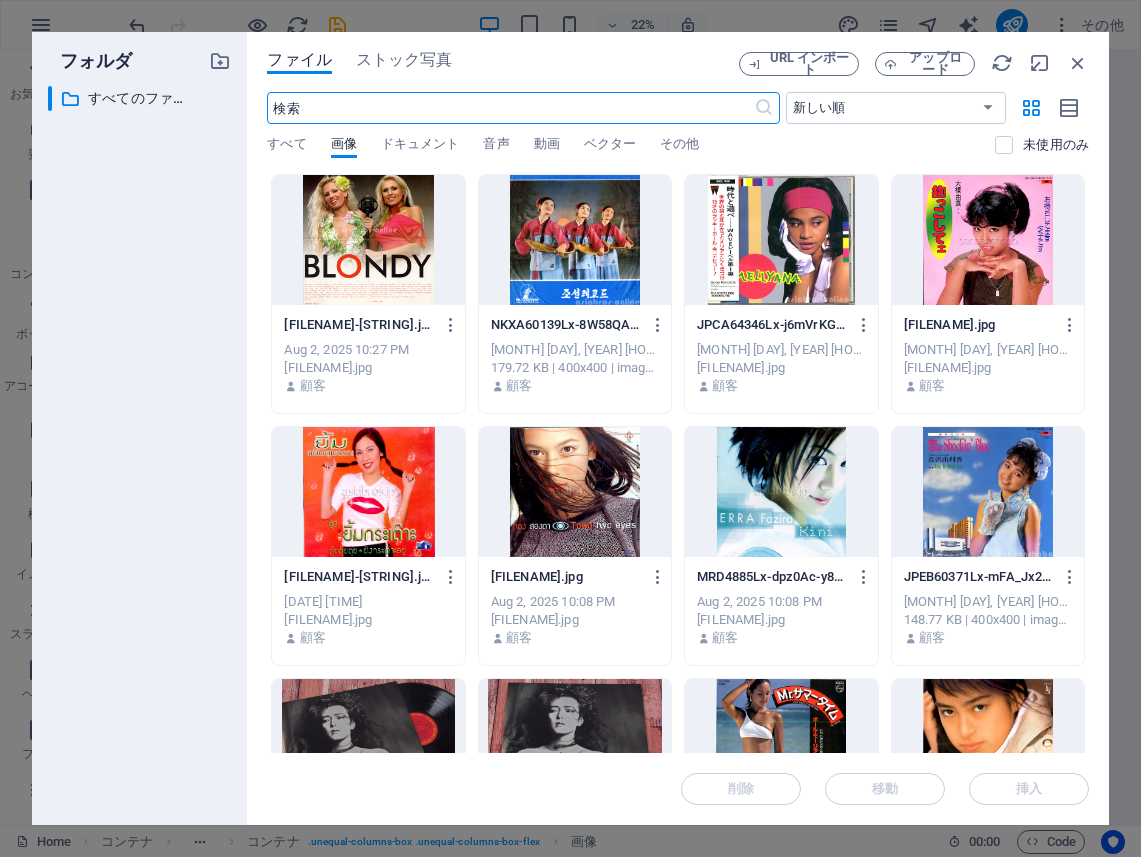 scroll, scrollTop: 5644, scrollLeft: 0, axis: vertical 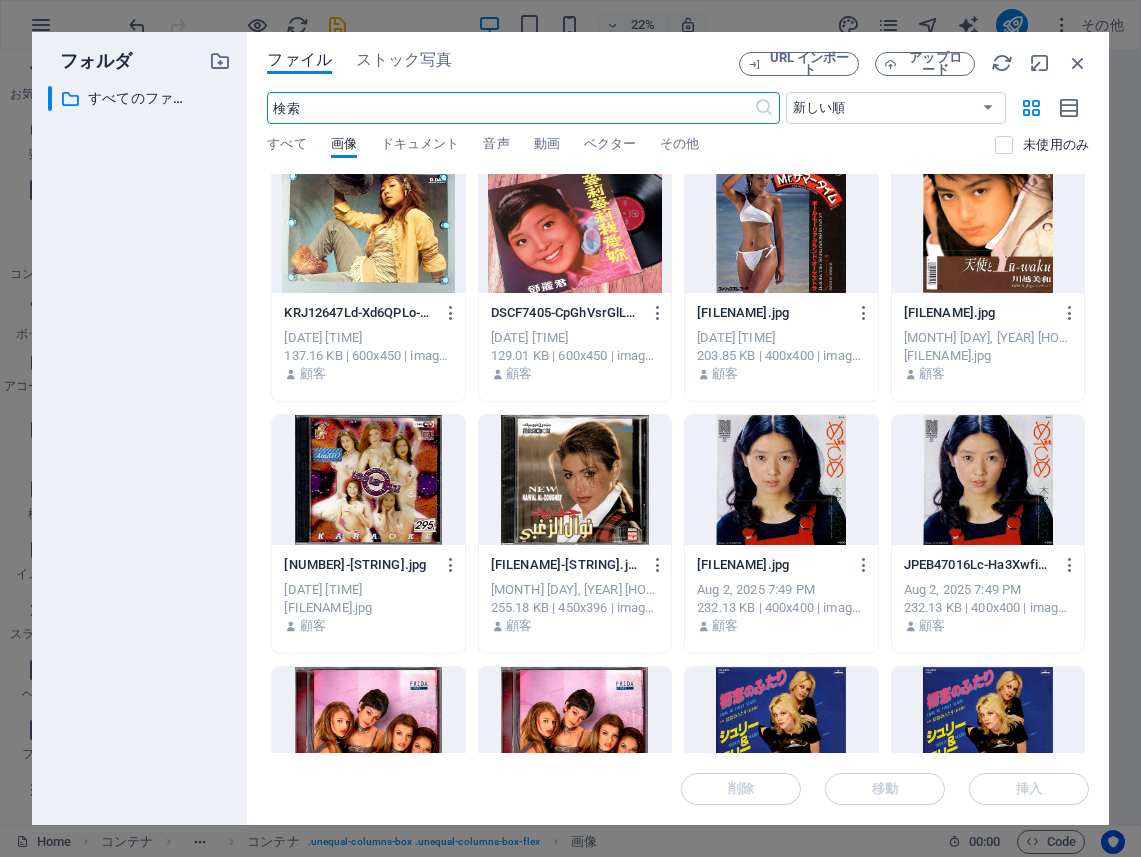 click at bounding box center [575, 228] 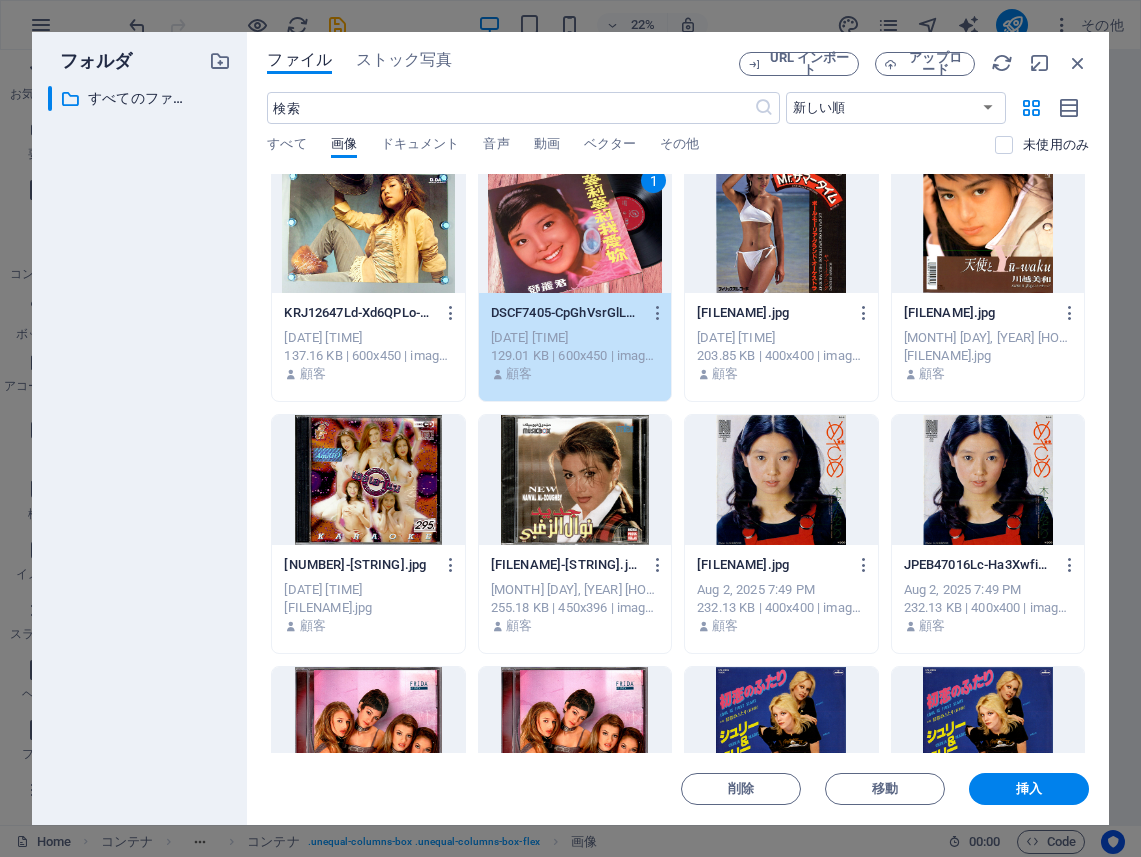 click on "1" at bounding box center [575, 228] 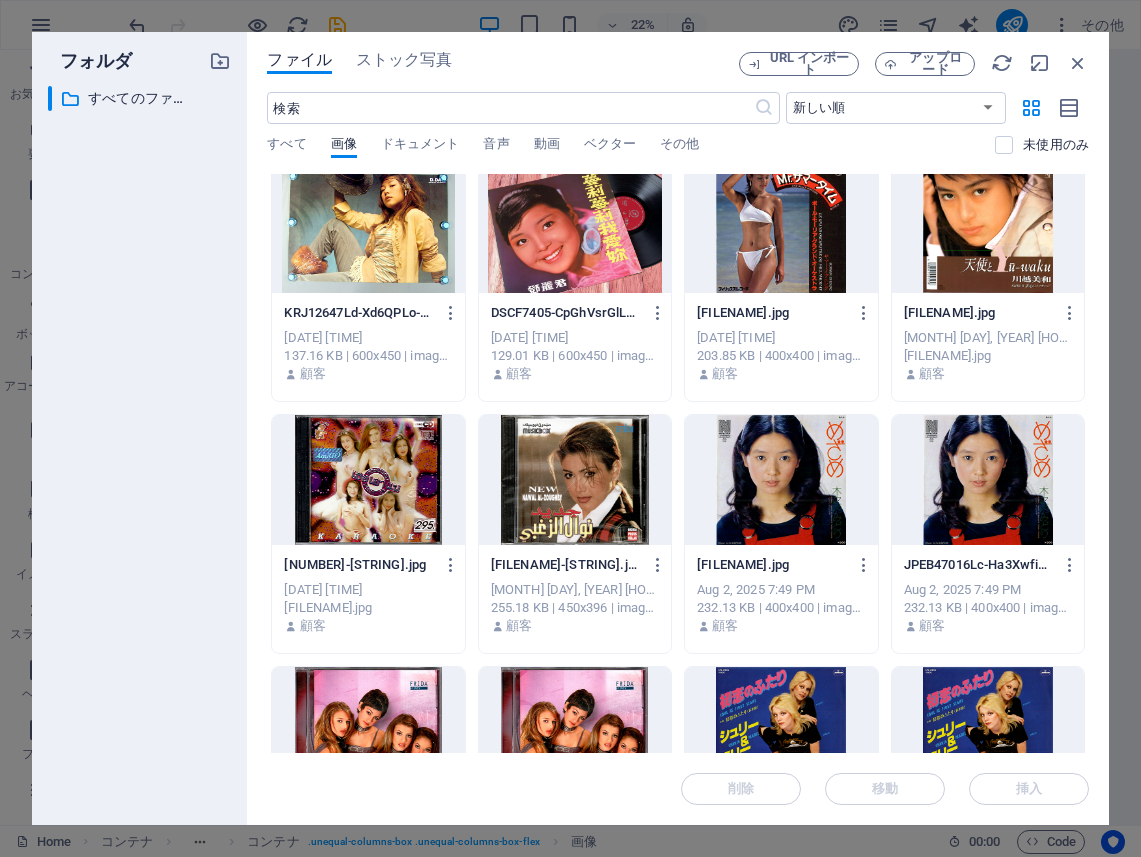 click at bounding box center (575, 228) 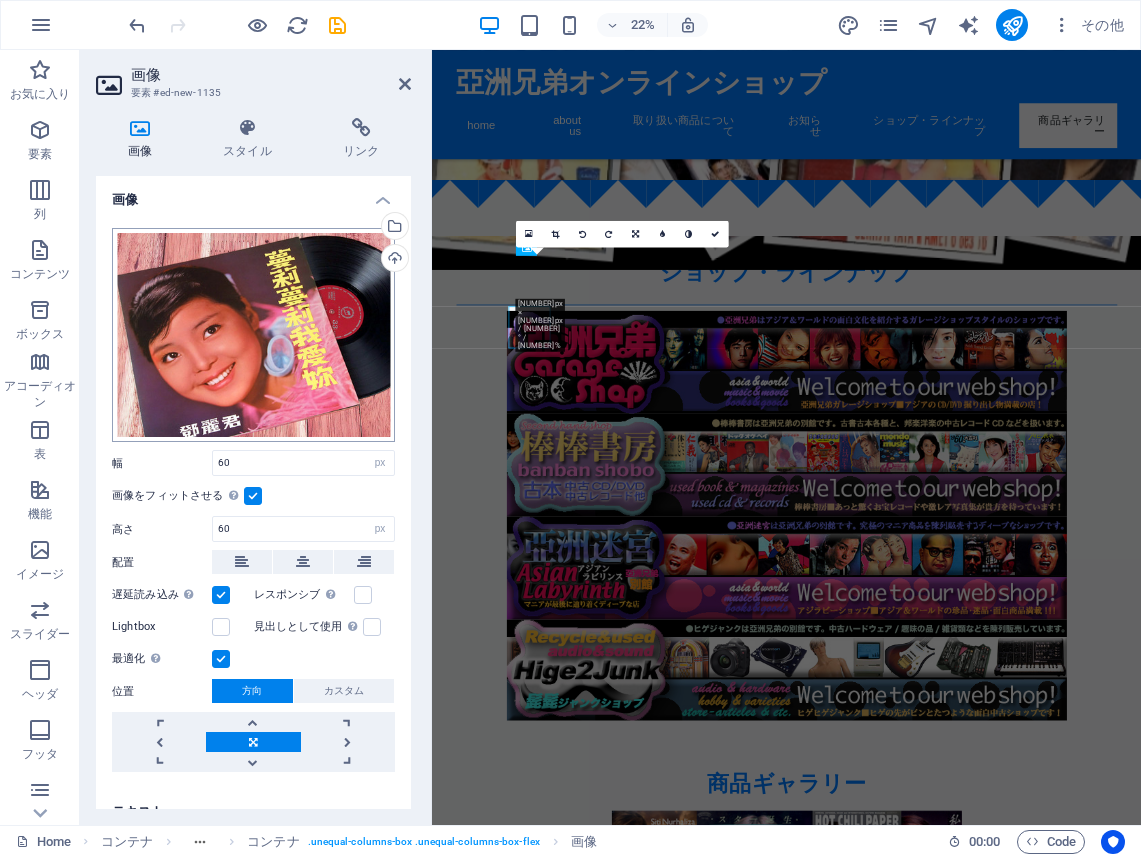 scroll, scrollTop: 7732, scrollLeft: 0, axis: vertical 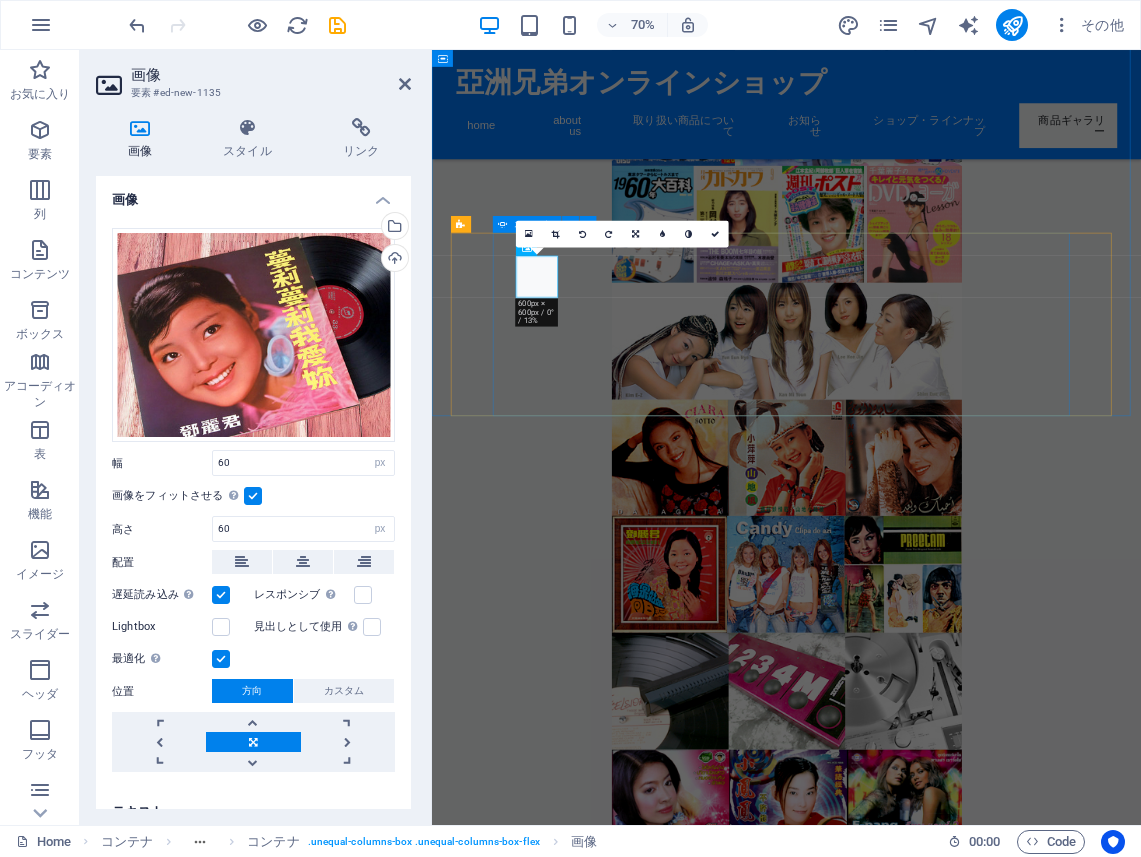 click at bounding box center [939, 3544] 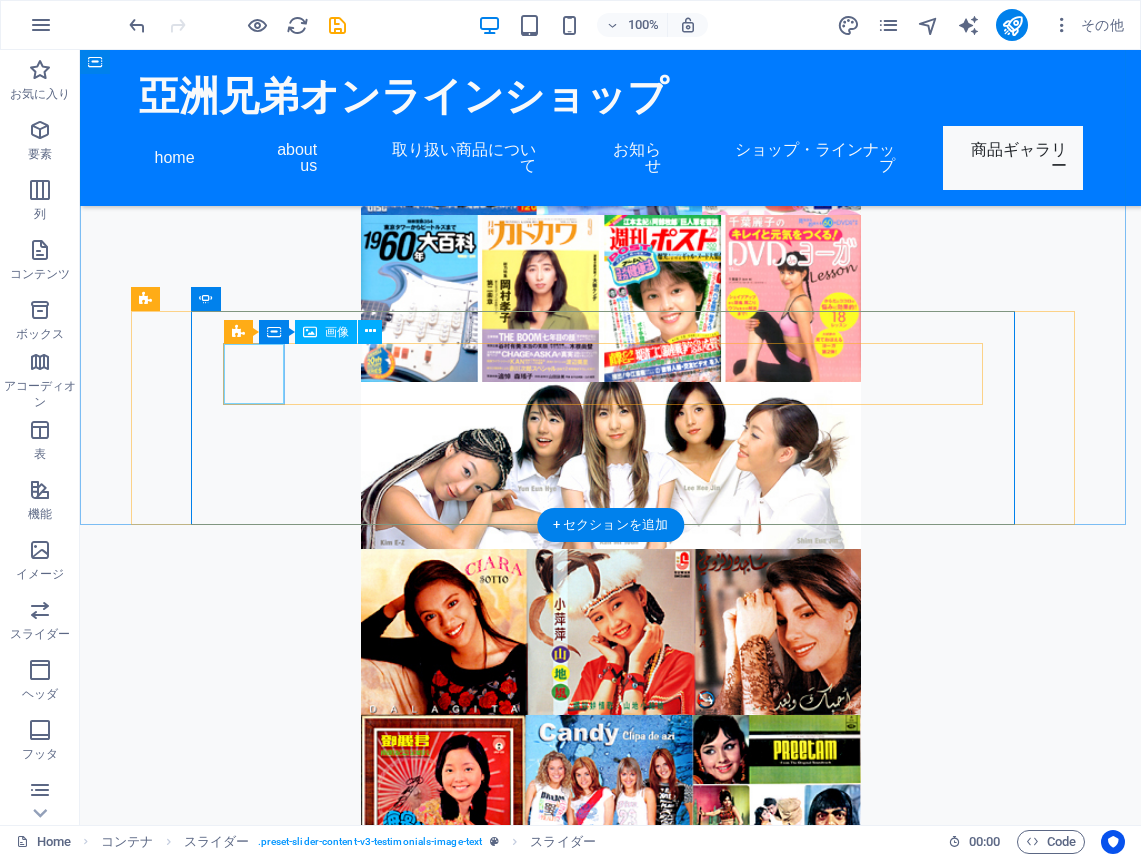 click at bounding box center [-245, 3888] 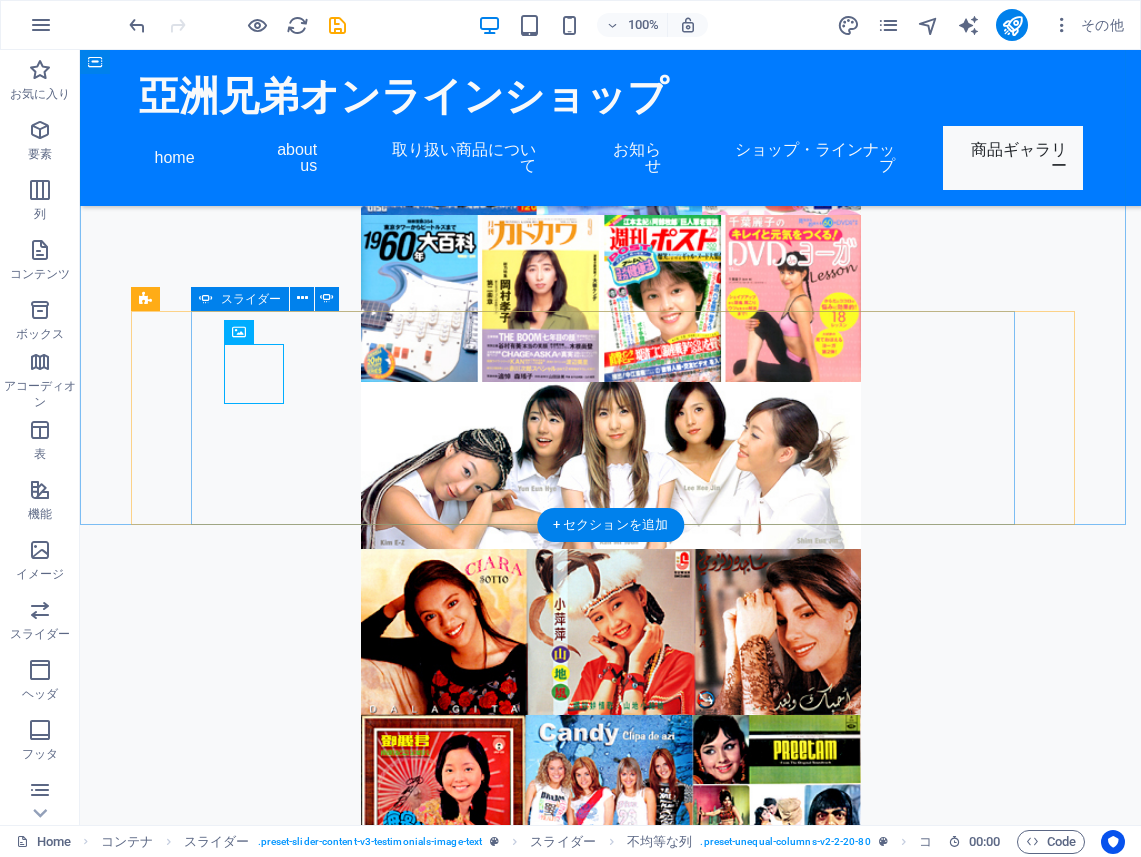 select on "px" 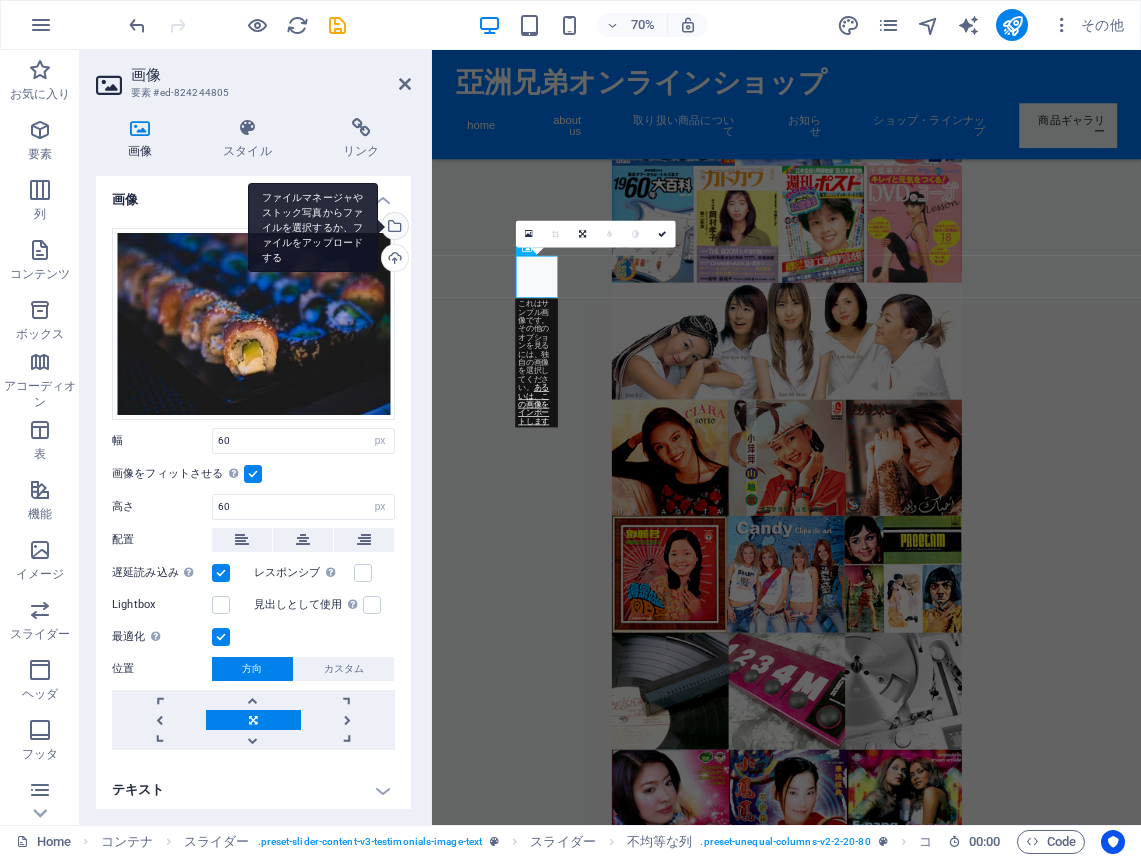 click on "ファイルマネージャやストック写真からファイルを選択するか、ファイルをアップロードする" at bounding box center [313, 228] 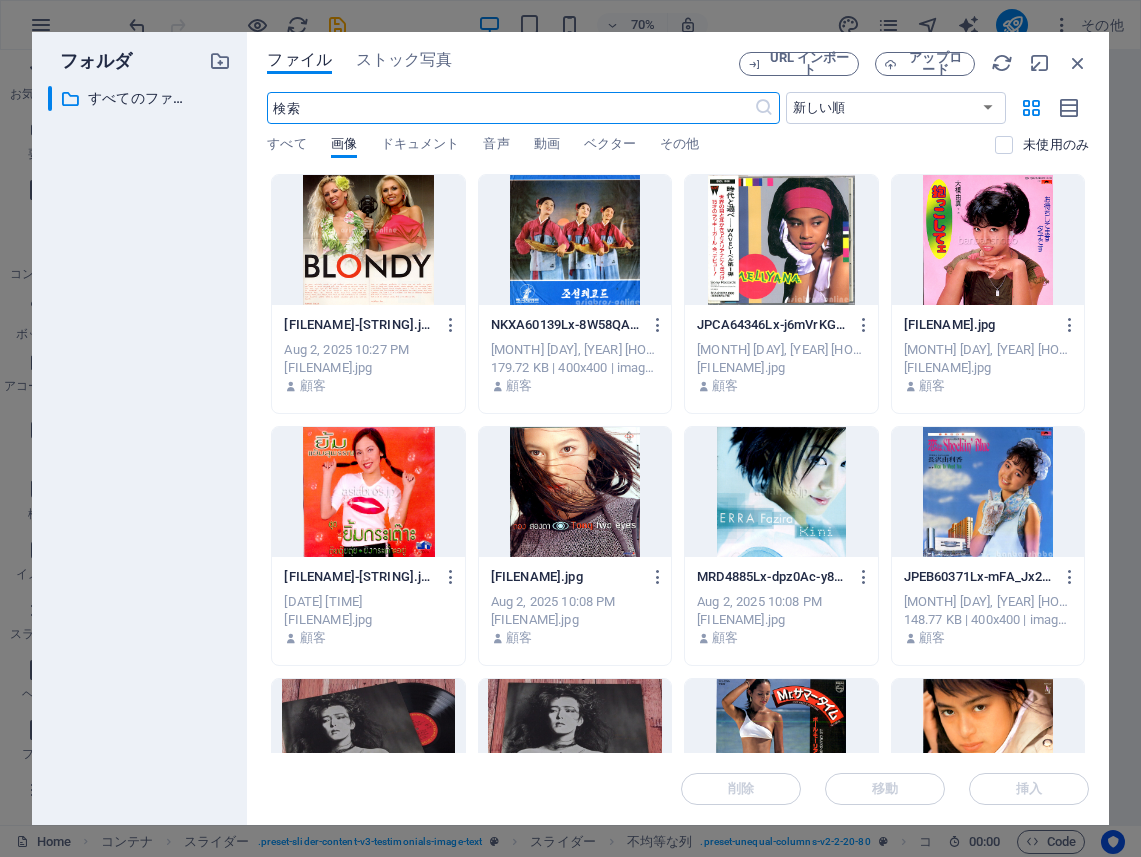 scroll, scrollTop: 5596, scrollLeft: 0, axis: vertical 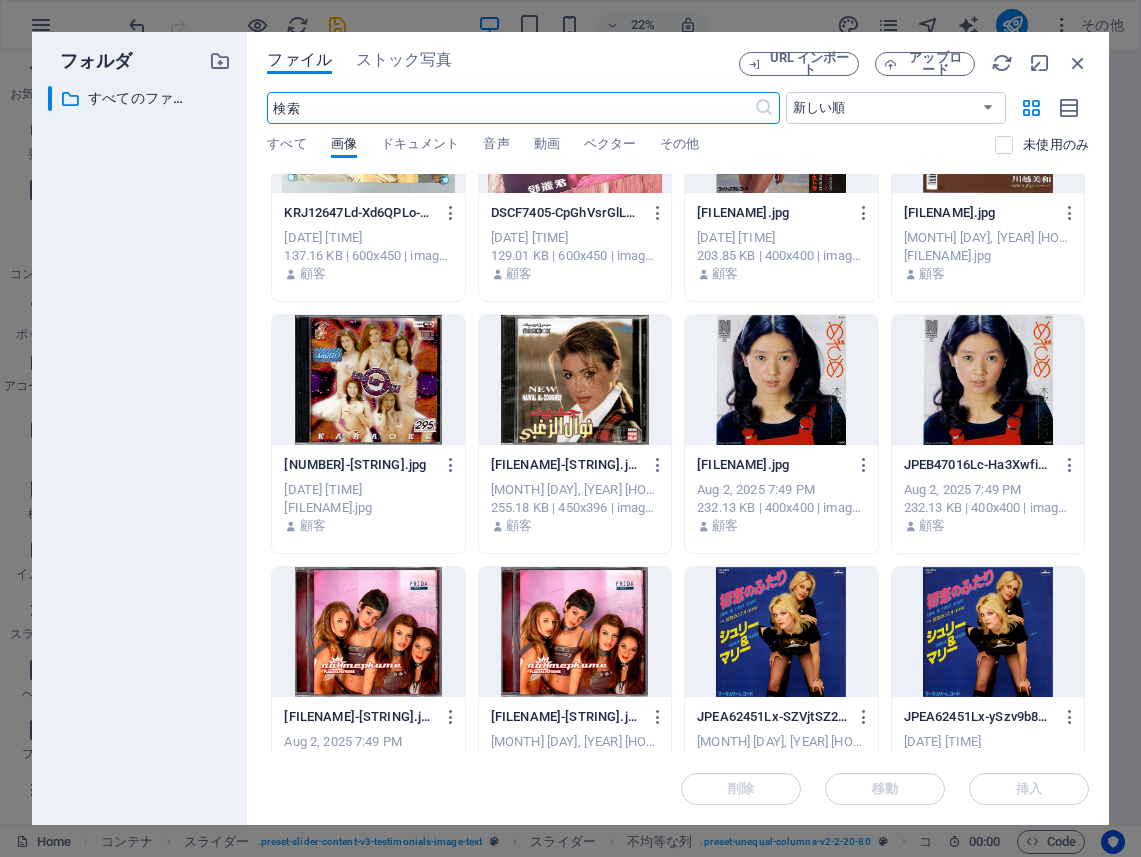 click at bounding box center (575, 380) 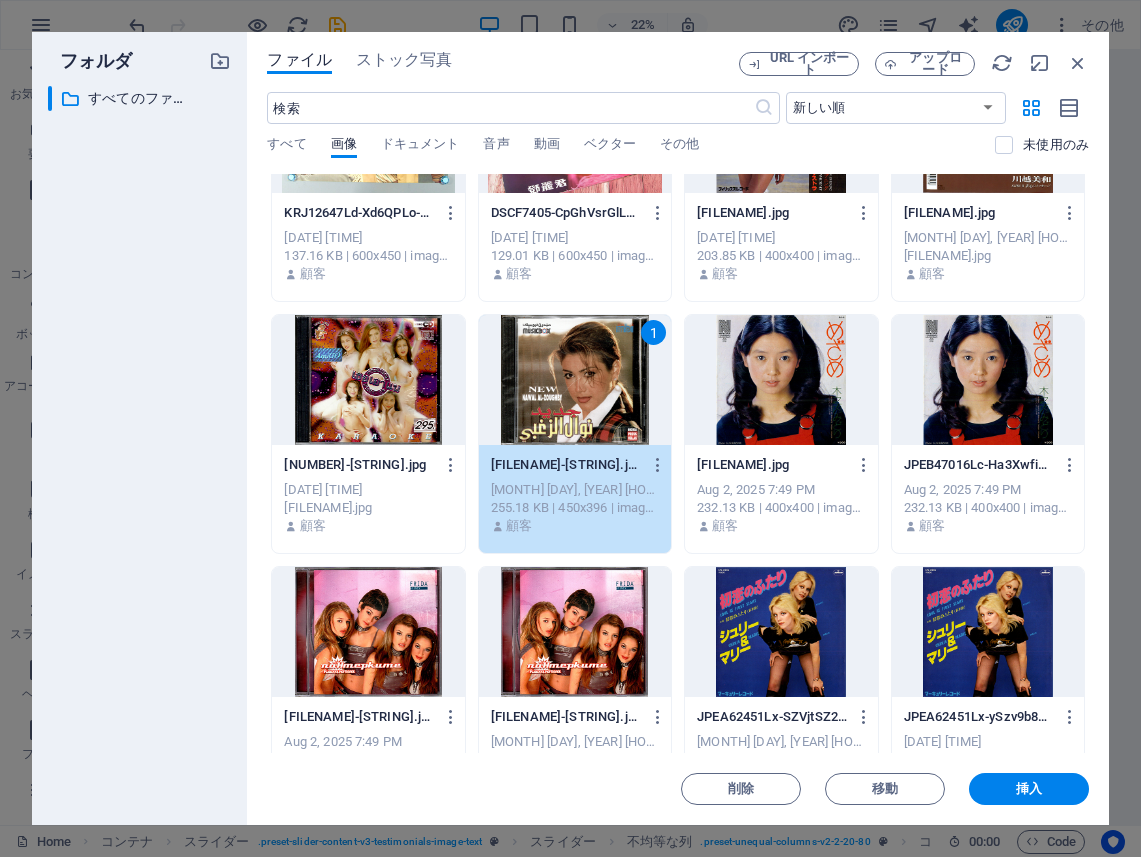 click on "1" at bounding box center [575, 380] 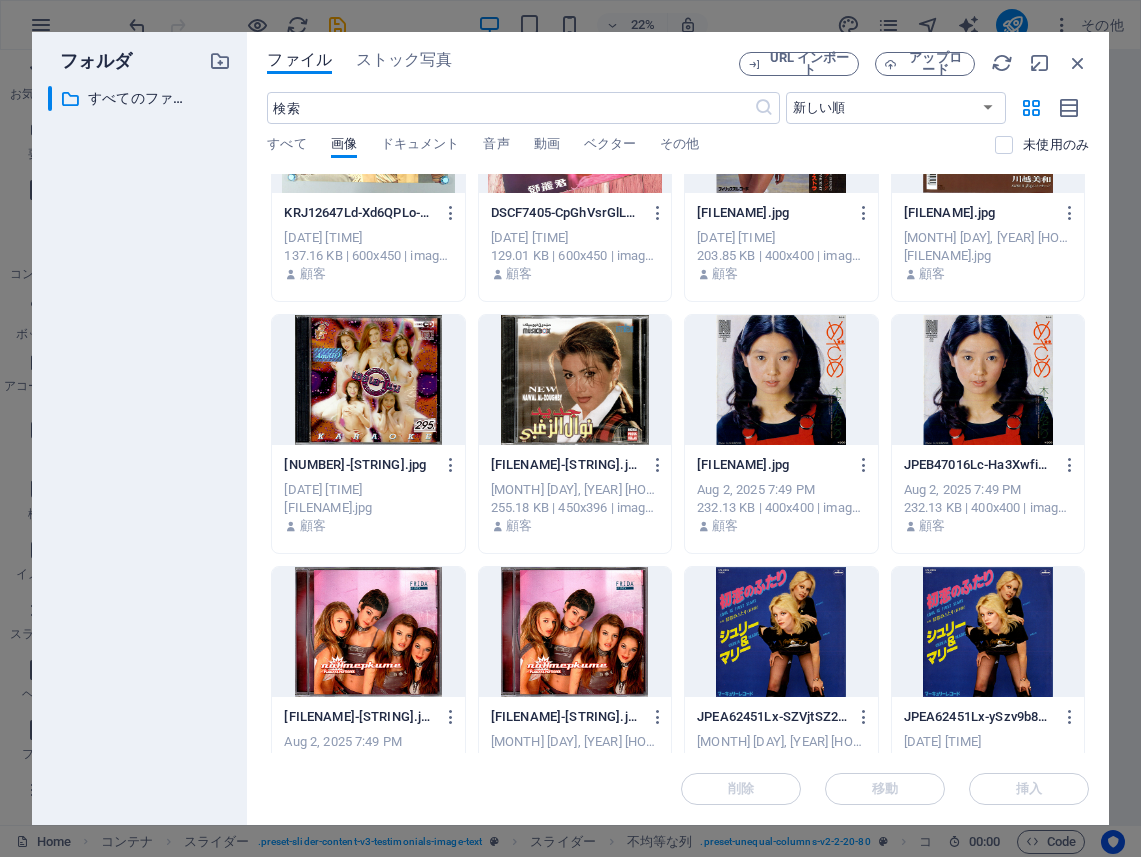 click at bounding box center [575, 380] 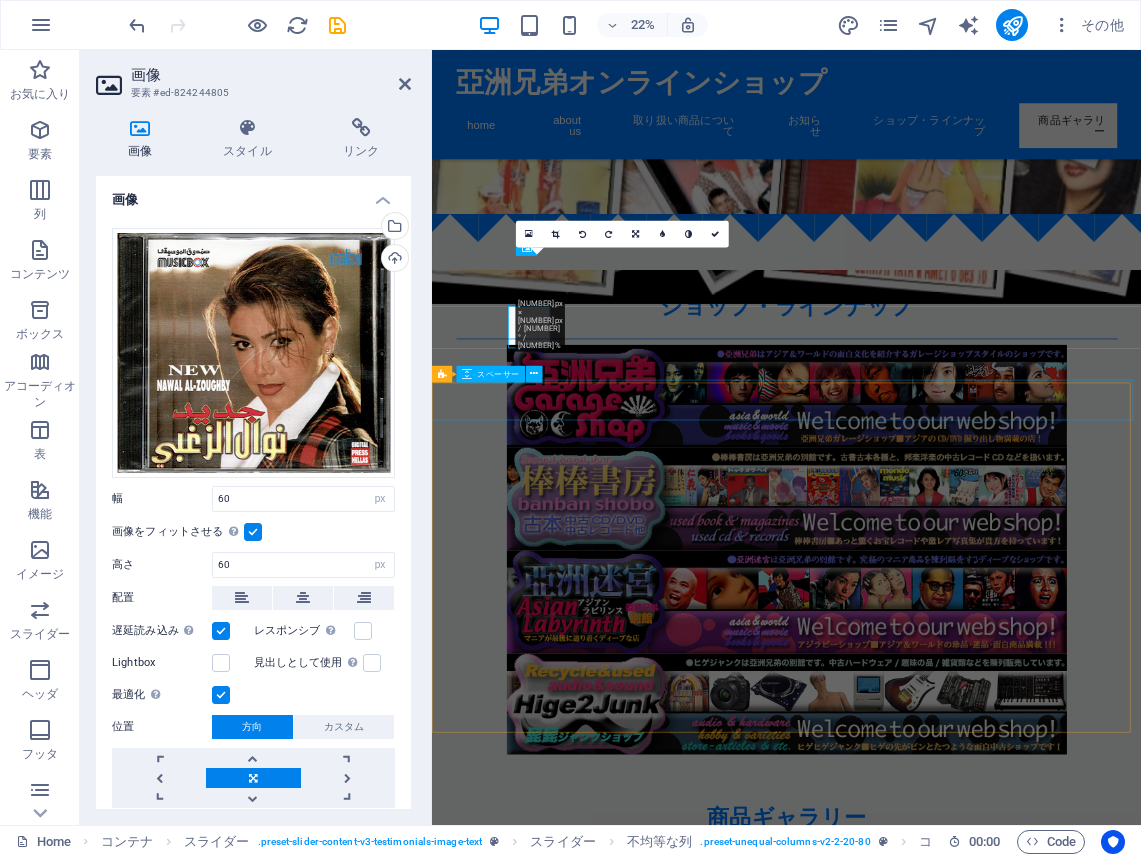 scroll, scrollTop: 7732, scrollLeft: 0, axis: vertical 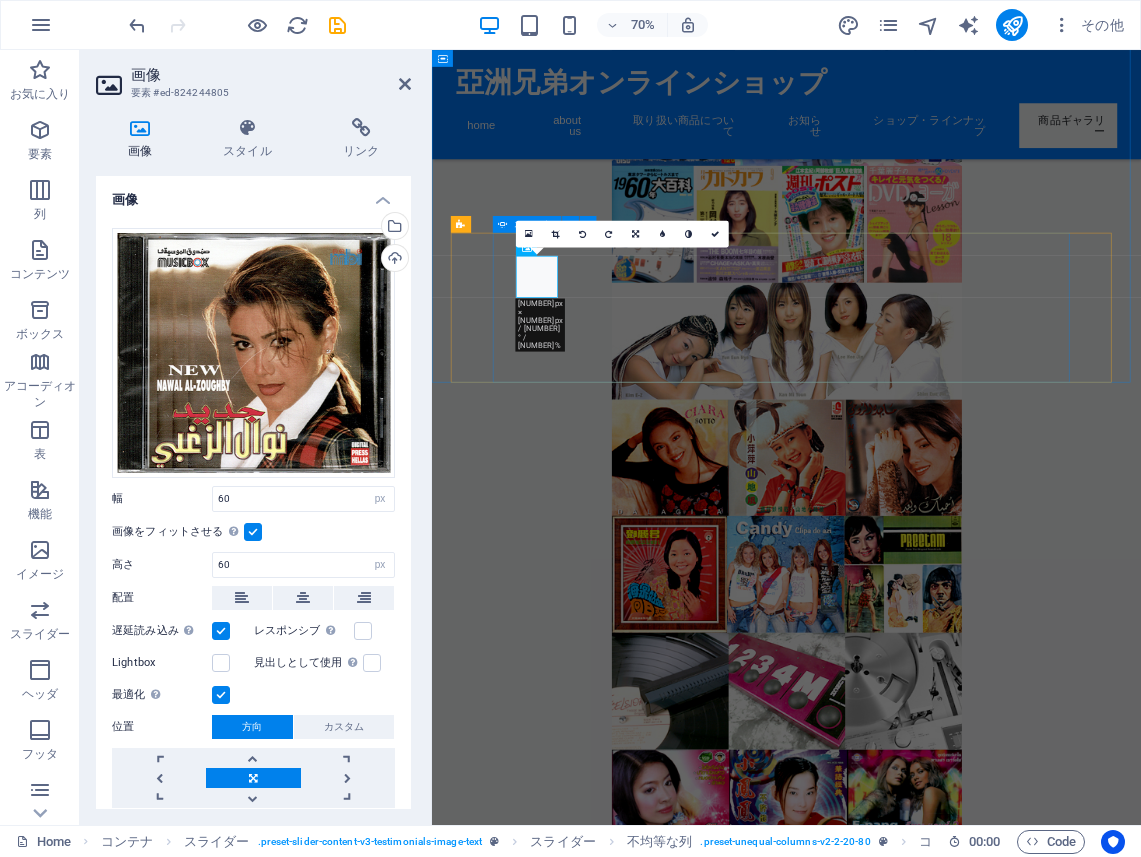 click at bounding box center [939, 3544] 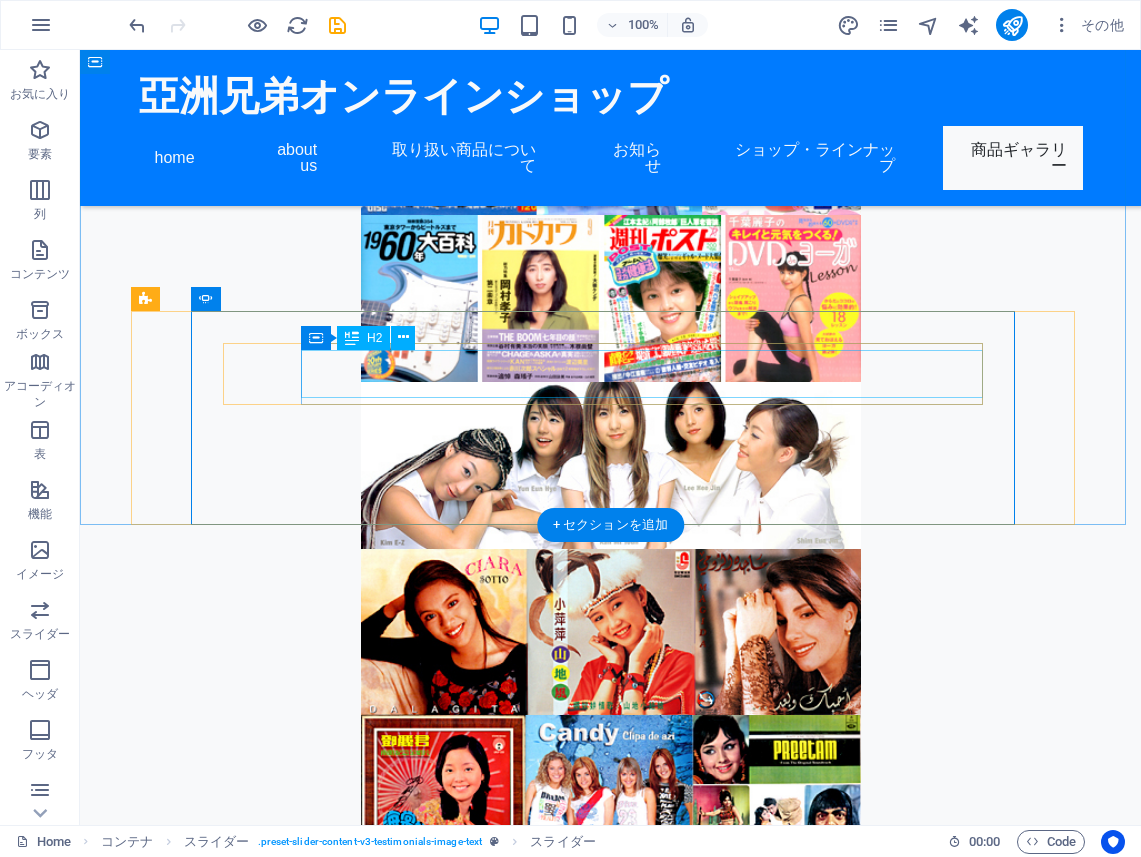 click on "他店にはないモノがココにはある！" at bounding box center (-2717, 4833) 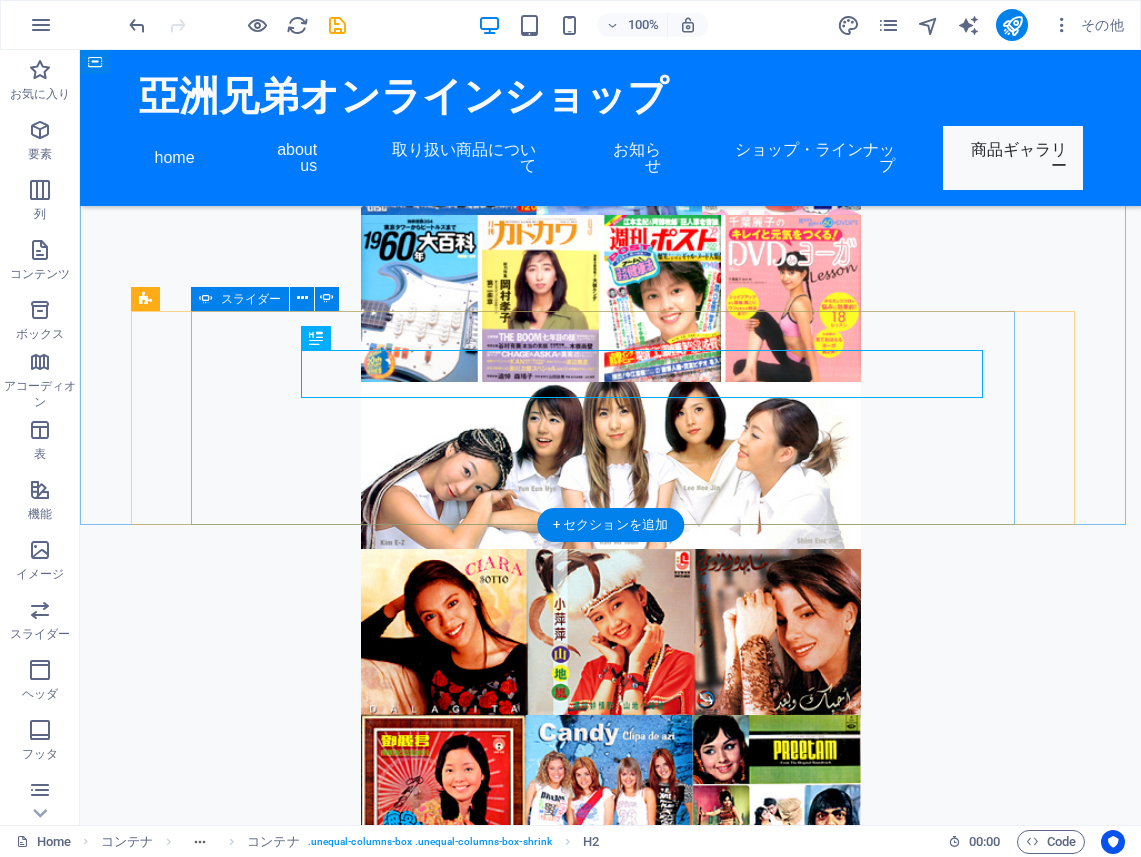 click at bounding box center (611, 3544) 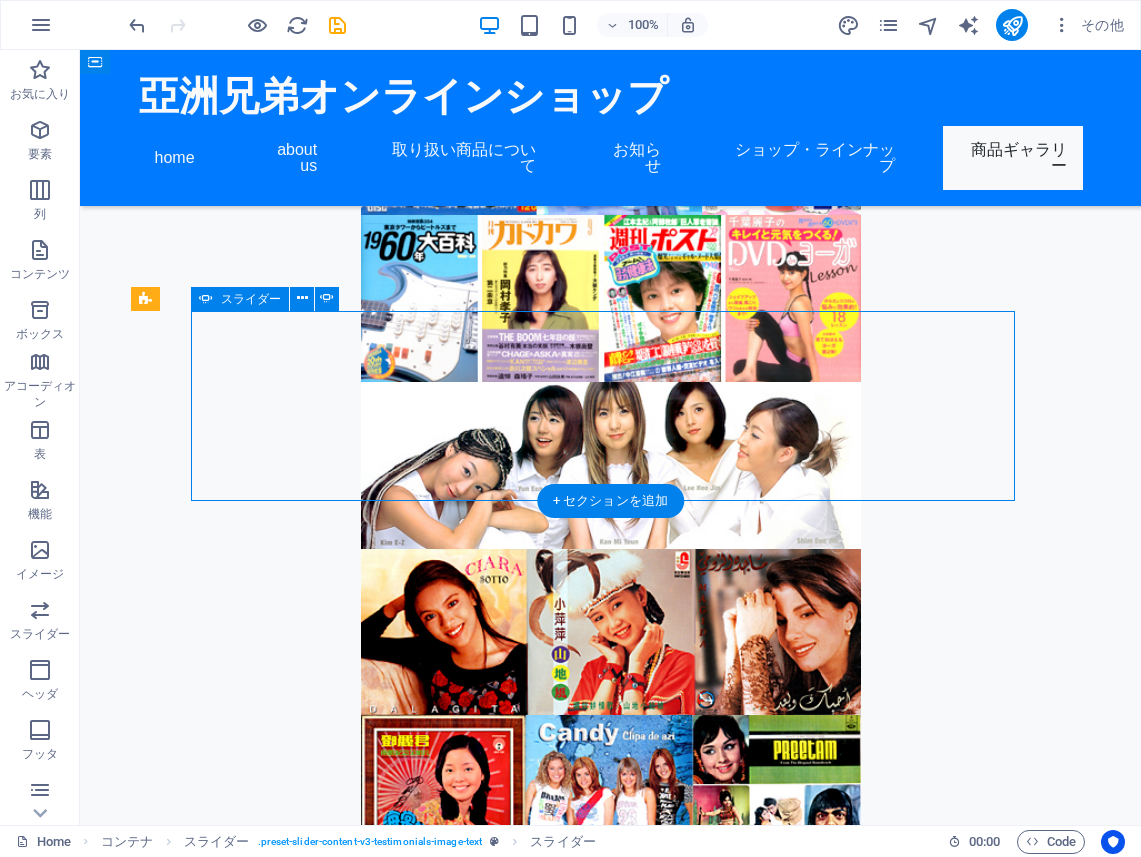click at bounding box center [611, 3544] 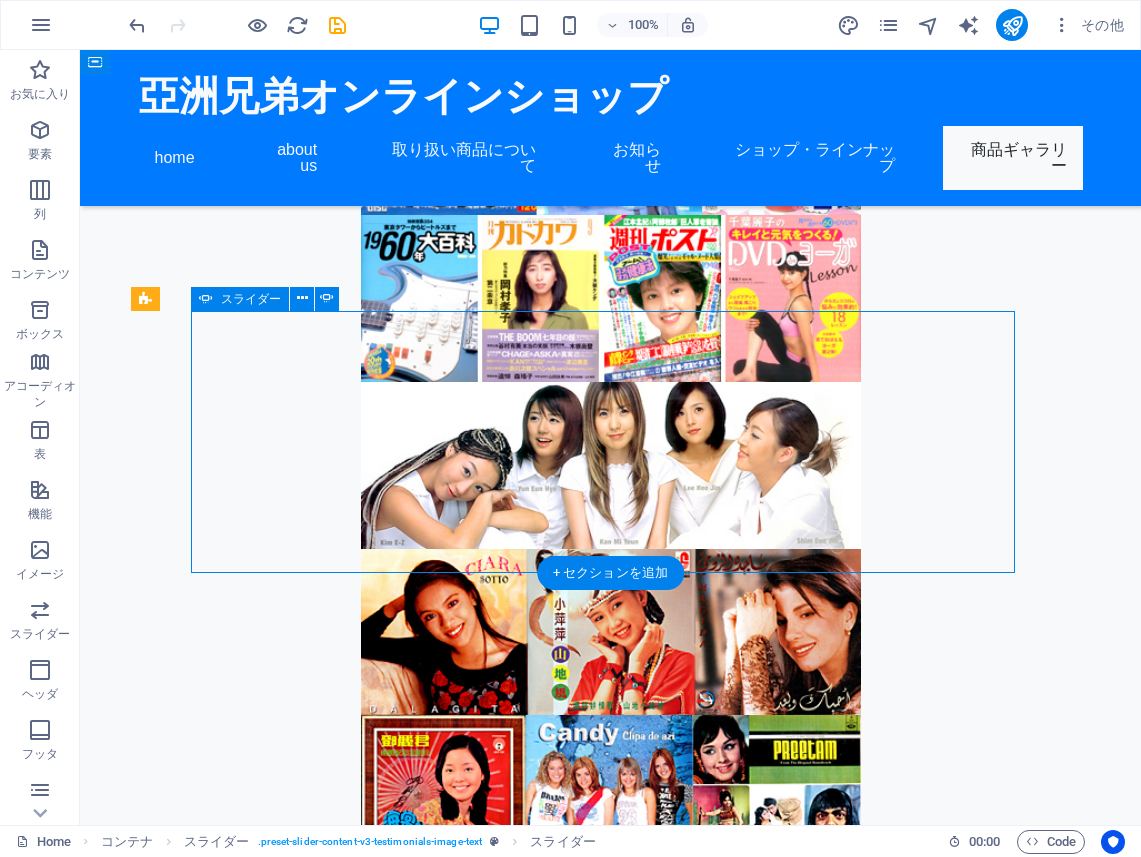 click at bounding box center [611, 3544] 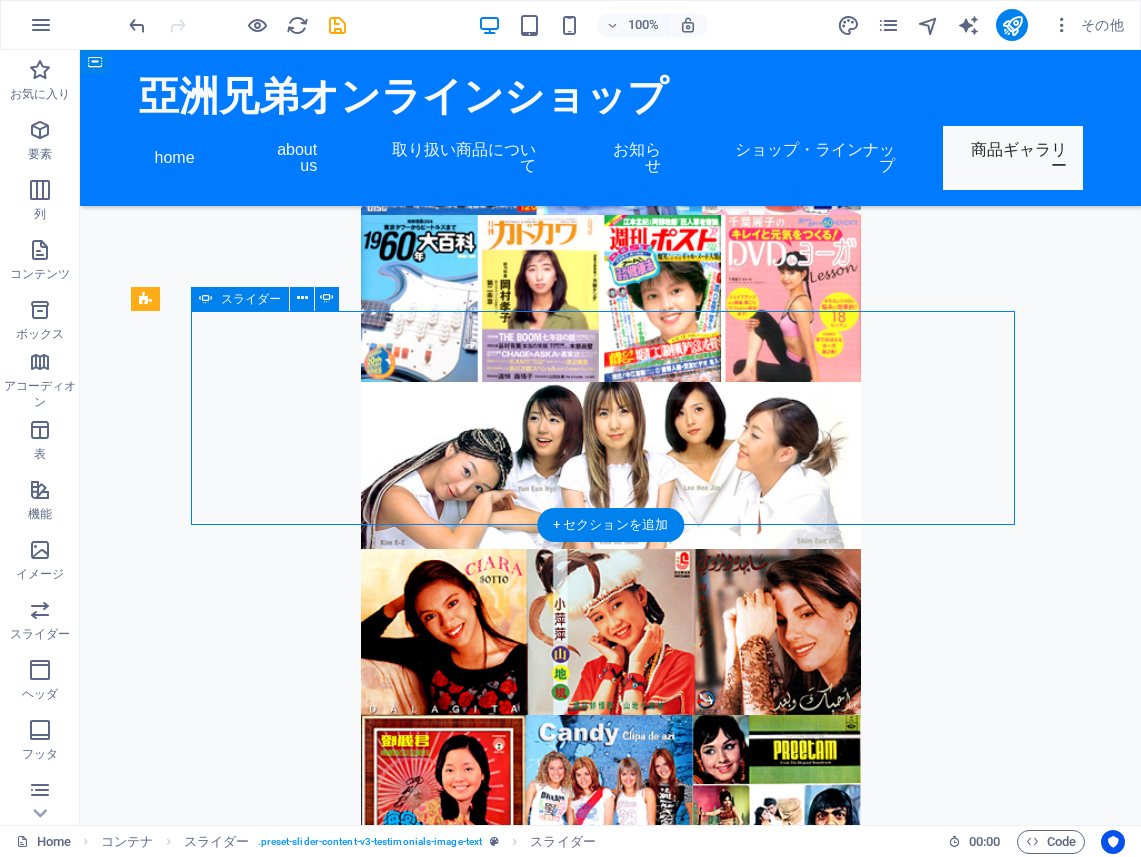 click at bounding box center (611, 3544) 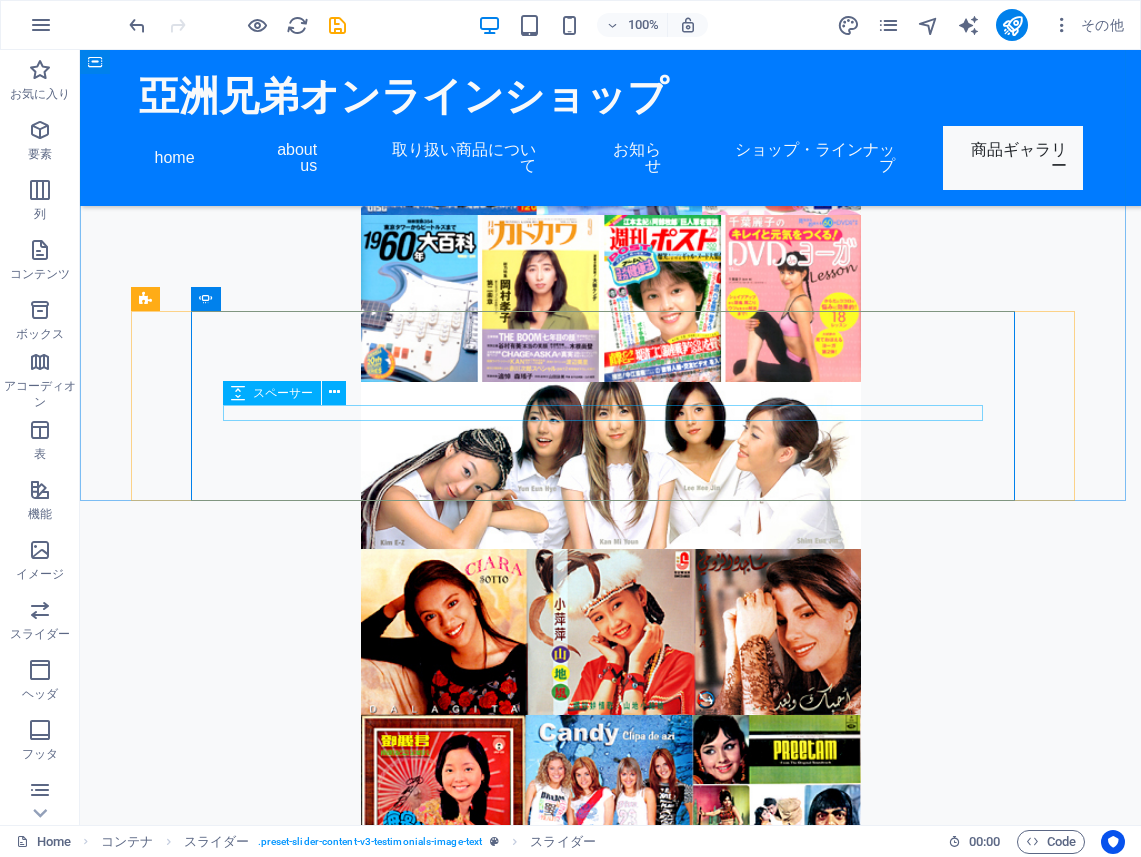 click on "スペーサー" at bounding box center [272, 393] 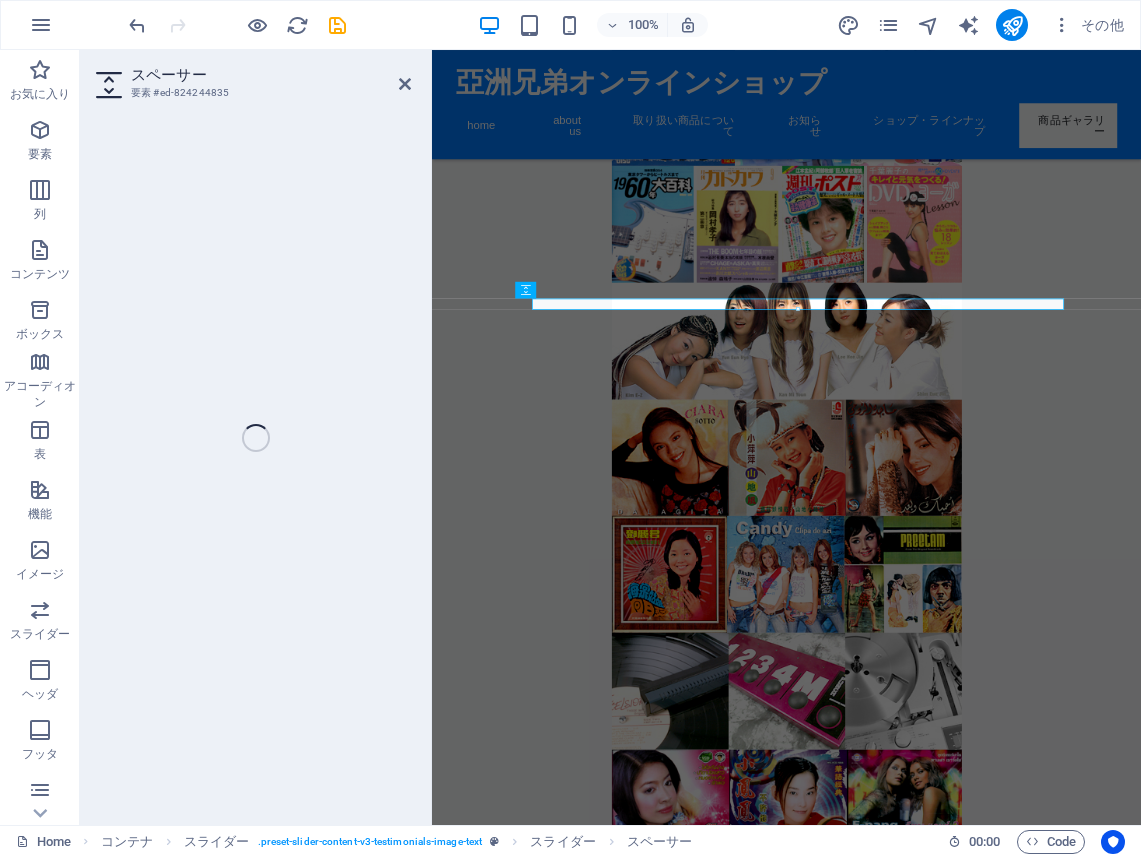 select on "px" 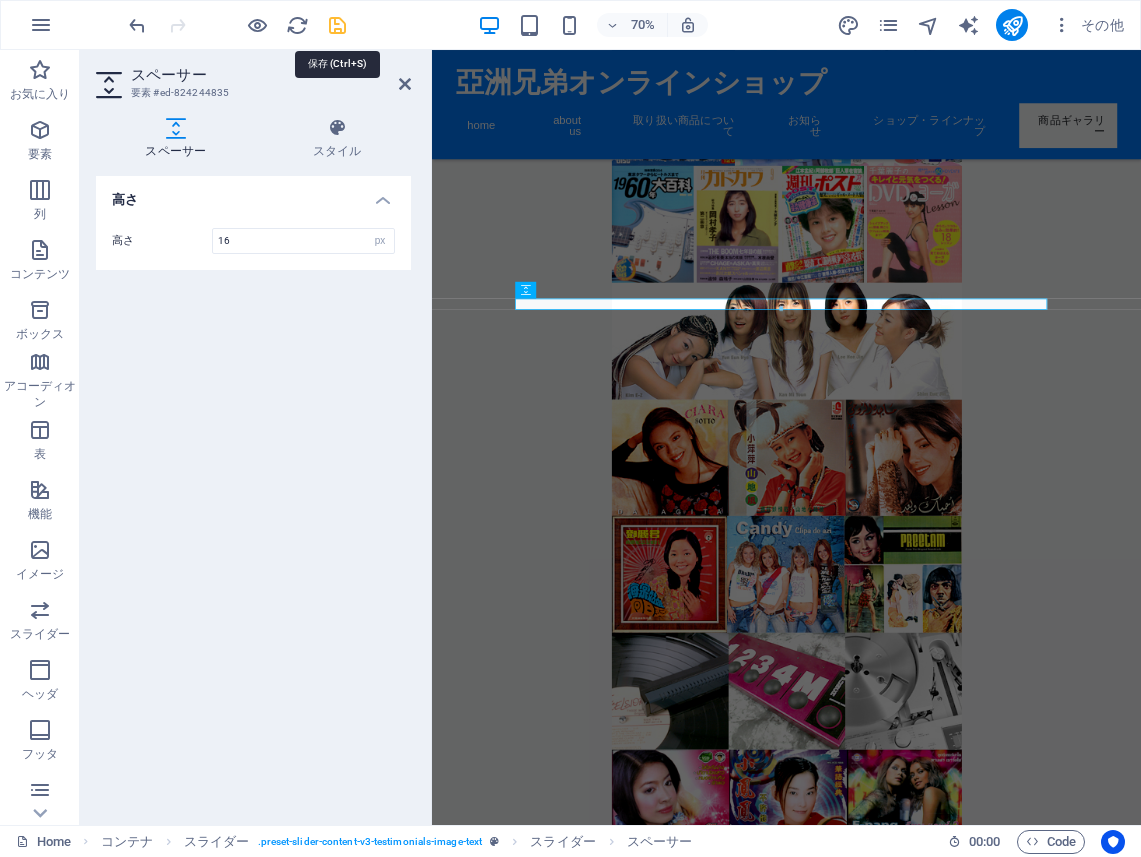 click at bounding box center [337, 25] 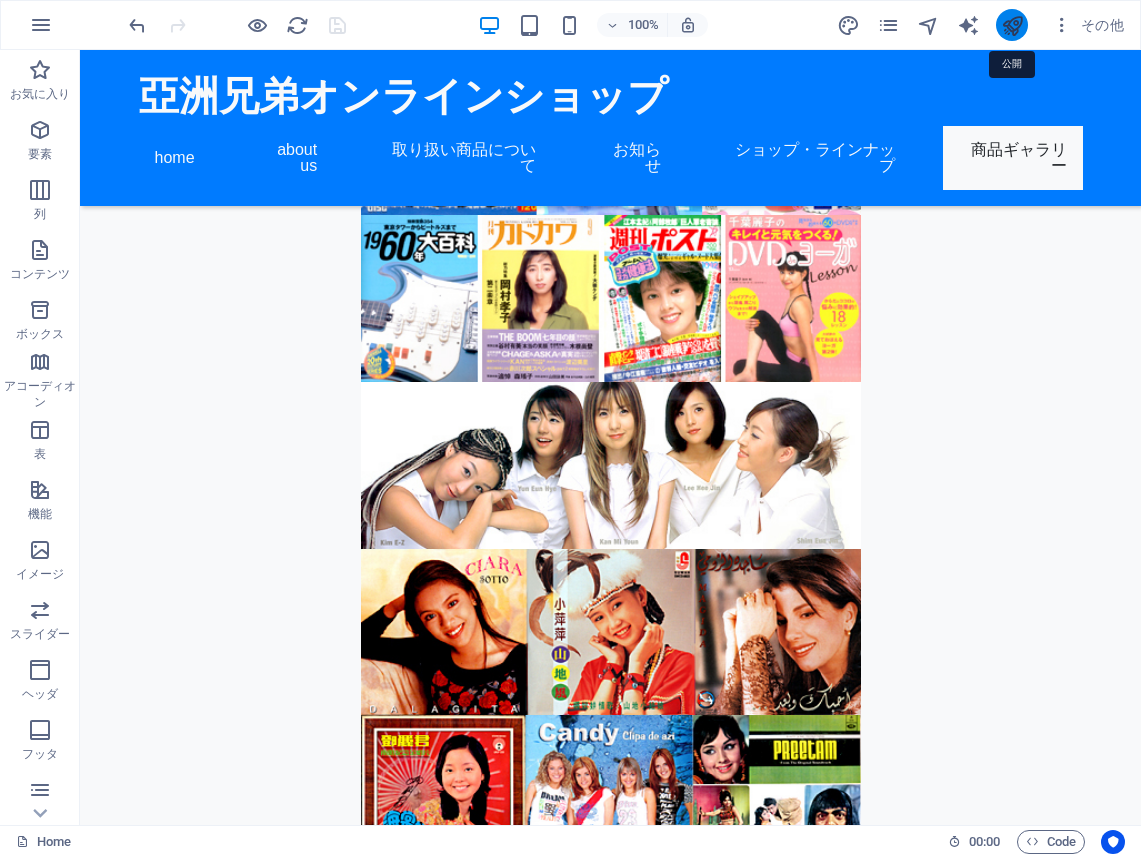 click at bounding box center (1012, 25) 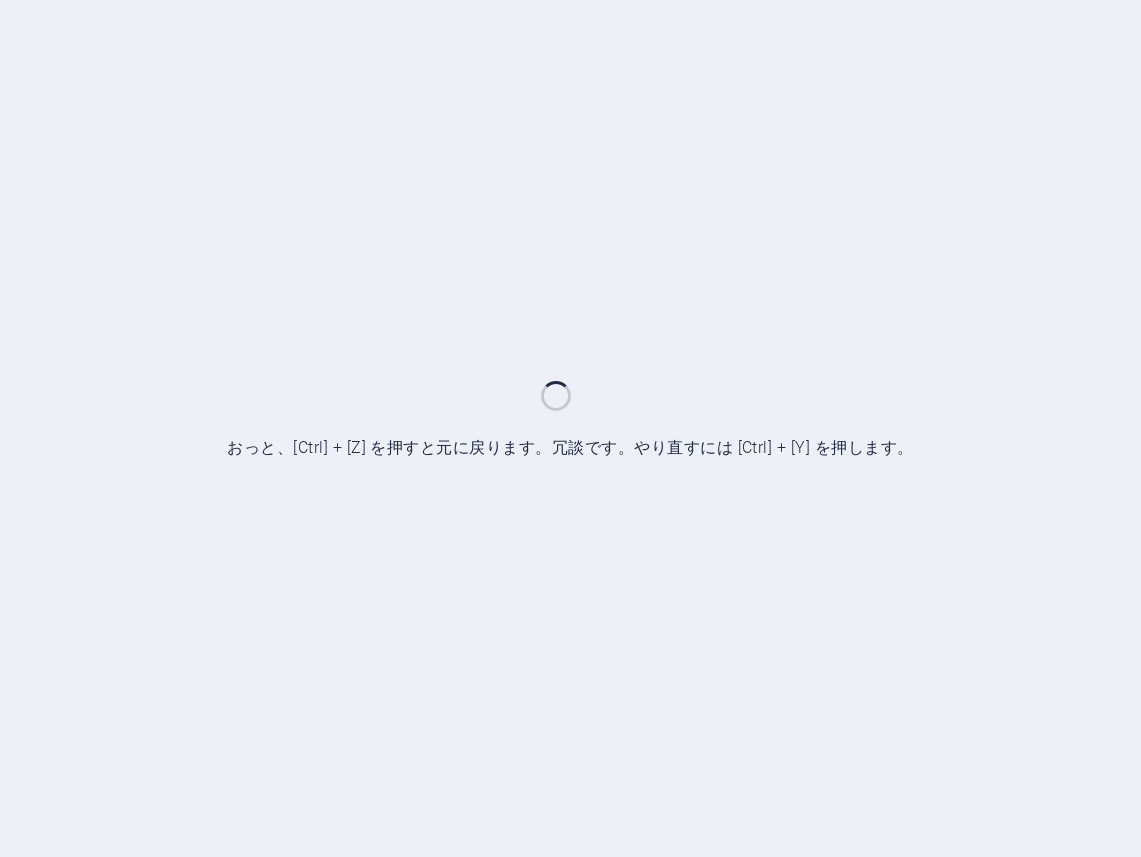 scroll, scrollTop: 0, scrollLeft: 0, axis: both 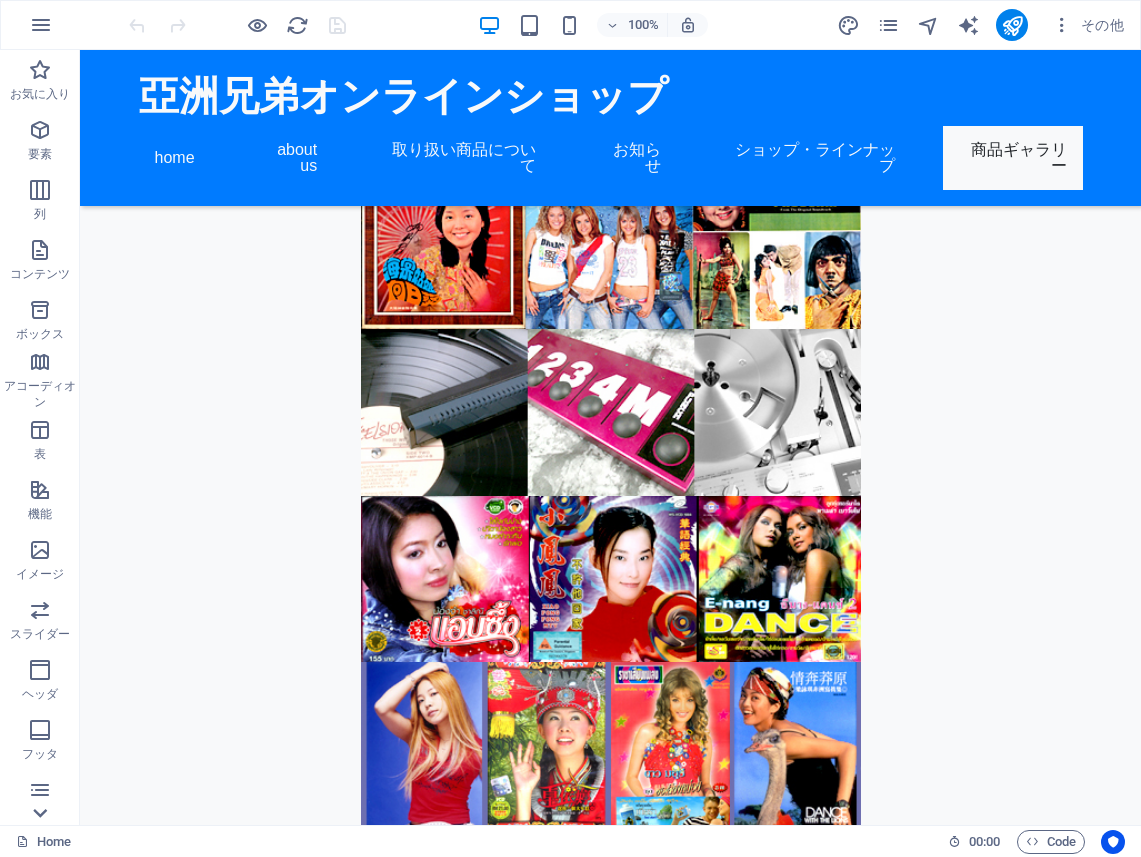 click 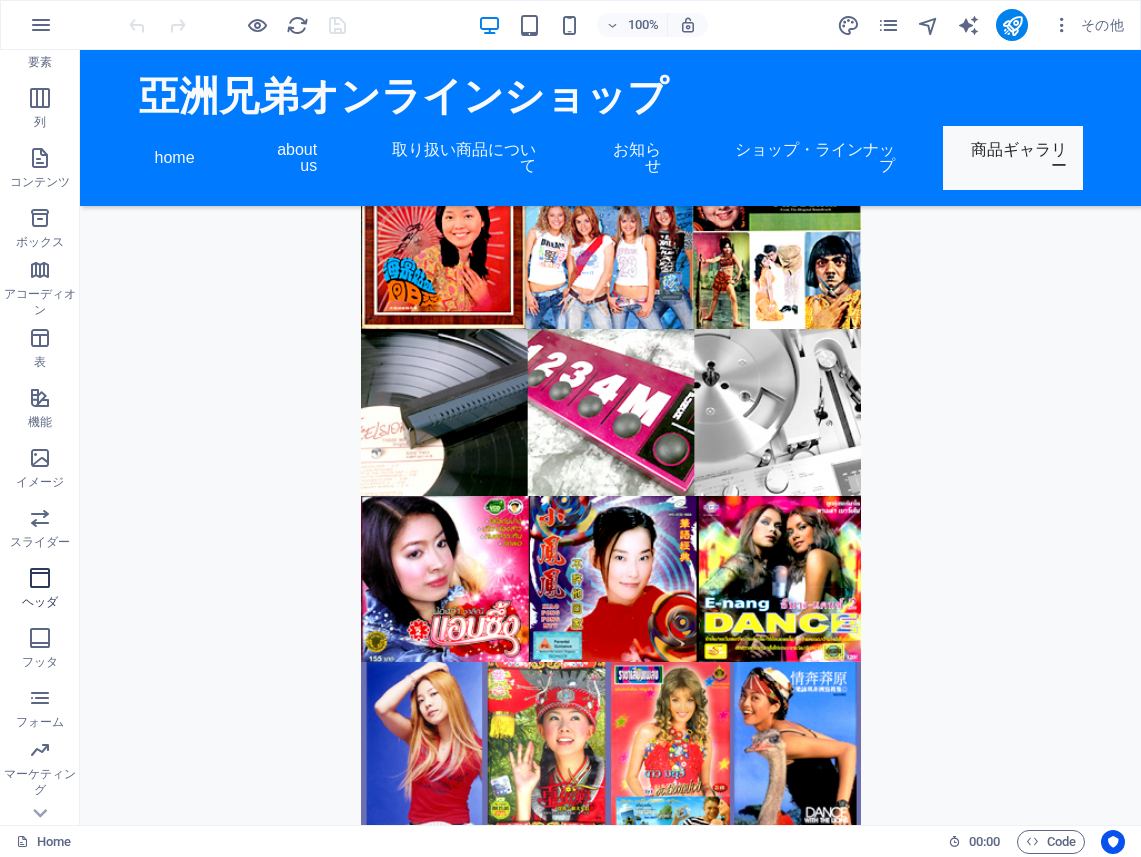 scroll, scrollTop: 125, scrollLeft: 0, axis: vertical 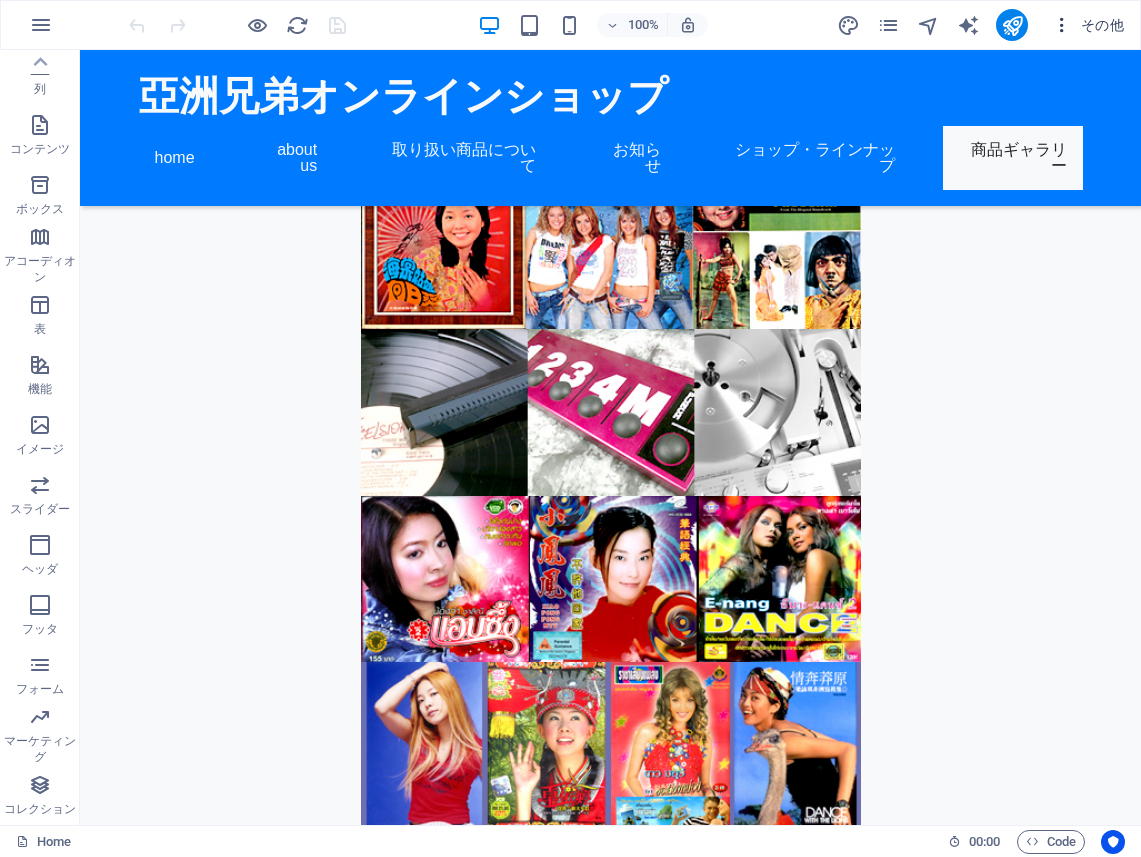 click at bounding box center (1062, 25) 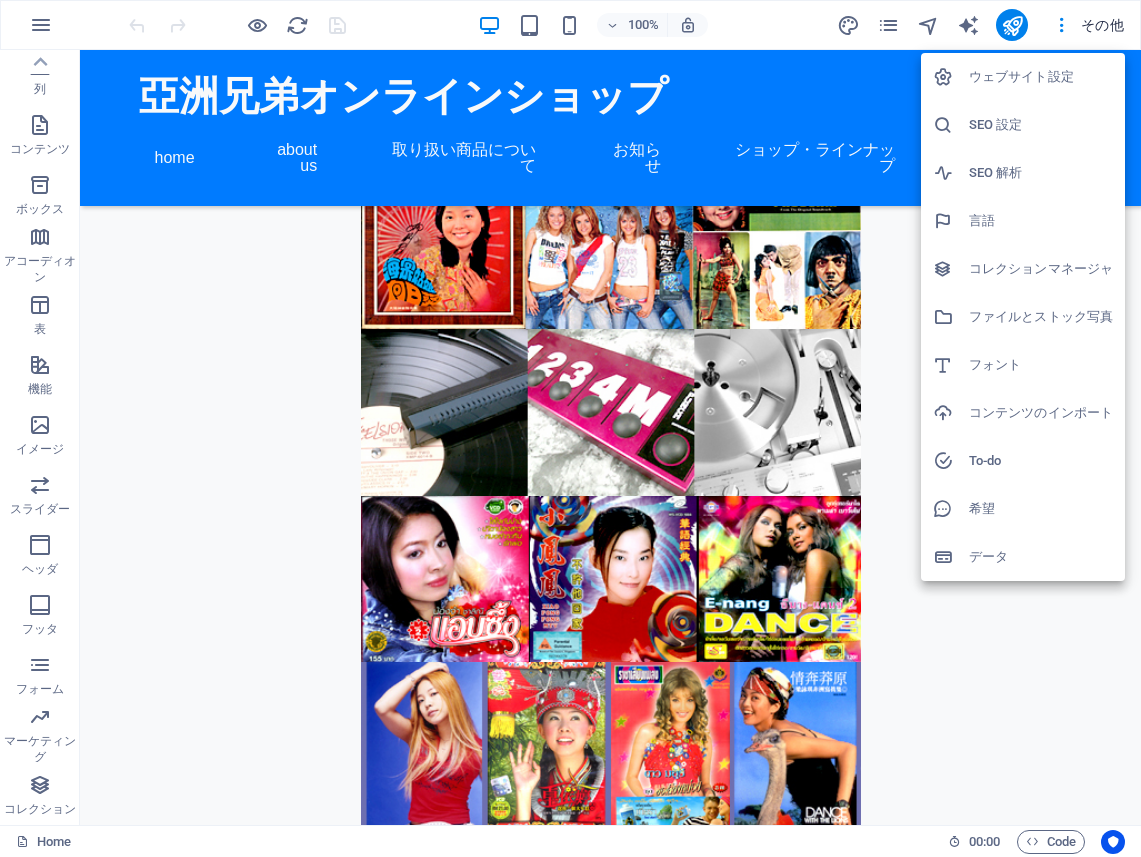 click at bounding box center (570, 428) 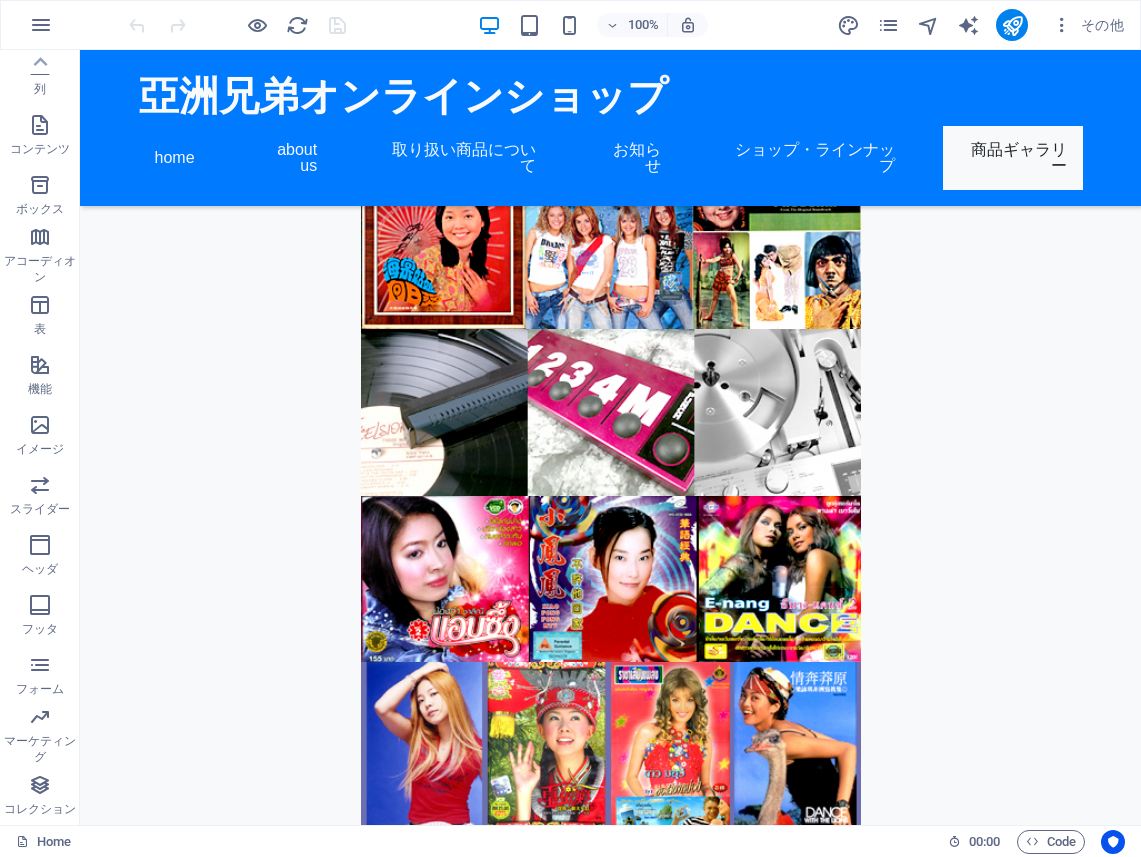 click on "その他" at bounding box center [1088, 25] 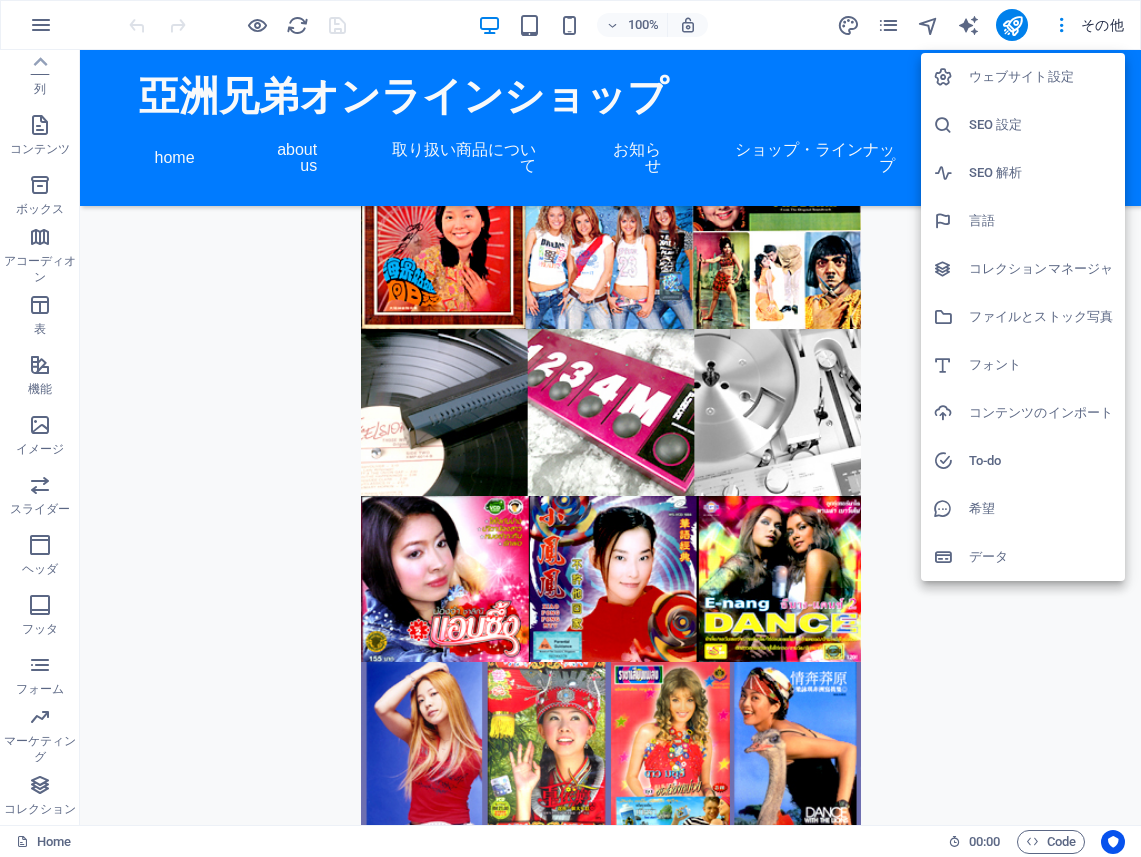 click on "SEO 設定" at bounding box center [1041, 125] 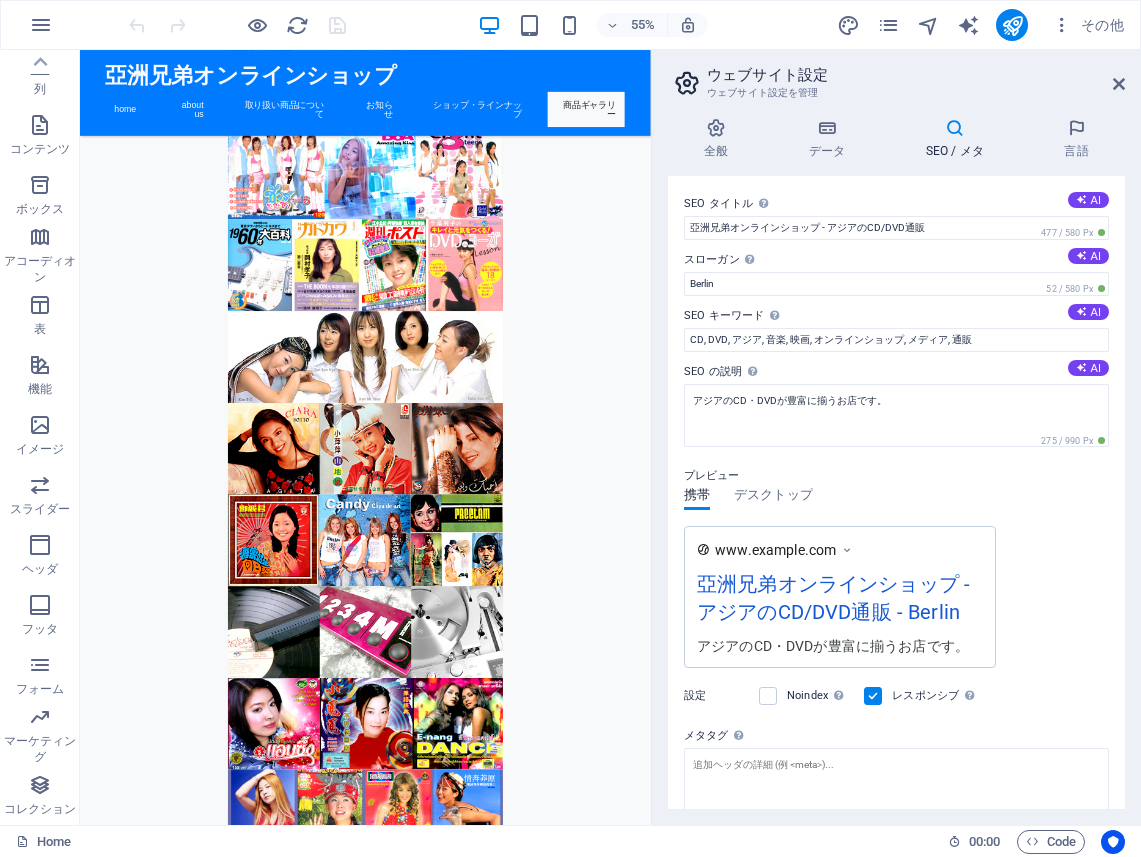 scroll, scrollTop: 7593, scrollLeft: 0, axis: vertical 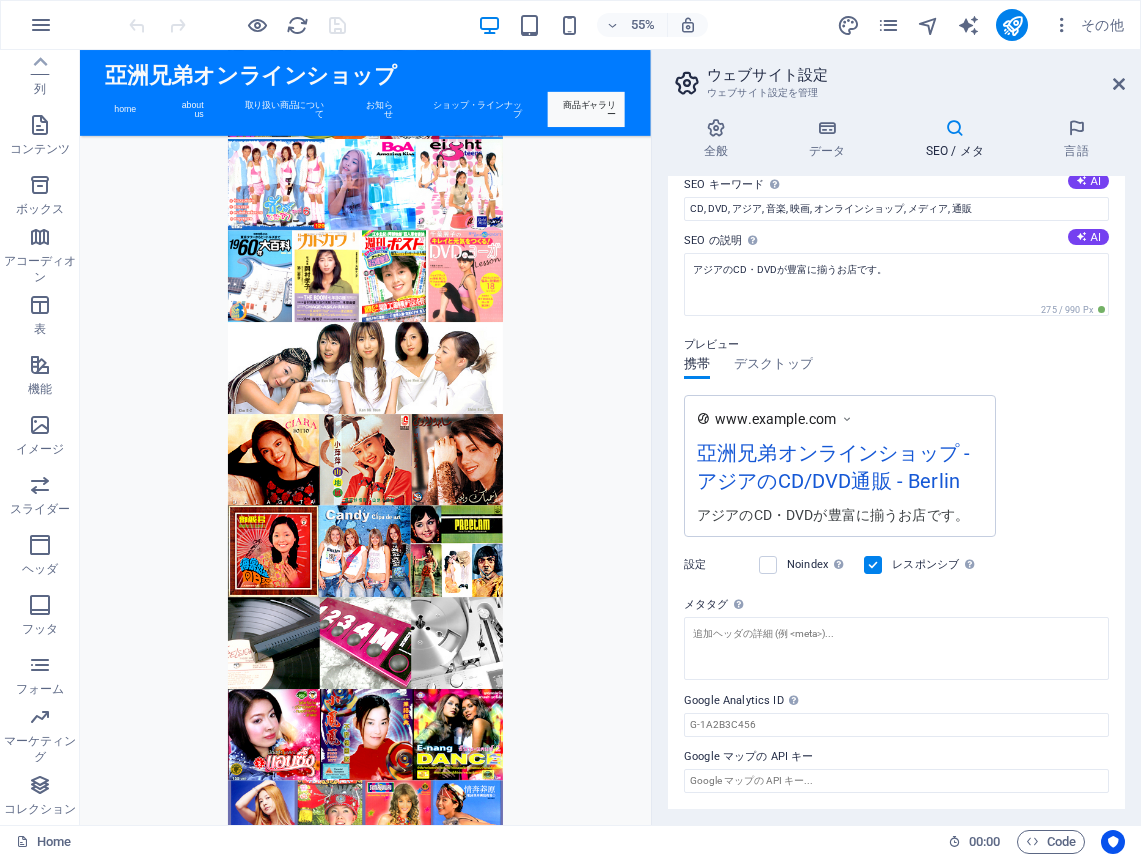 drag, startPoint x: 969, startPoint y: 484, endPoint x: 906, endPoint y: 491, distance: 63.387695 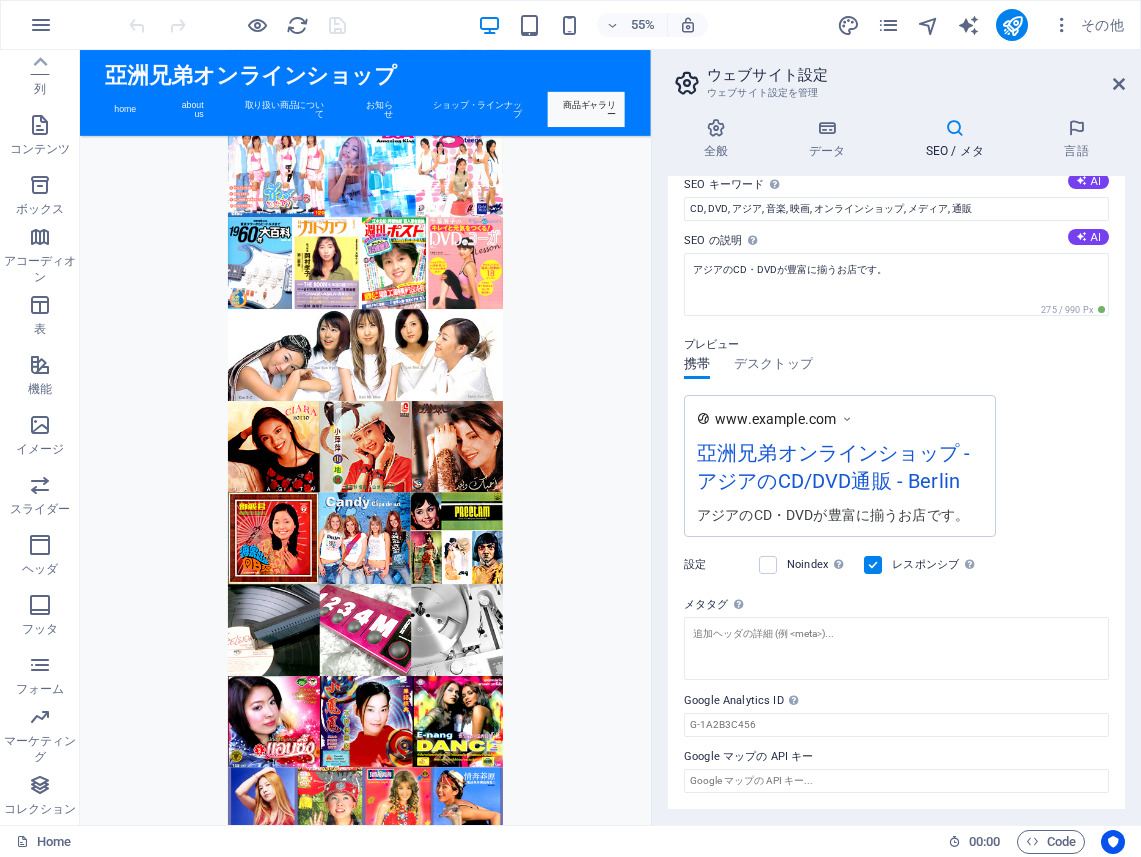 scroll, scrollTop: 7593, scrollLeft: 0, axis: vertical 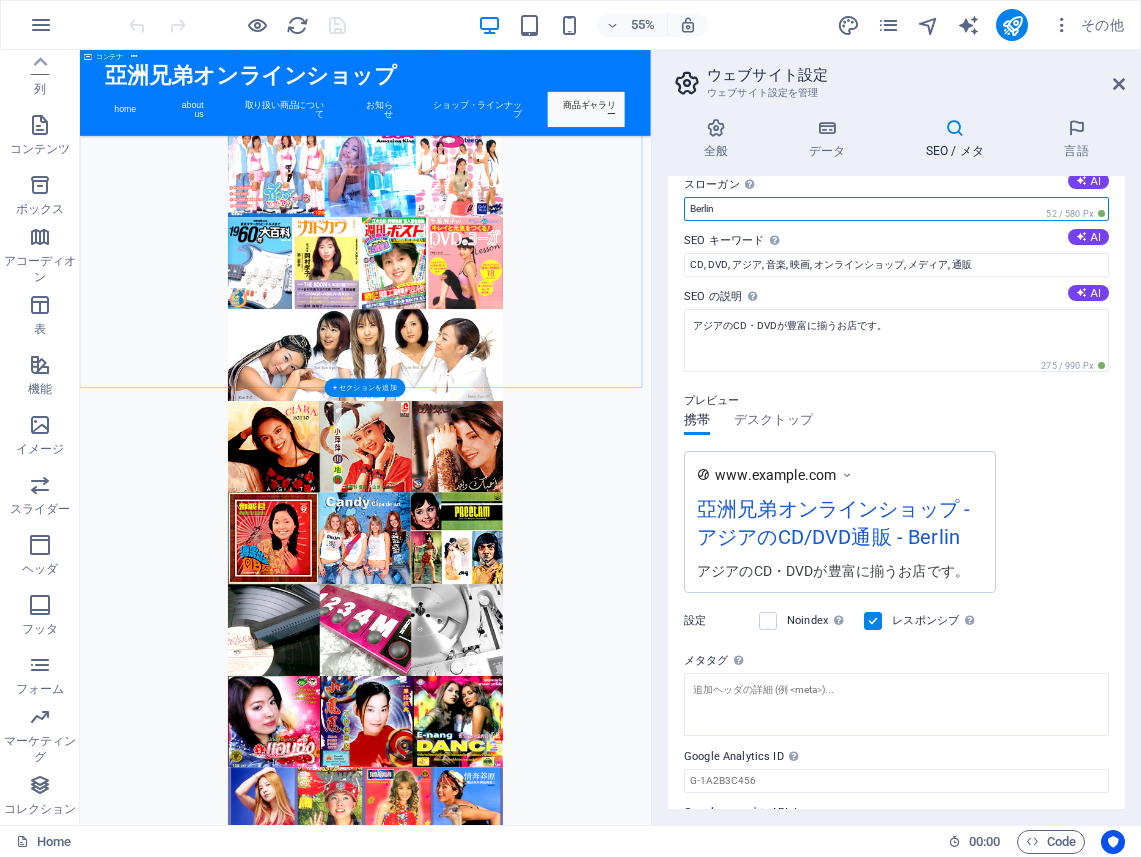 drag, startPoint x: 805, startPoint y: 261, endPoint x: 1066, endPoint y: 315, distance: 266.52768 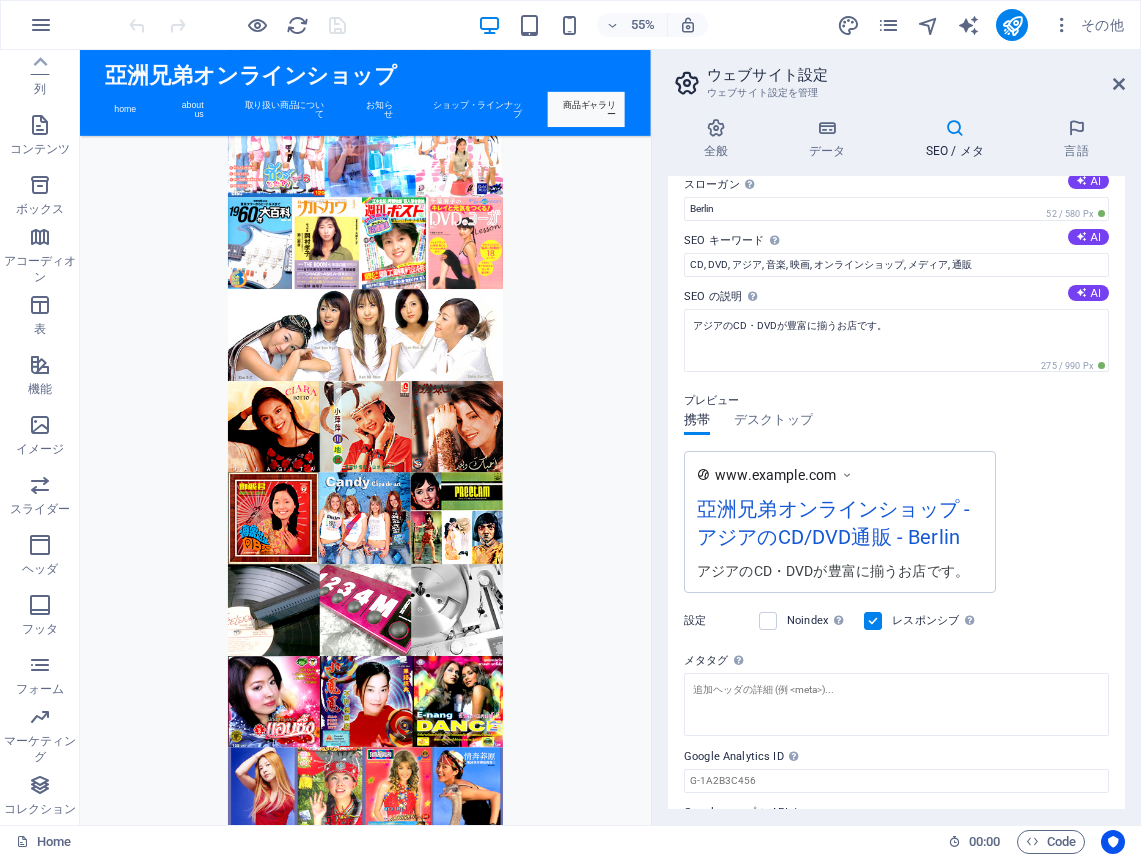 scroll, scrollTop: 7641, scrollLeft: 0, axis: vertical 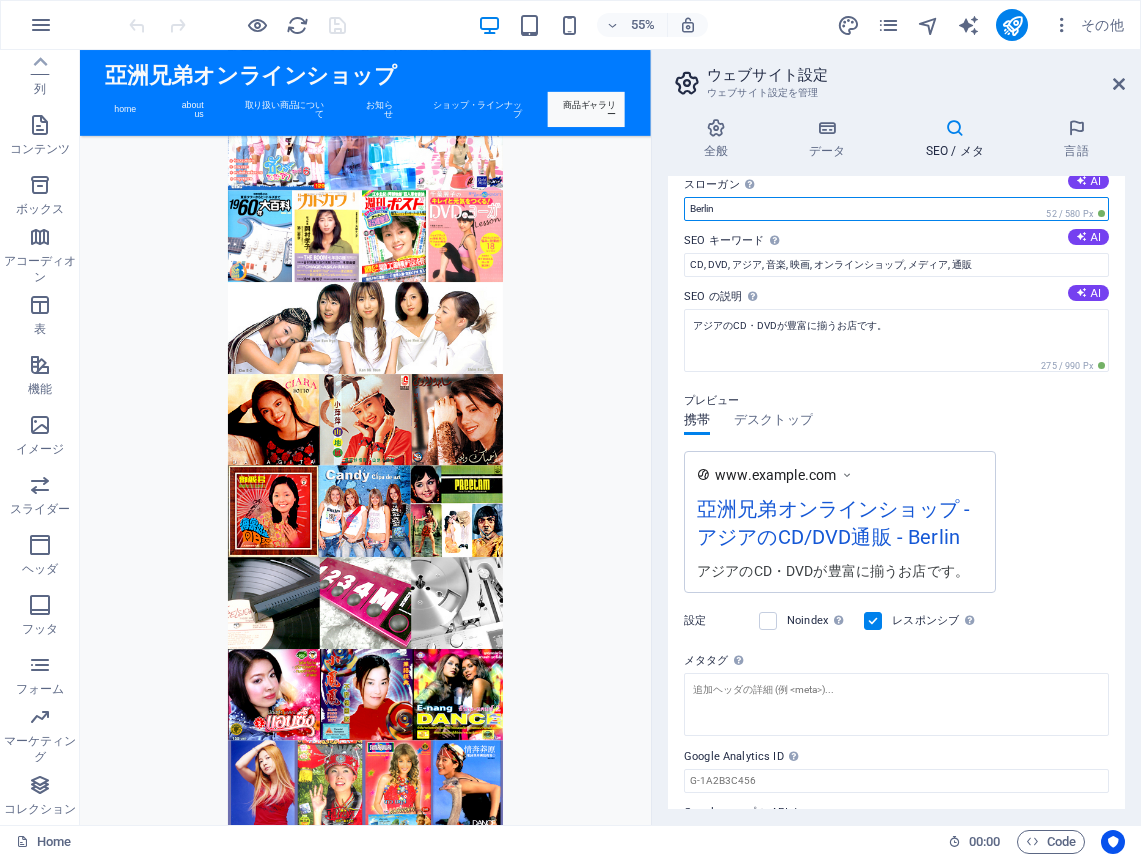 drag, startPoint x: 726, startPoint y: 210, endPoint x: 662, endPoint y: 210, distance: 64 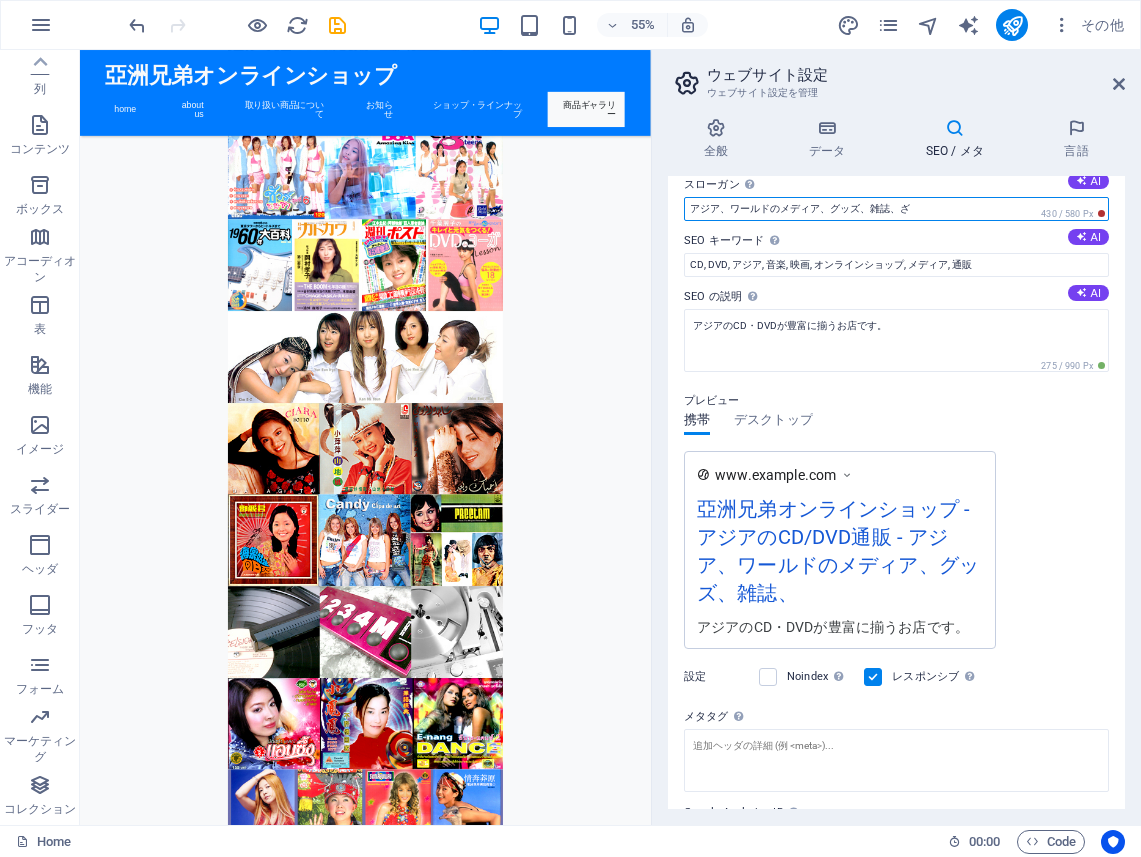 scroll, scrollTop: 7593, scrollLeft: 0, axis: vertical 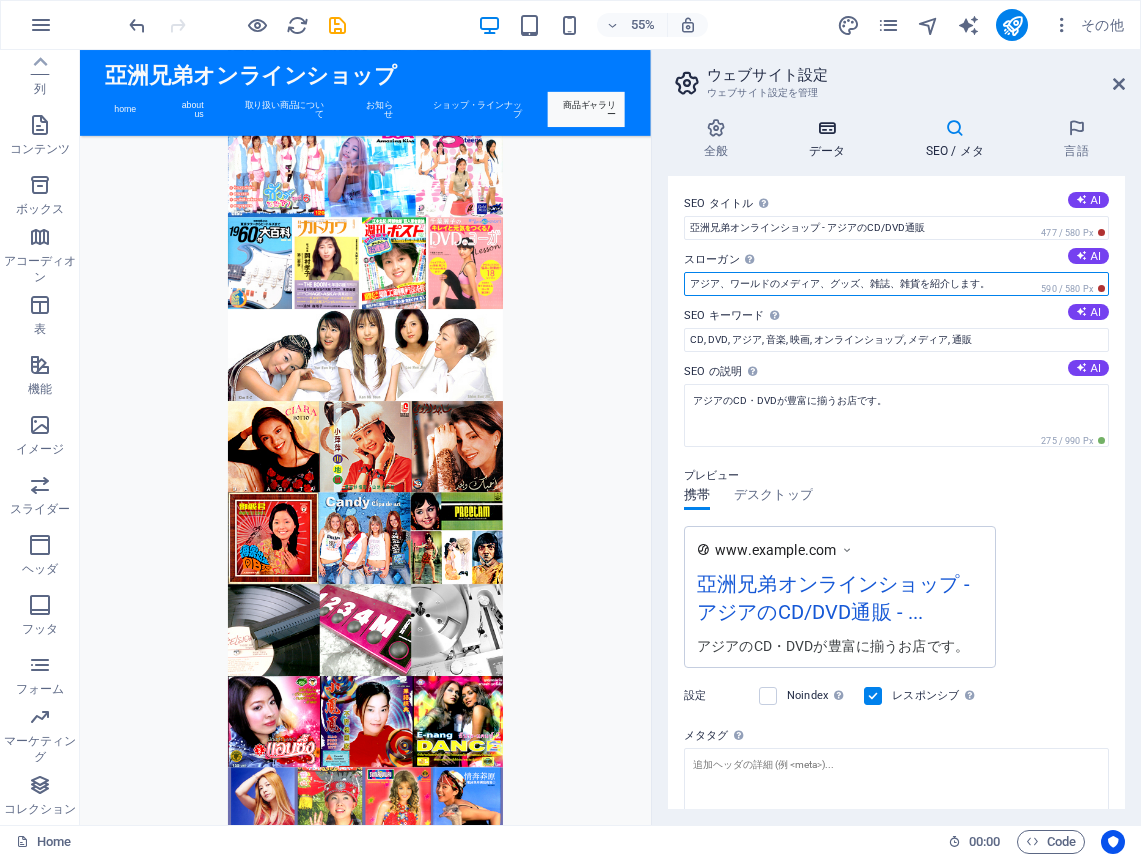 type on "アジア、ワールドのメディア、グッズ、雑誌、雑貨を紹介します。" 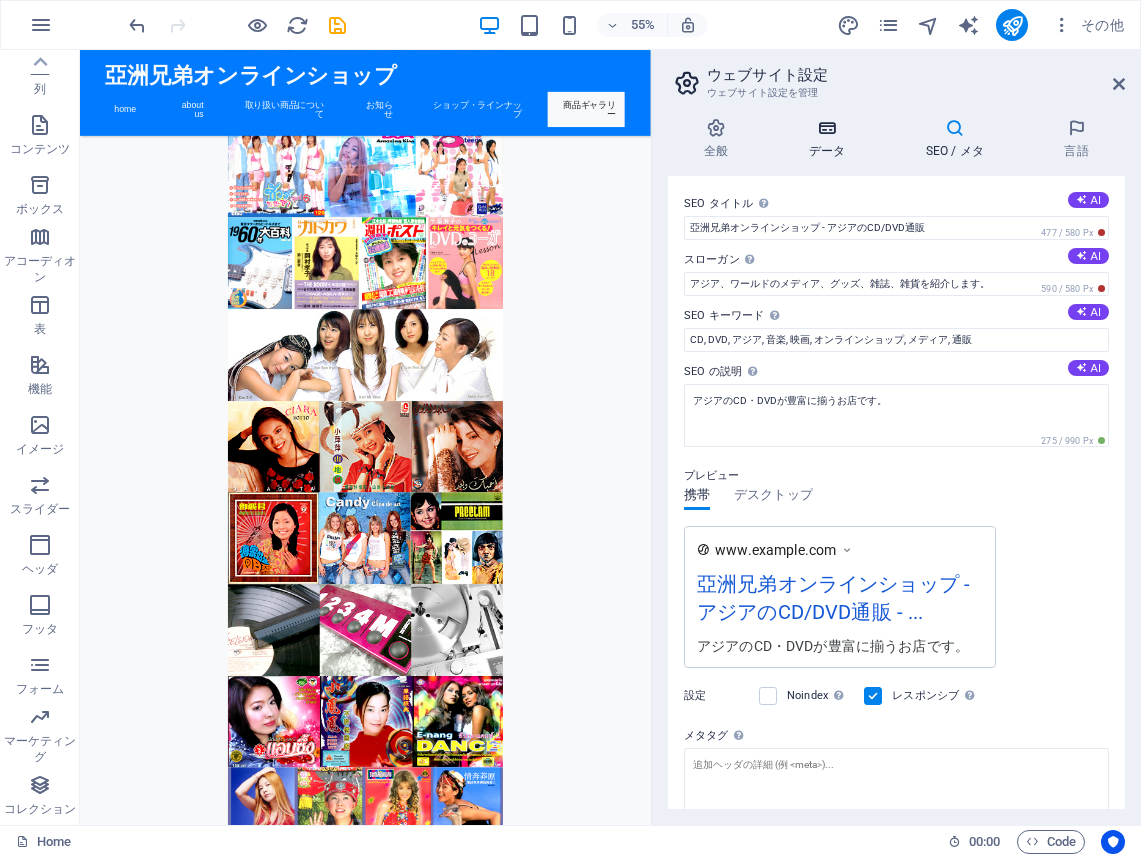 click at bounding box center [827, 128] 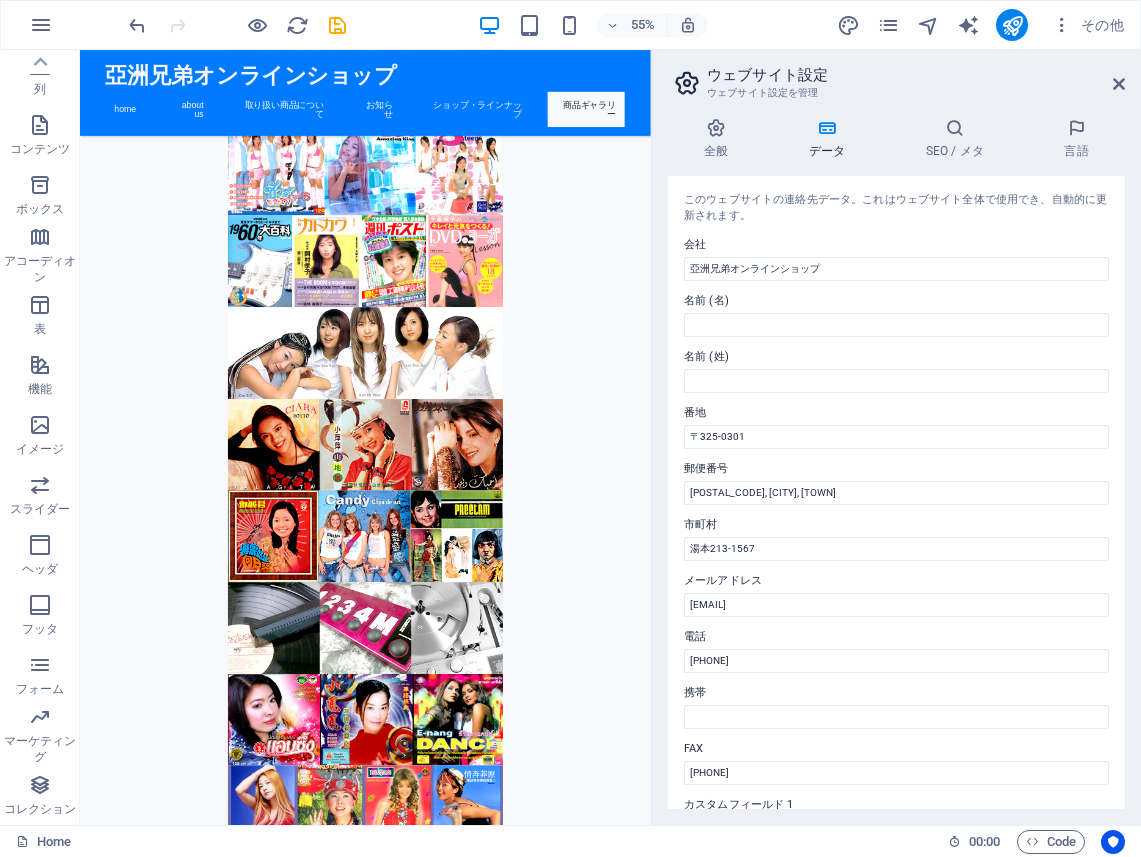 scroll, scrollTop: 7641, scrollLeft: 0, axis: vertical 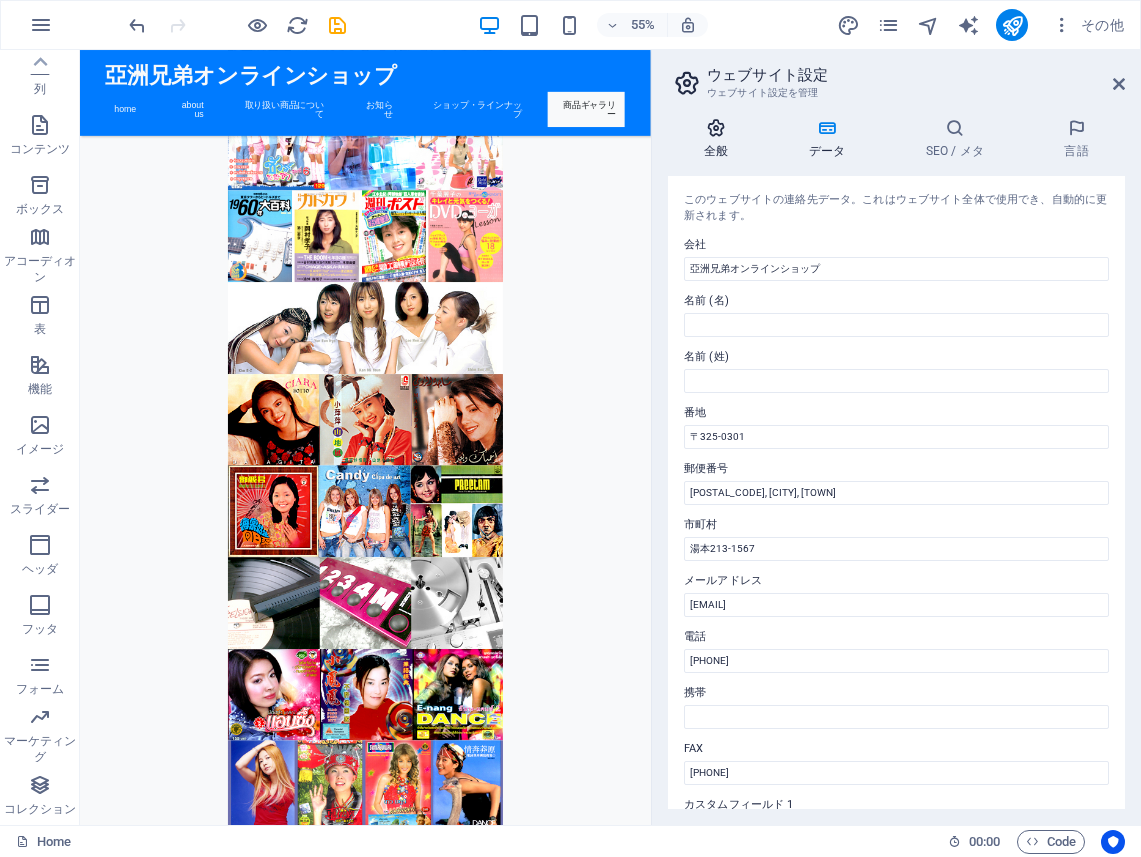 click on "全般" at bounding box center [720, 139] 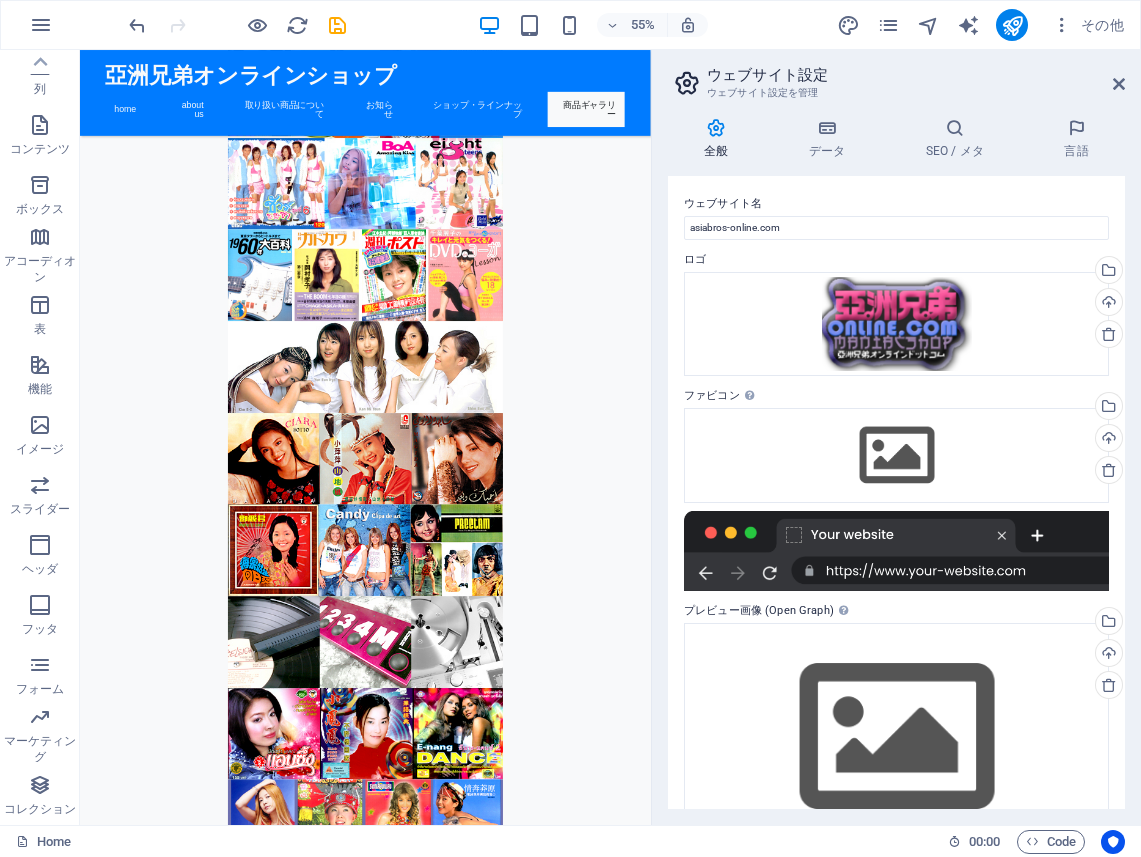 scroll, scrollTop: 7569, scrollLeft: 0, axis: vertical 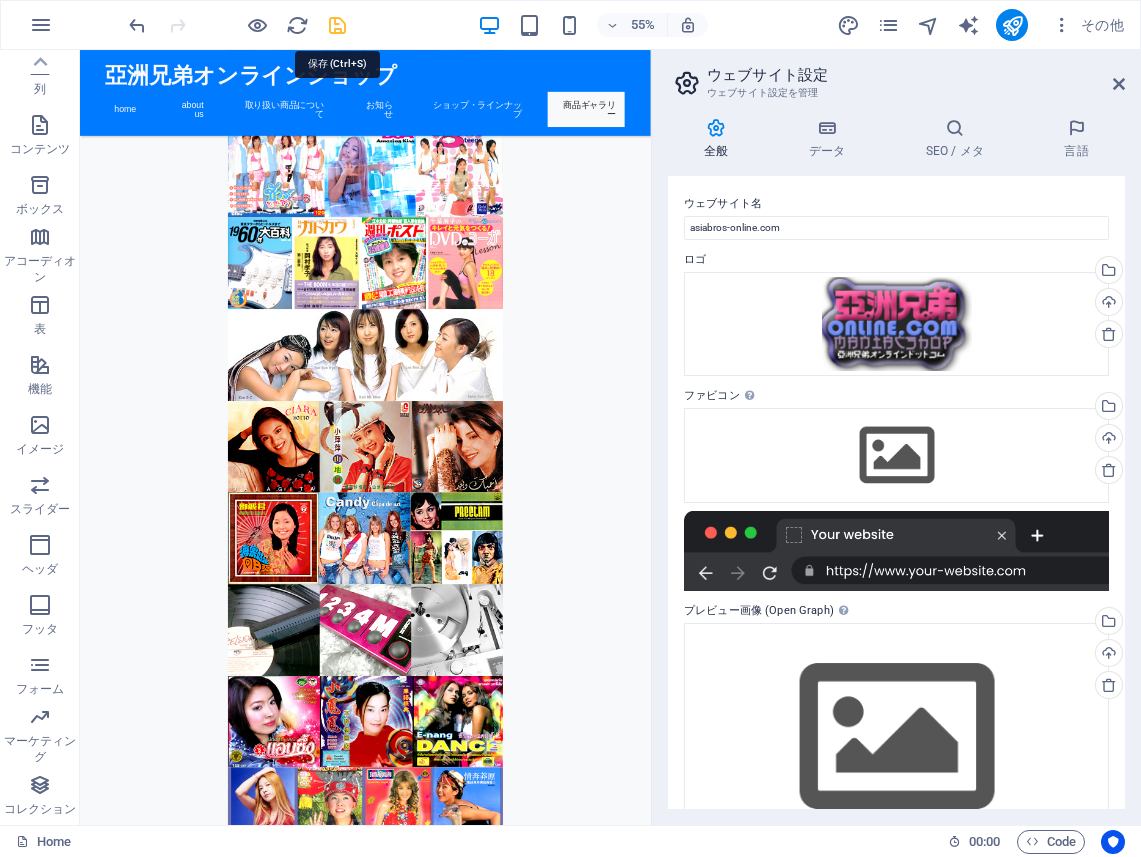 drag, startPoint x: 335, startPoint y: 32, endPoint x: 323, endPoint y: 8, distance: 26.832815 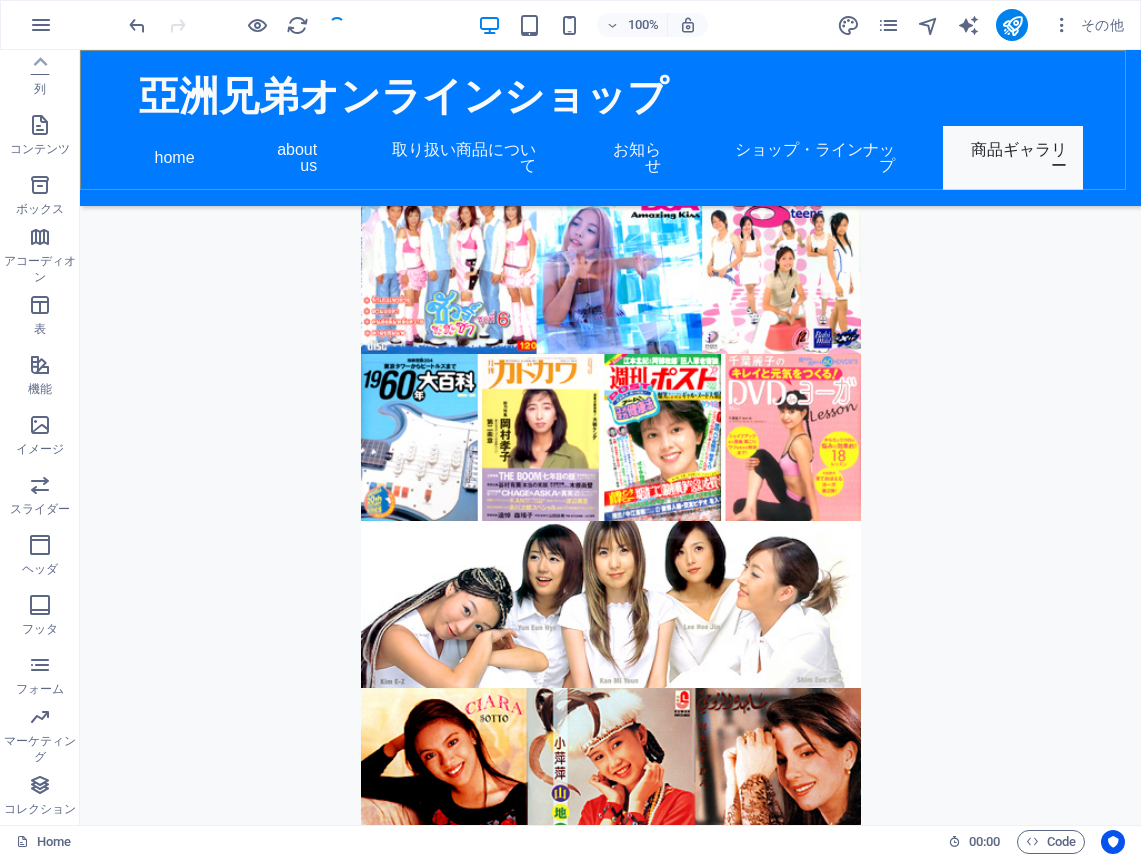 scroll, scrollTop: 8237, scrollLeft: 0, axis: vertical 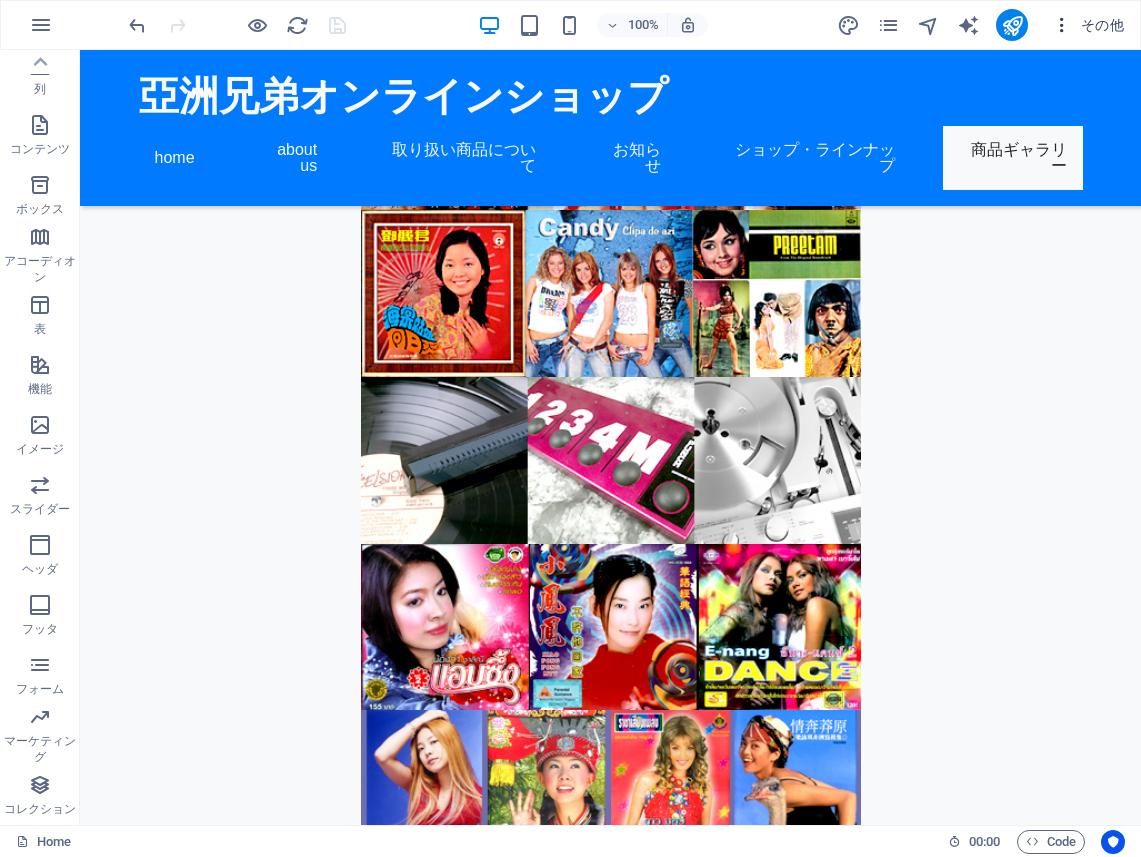 click at bounding box center [1062, 25] 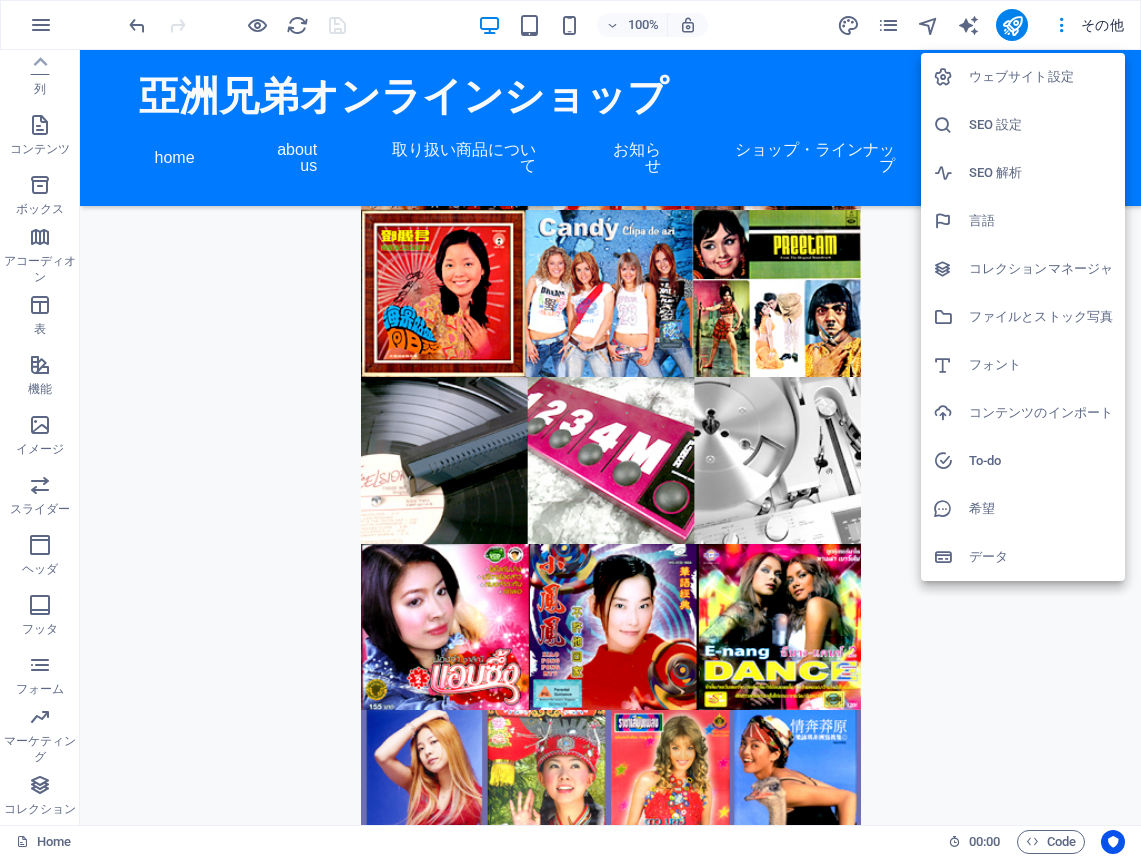 click on "SEO 解析" at bounding box center [1041, 173] 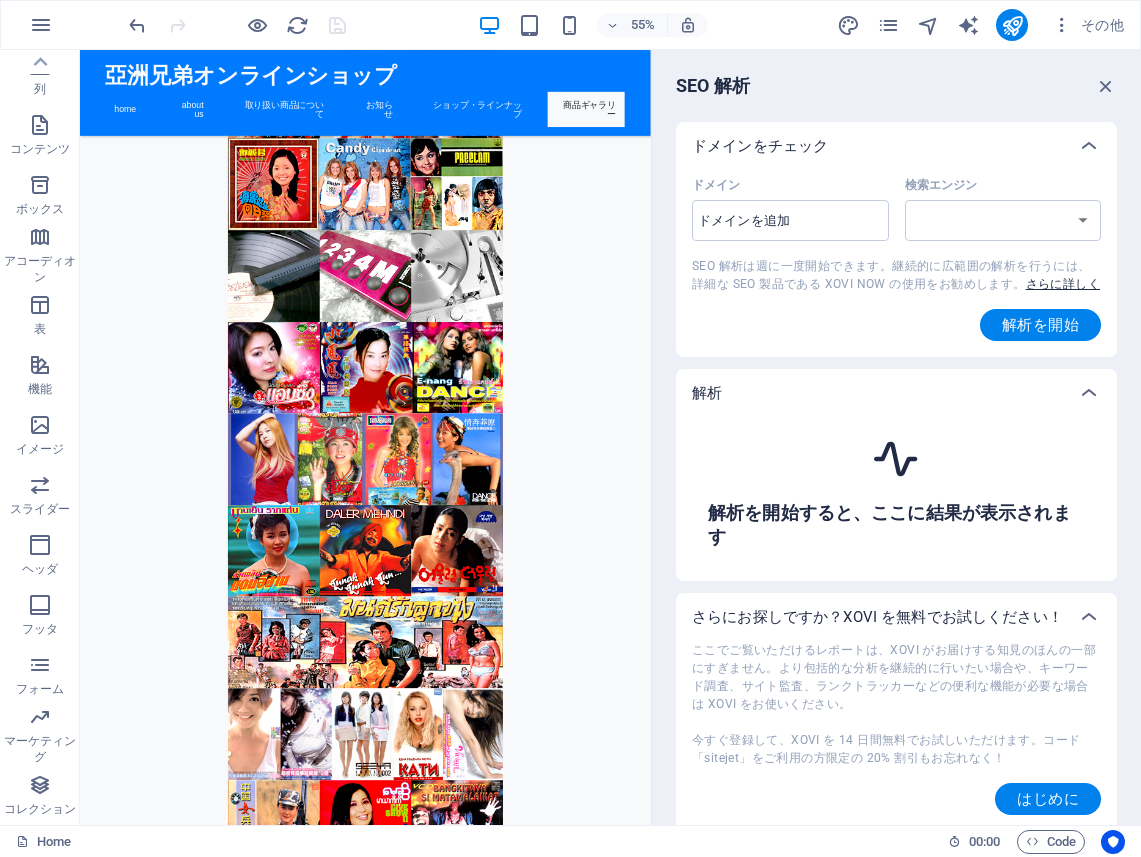 scroll, scrollTop: 7593, scrollLeft: 0, axis: vertical 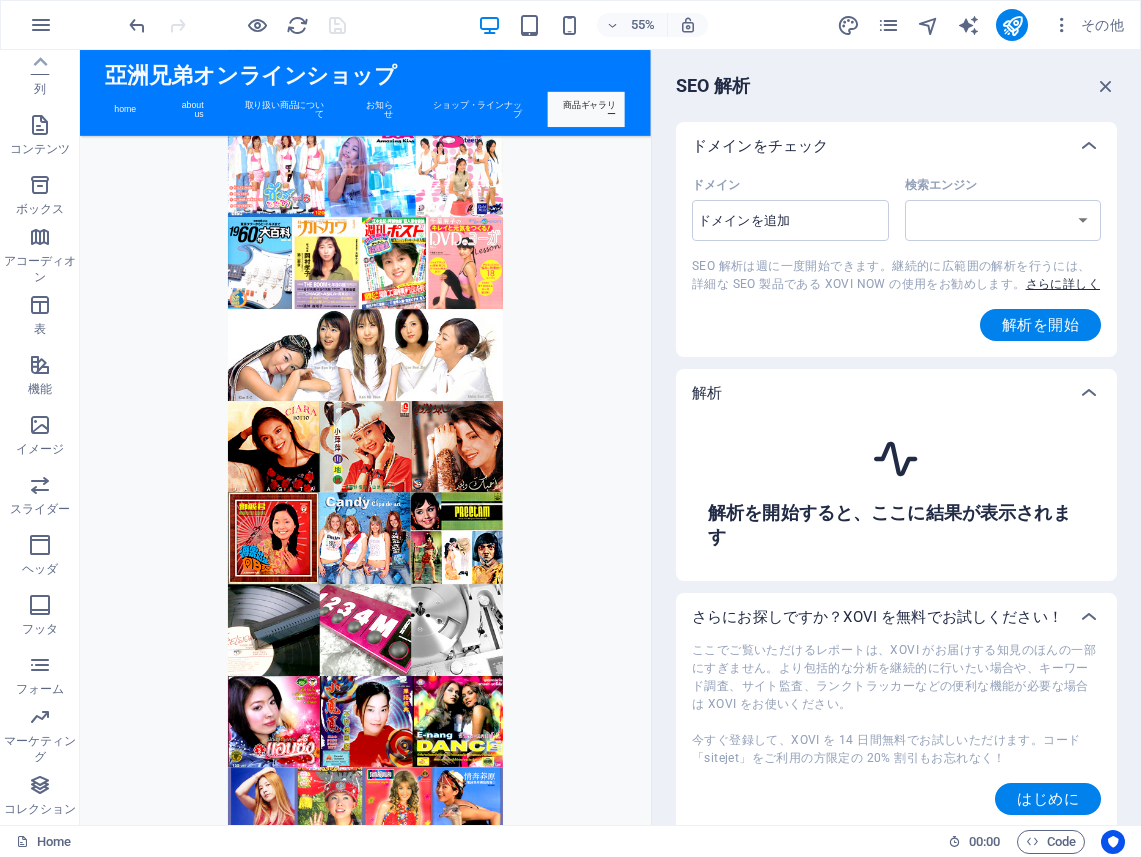 select on "google.com" 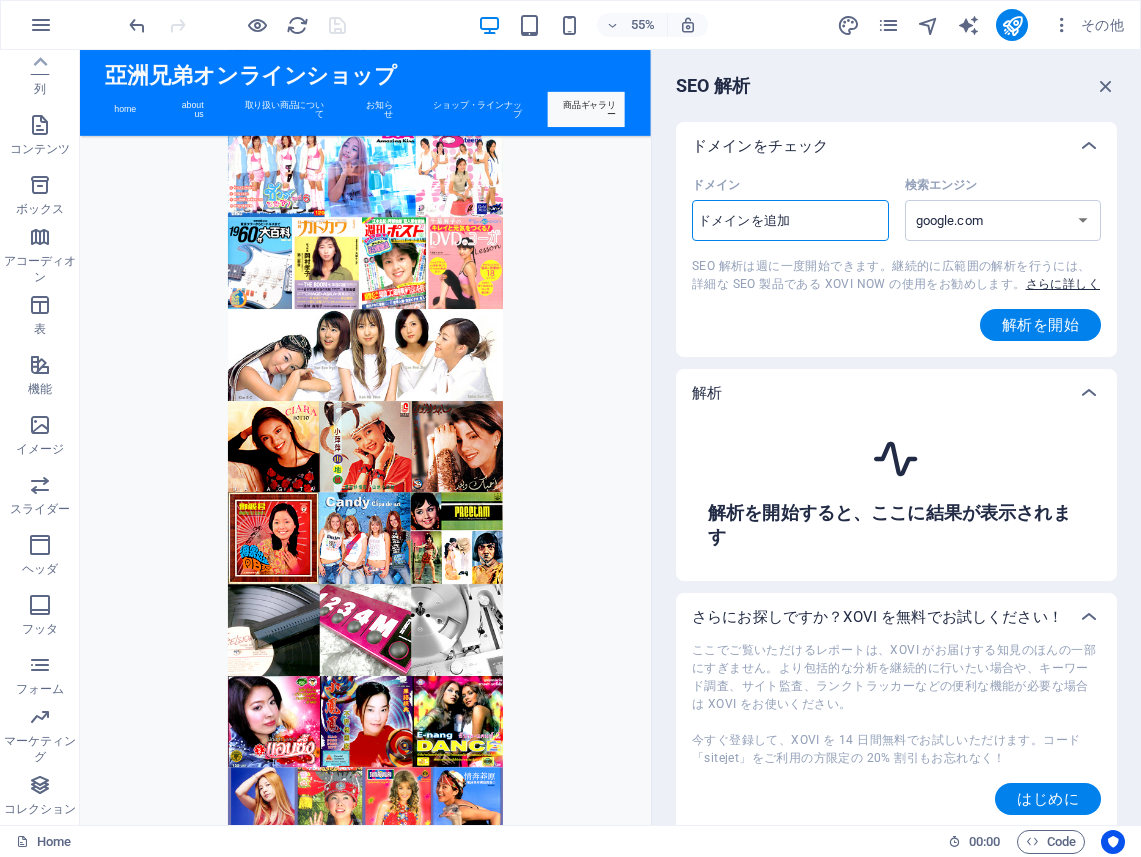 click on "ドメイン ​" at bounding box center (790, 221) 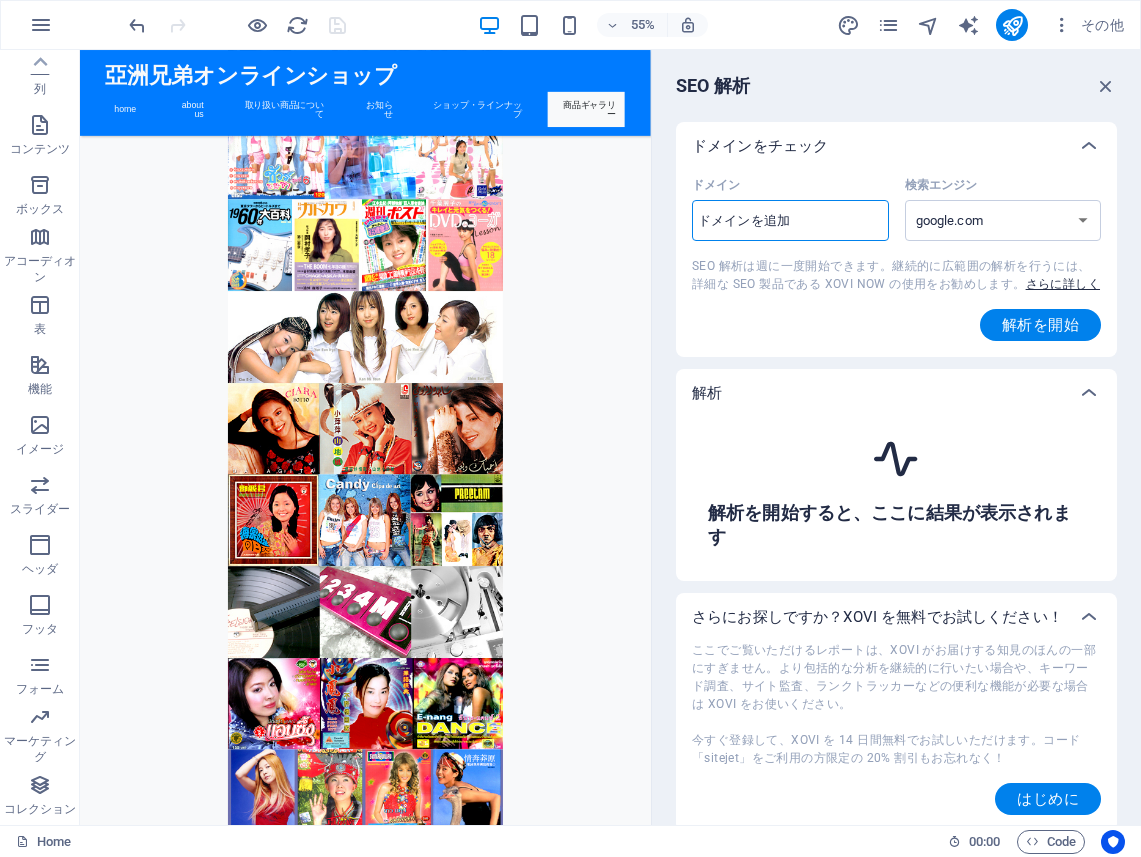 scroll, scrollTop: 7641, scrollLeft: 0, axis: vertical 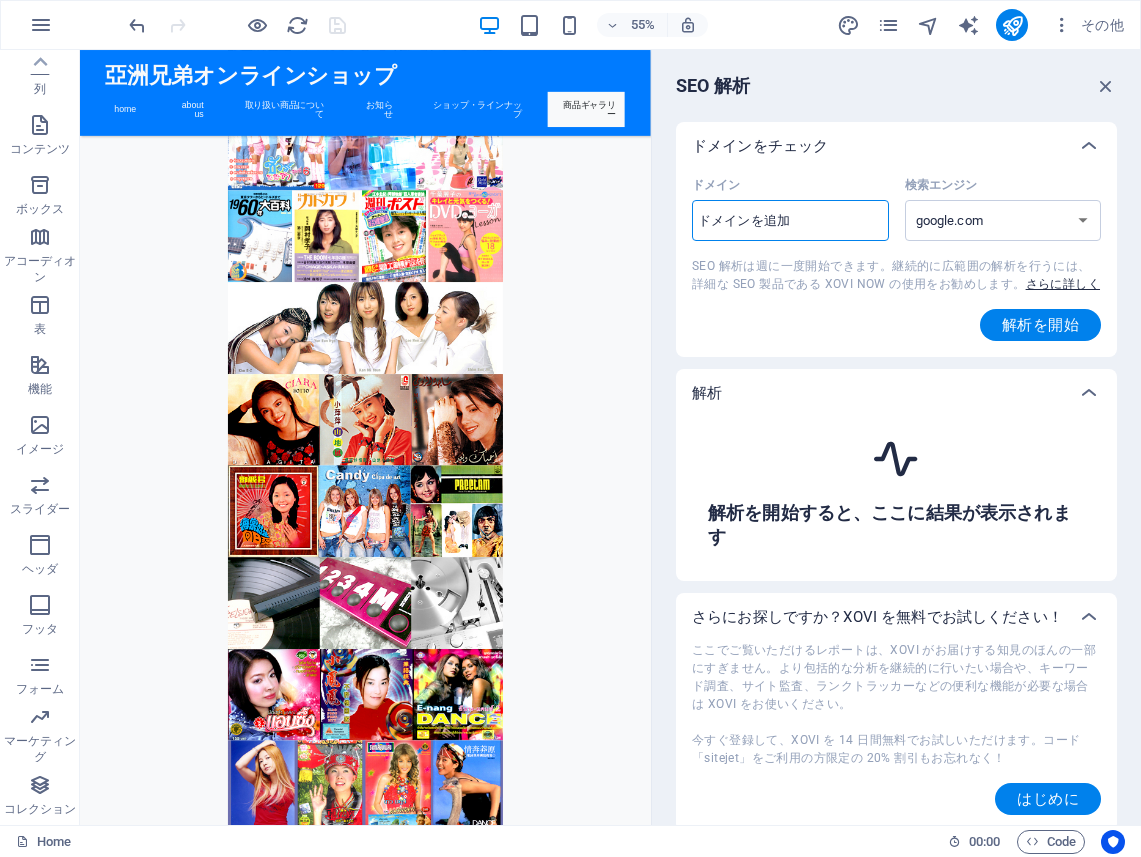 type on "asiabros-online.com" 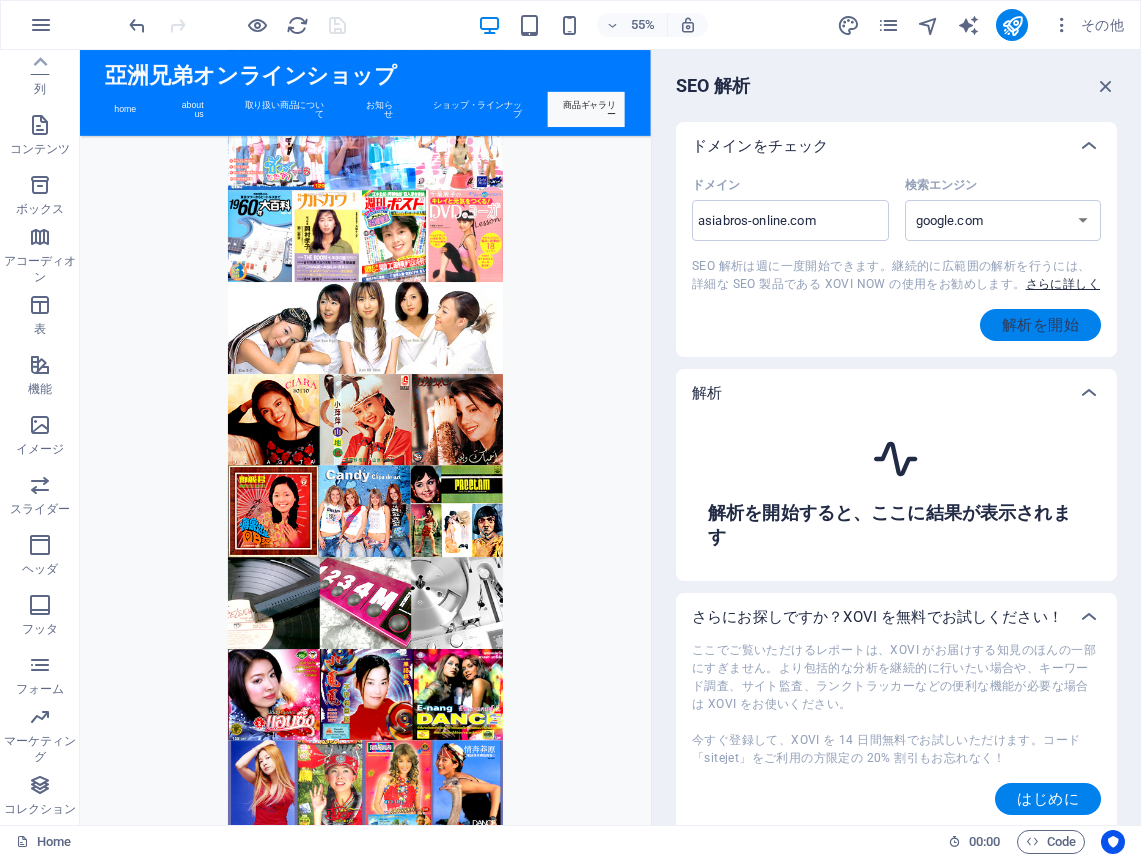 click on "解析を開始" at bounding box center (1040, 325) 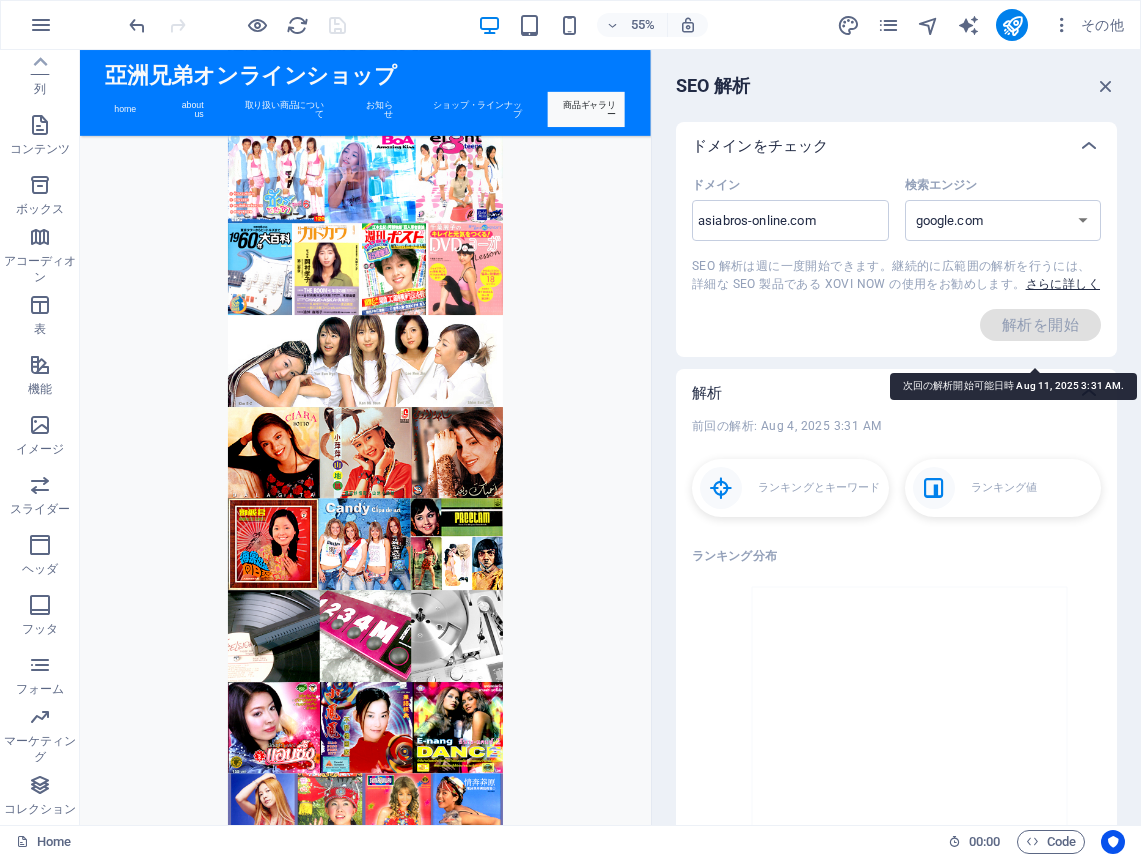 scroll, scrollTop: 7593, scrollLeft: 0, axis: vertical 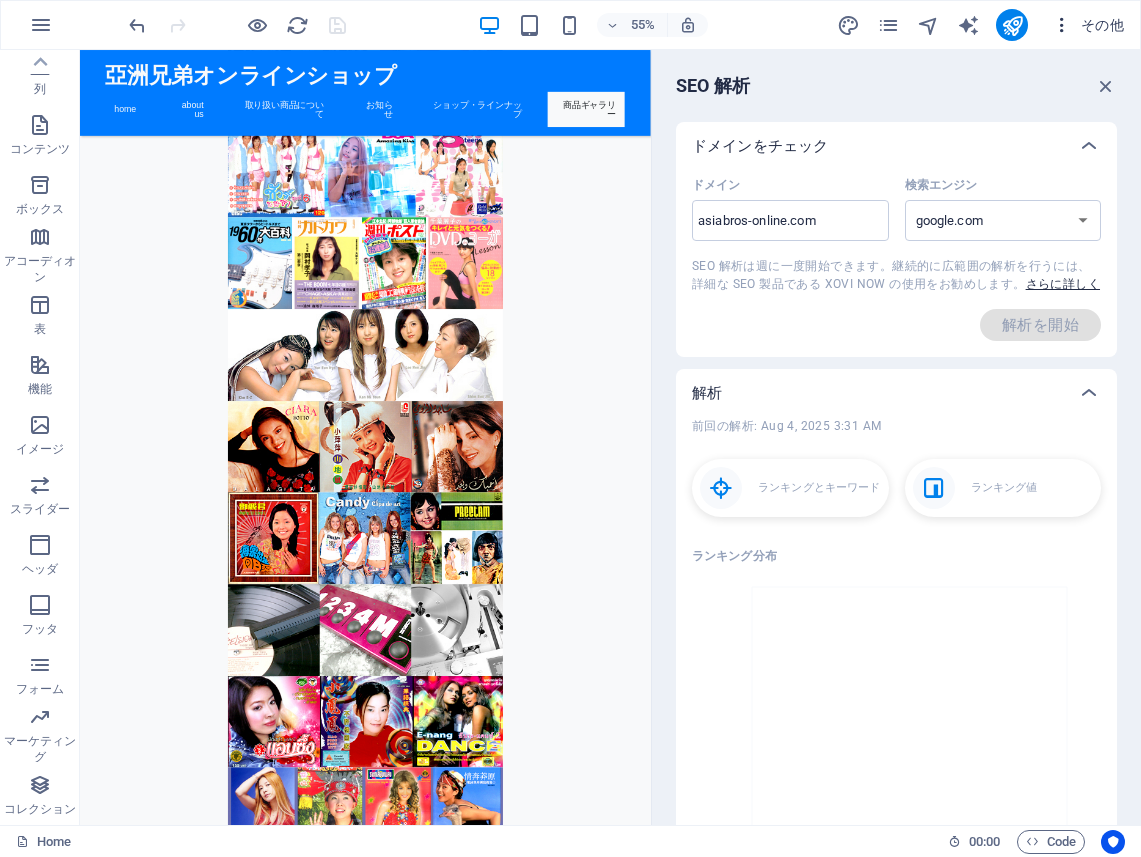 click at bounding box center (1062, 25) 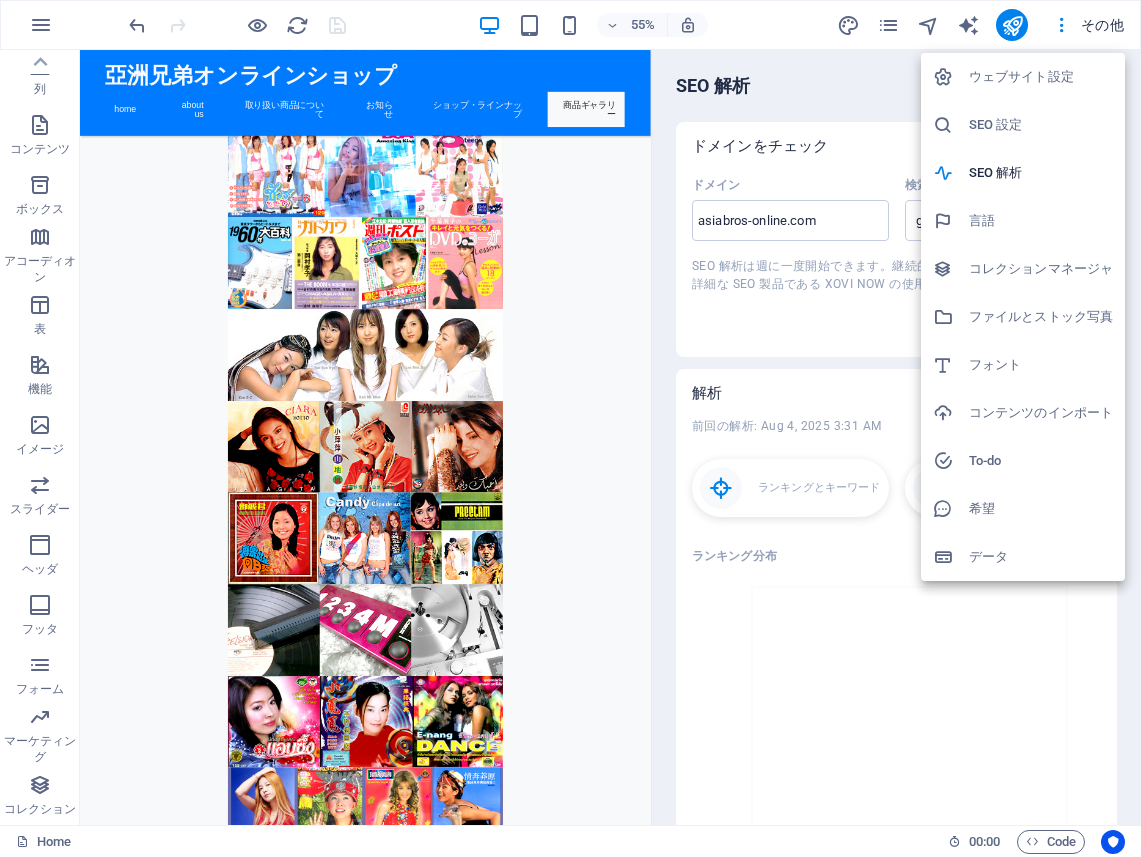 scroll, scrollTop: 7593, scrollLeft: 0, axis: vertical 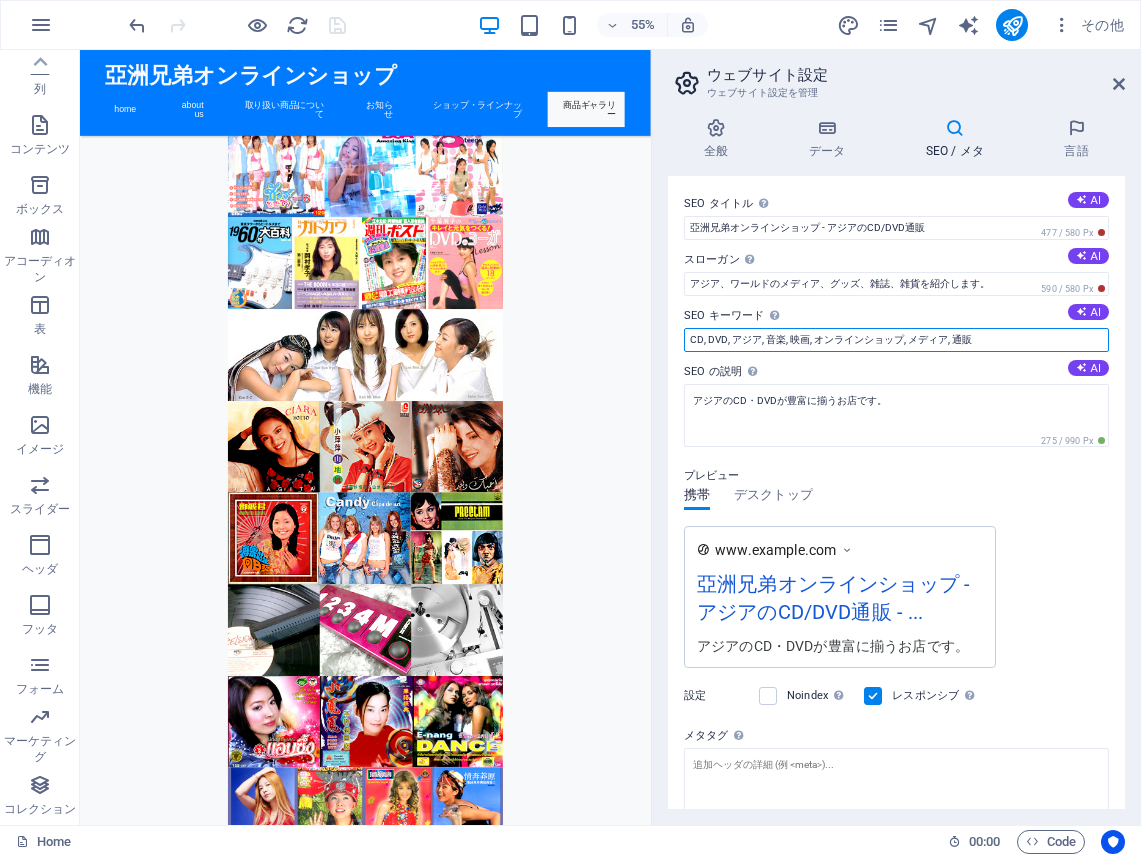 drag, startPoint x: 726, startPoint y: 340, endPoint x: 697, endPoint y: 340, distance: 29 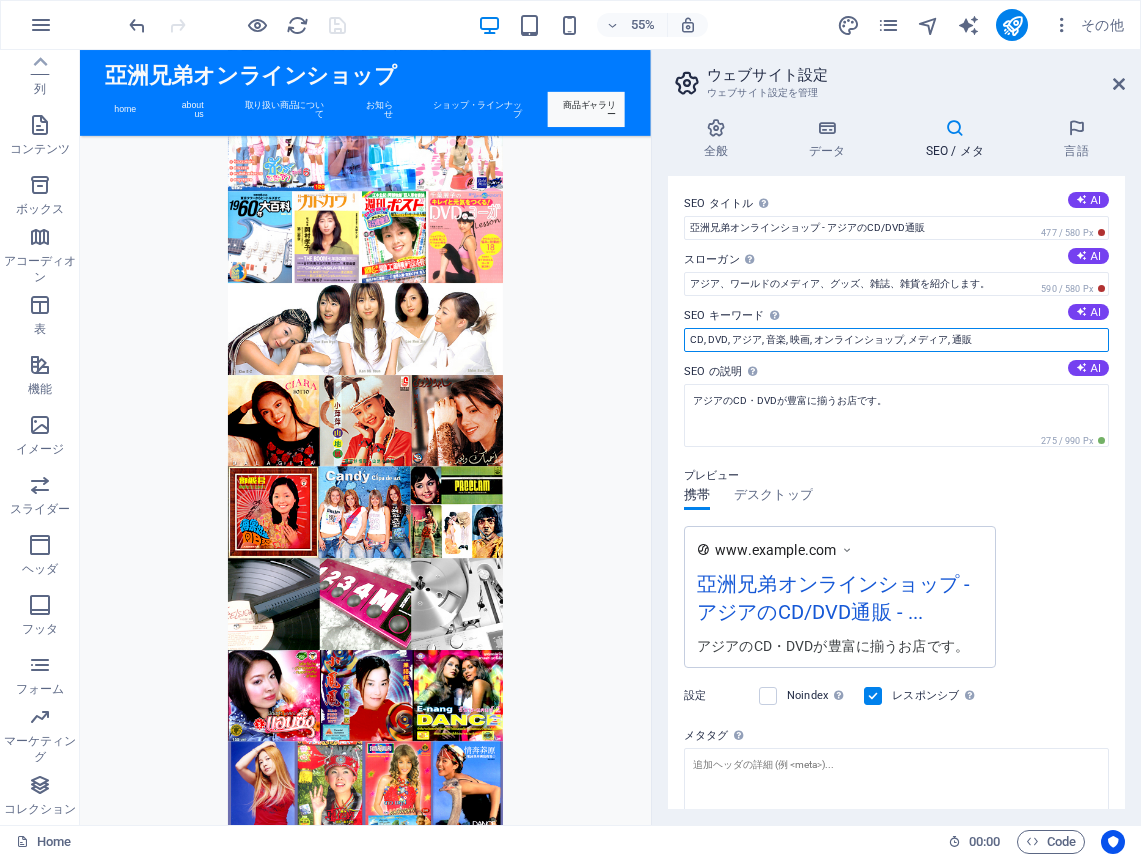 scroll, scrollTop: 7641, scrollLeft: 0, axis: vertical 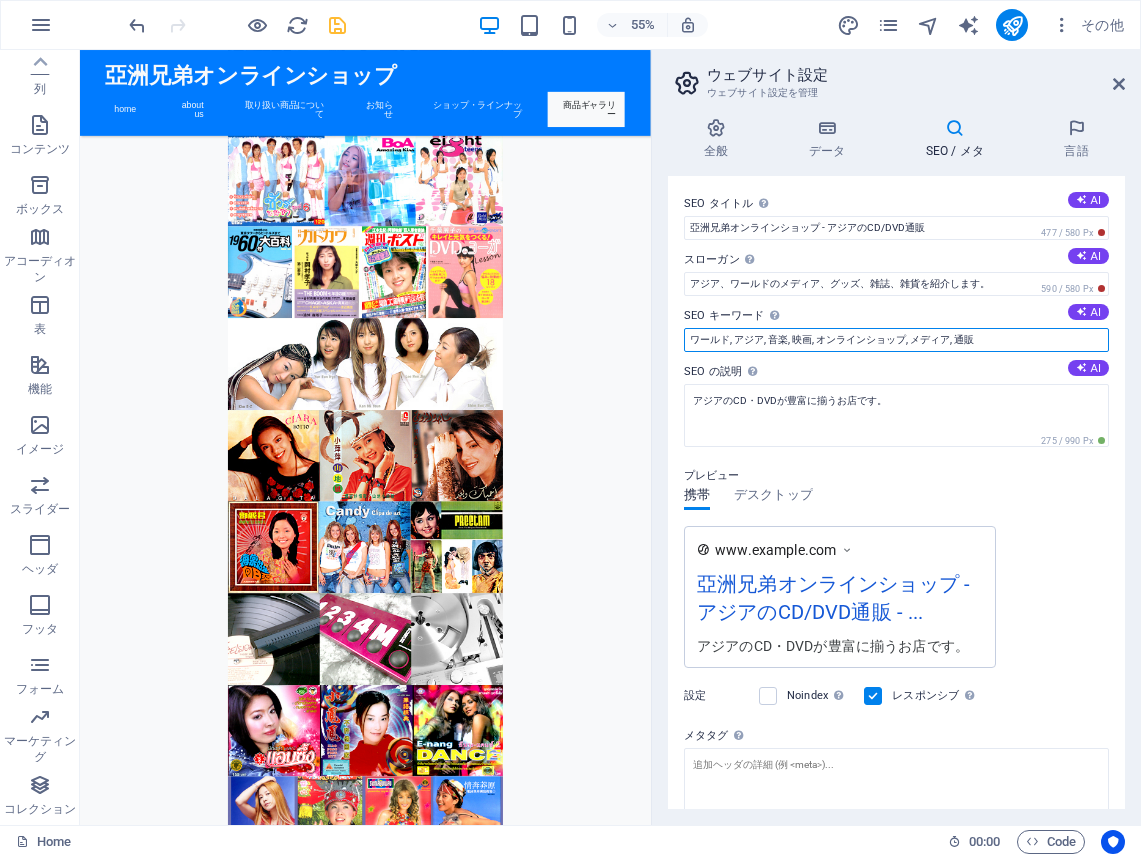 click on "ワールド, アジア, 音楽, 映画, オンラインショップ, メディア, 通販" at bounding box center [896, 340] 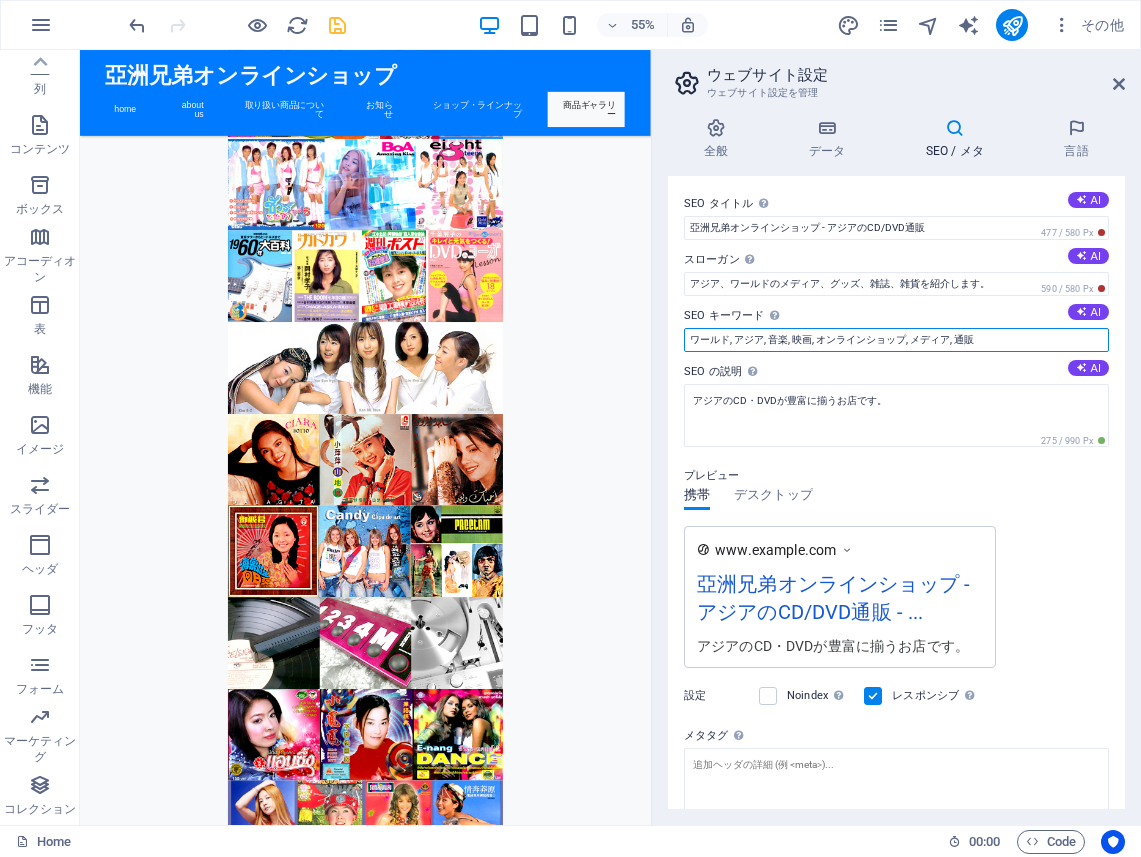 click on "ワールド, アジア, 音楽, 映画, オンラインショップ, メディア, 通販" at bounding box center [896, 340] 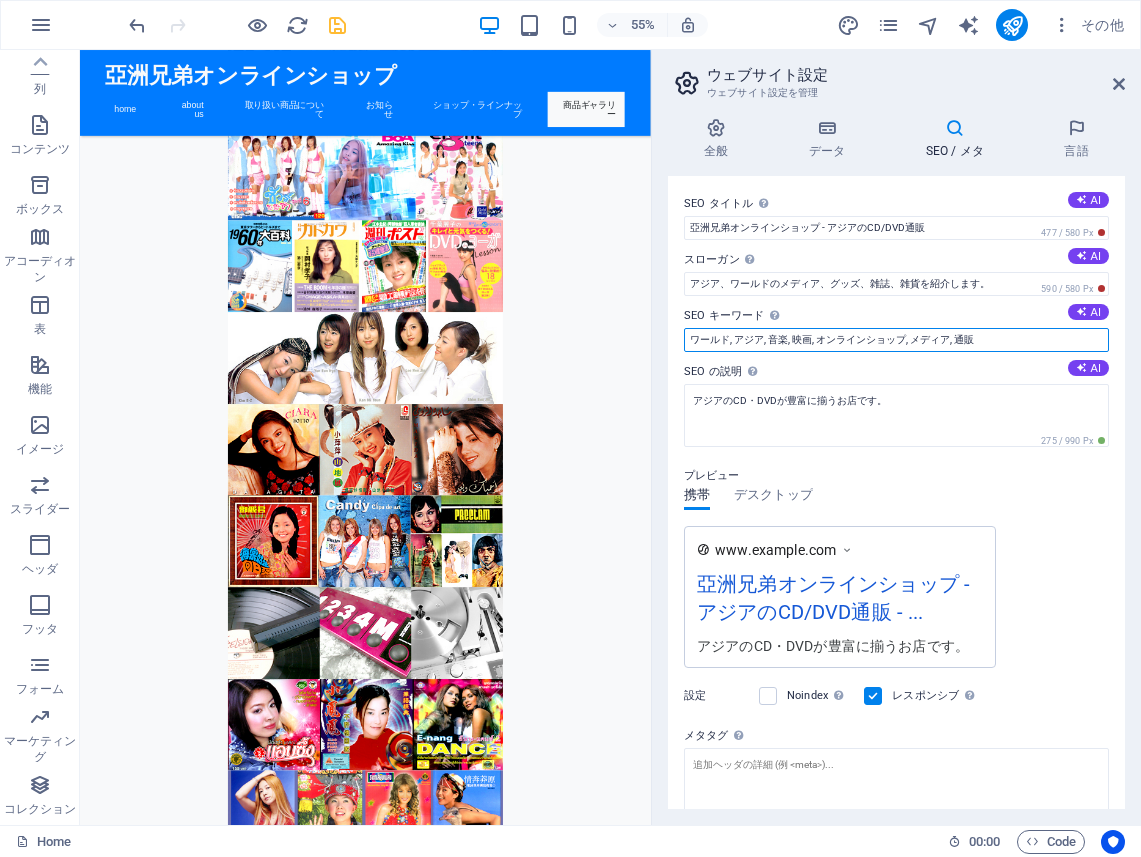 scroll, scrollTop: 7593, scrollLeft: 0, axis: vertical 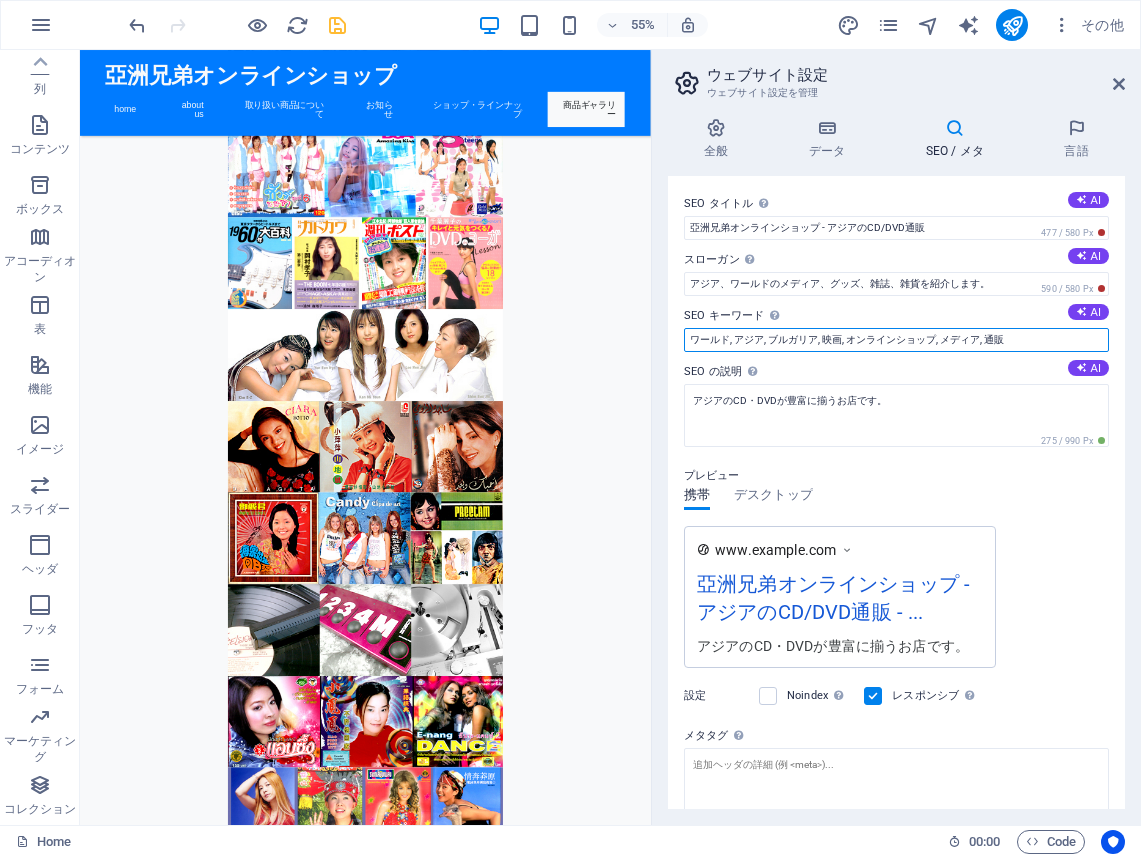 click on "ワールド, アジア, ブルガリア, 映画, オンラインショップ, メディア, 通販" at bounding box center [896, 340] 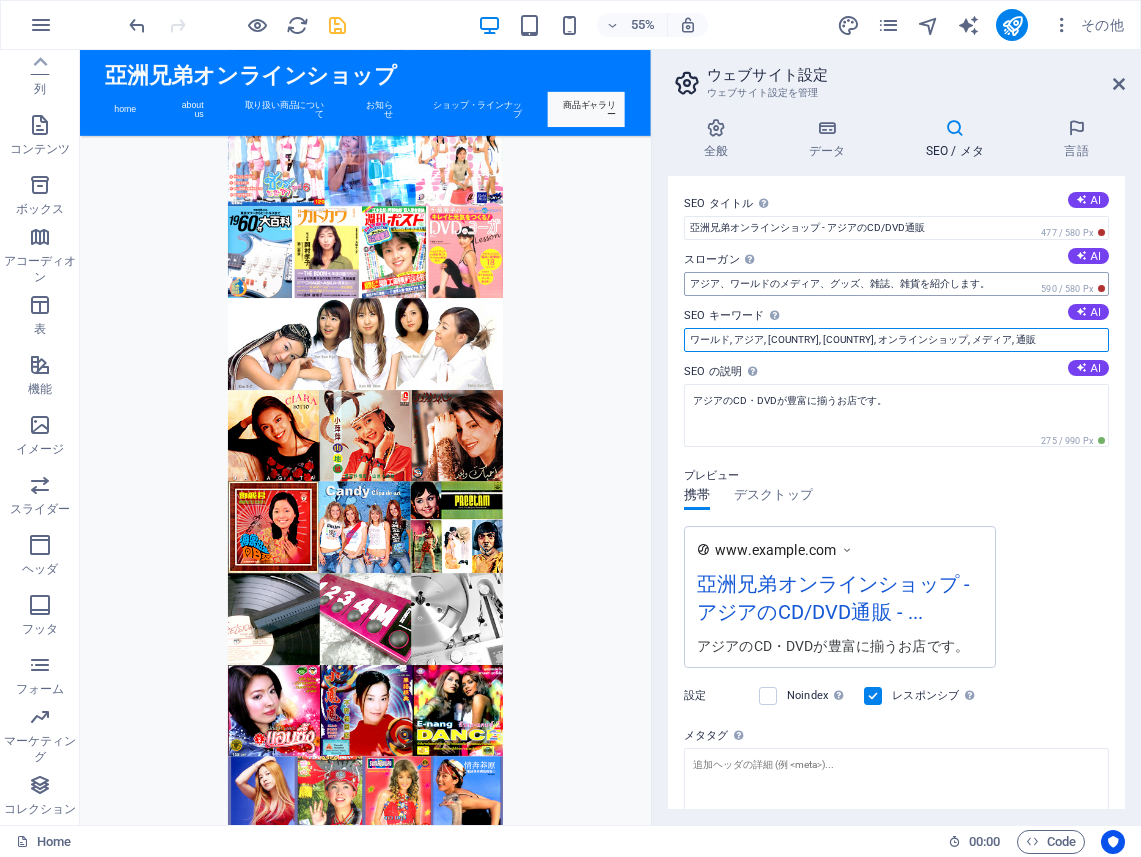 scroll, scrollTop: 7641, scrollLeft: 0, axis: vertical 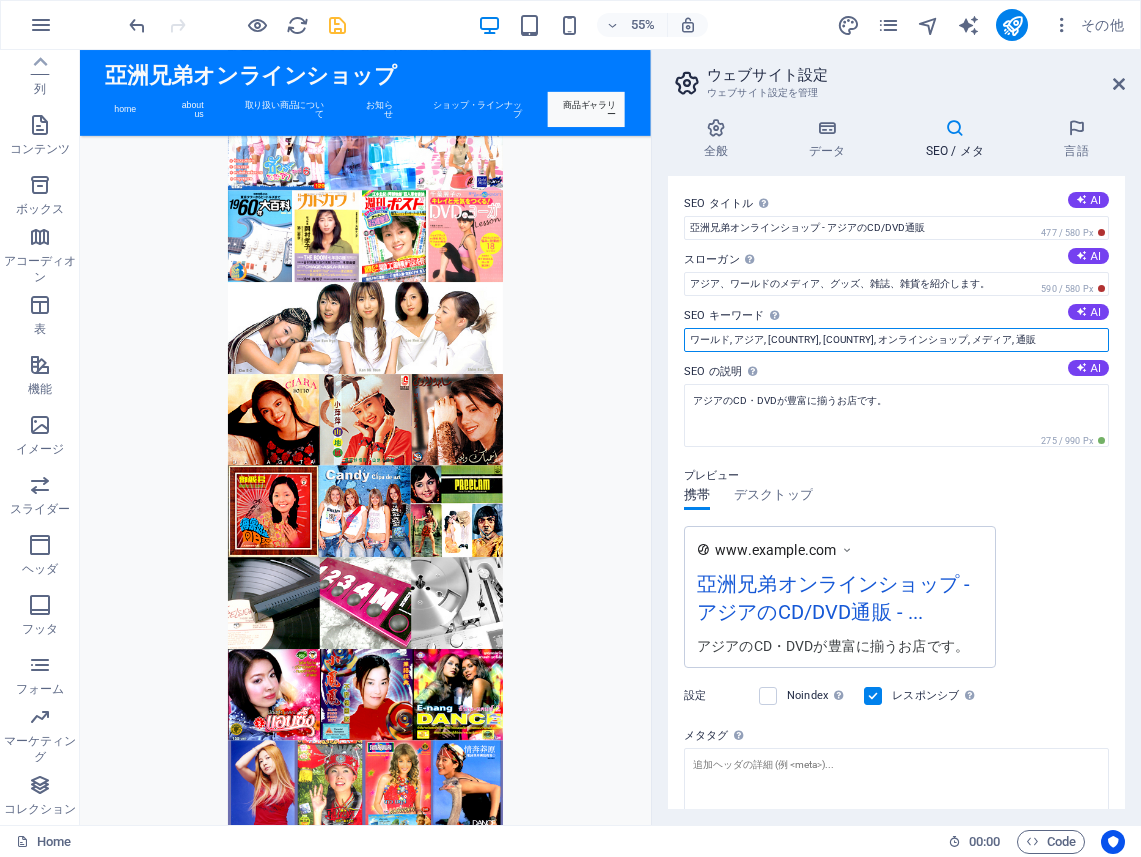 click on "ワールド, アジア, ブルガリア, トルコ, オンラインショップ, メディア, 通販" at bounding box center [896, 340] 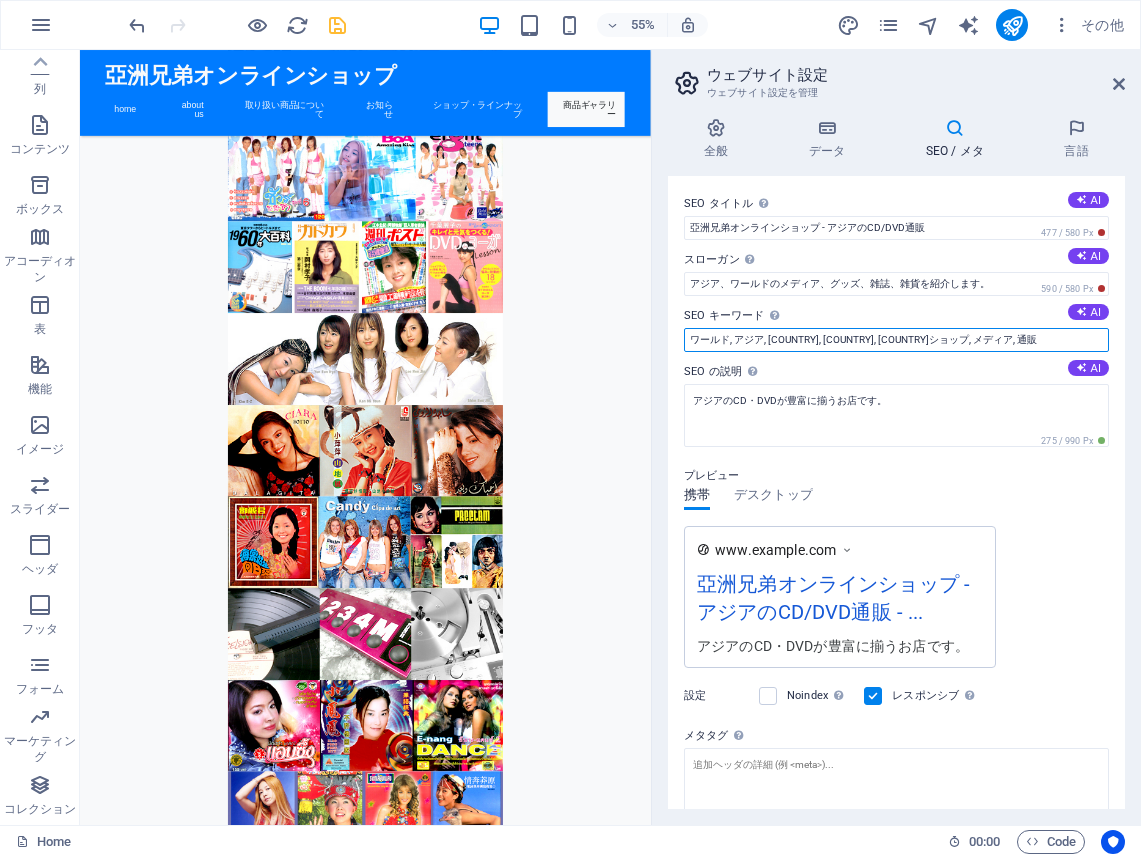 scroll, scrollTop: 7569, scrollLeft: 0, axis: vertical 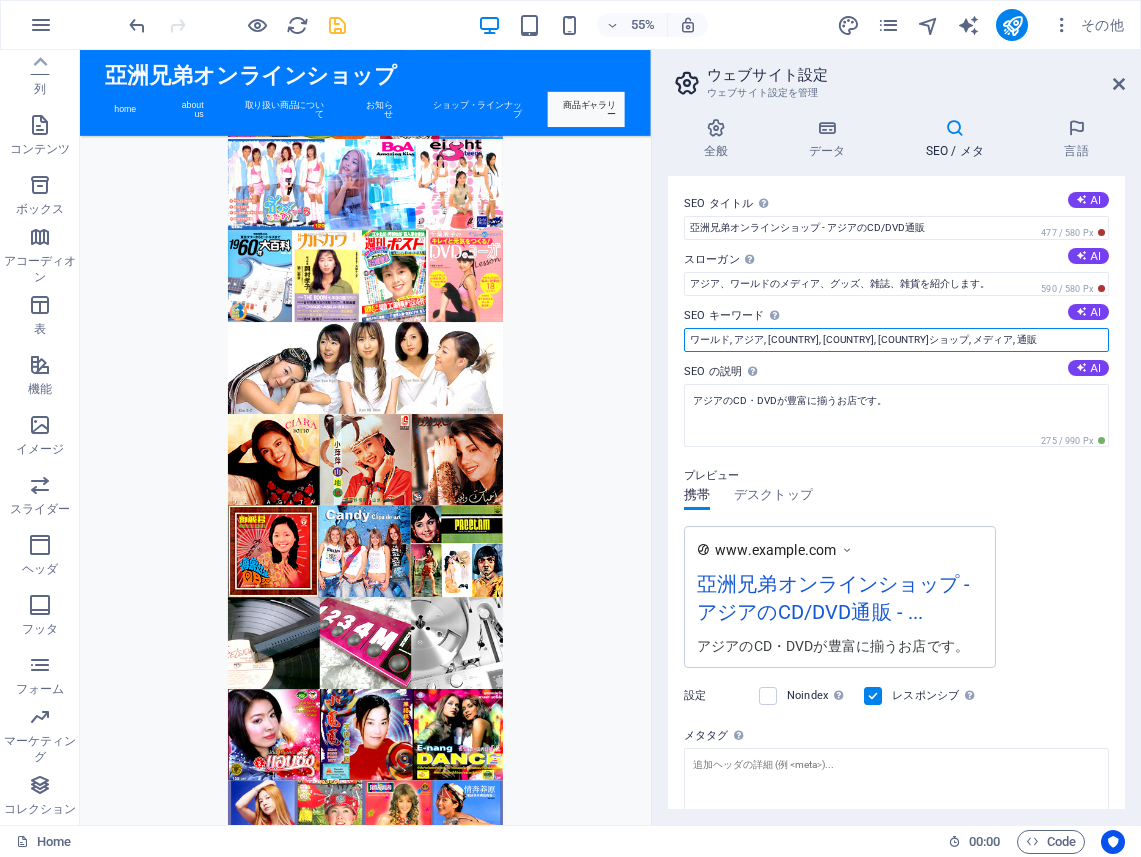 drag, startPoint x: 931, startPoint y: 340, endPoint x: 895, endPoint y: 340, distance: 36 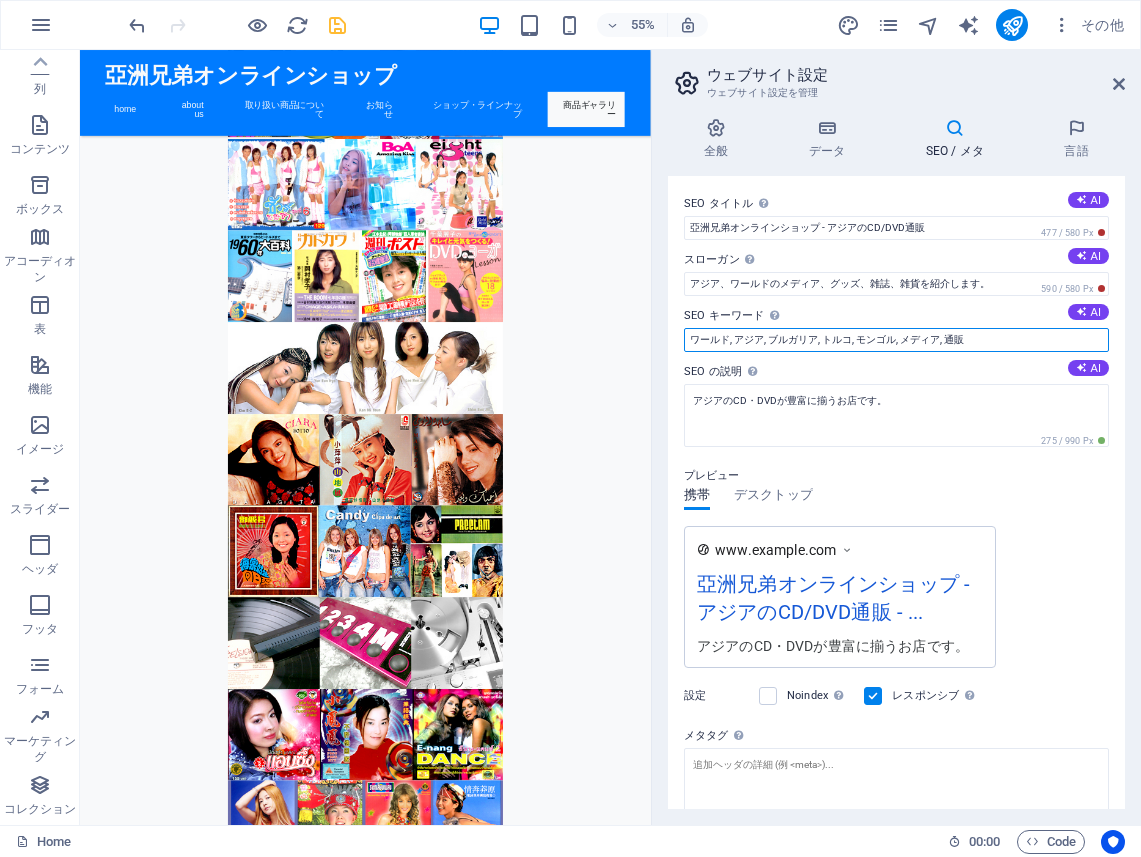 click on "ワールド, アジア, ブルガリア, トルコ, モンゴル, メディア, 通販" at bounding box center (896, 340) 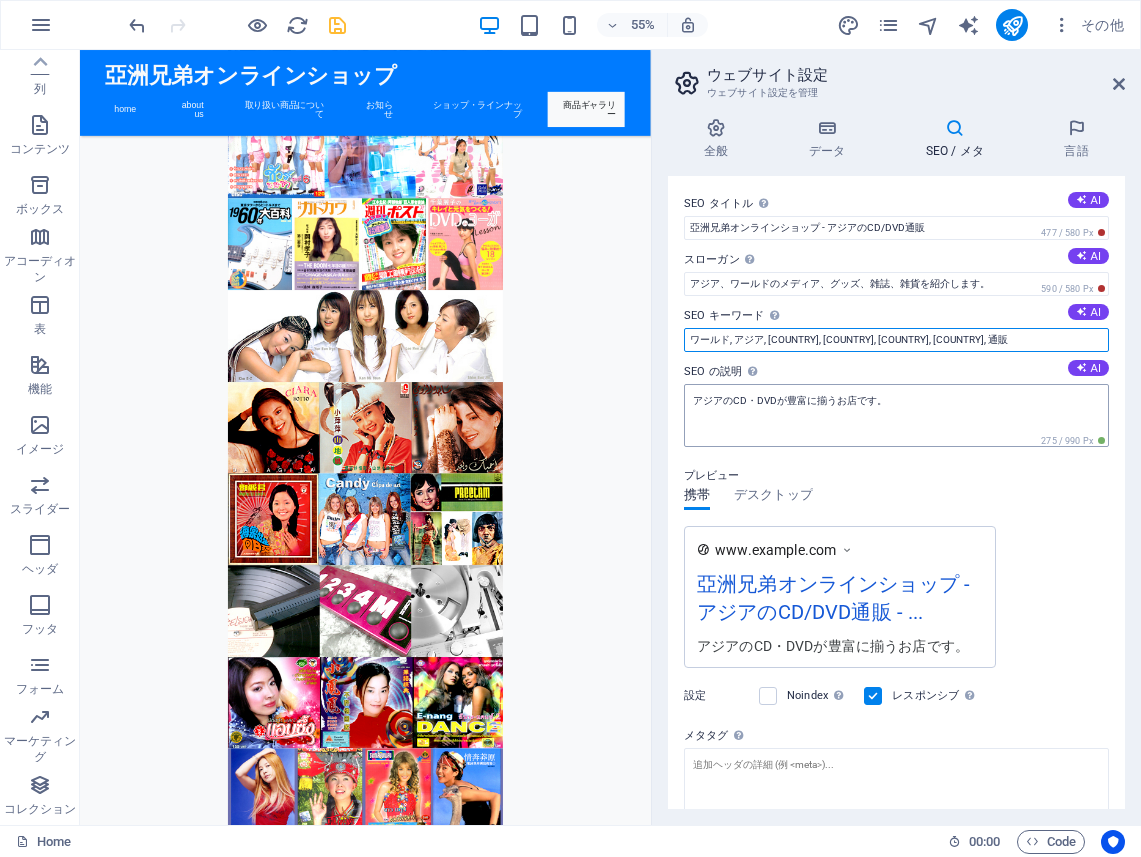 scroll, scrollTop: 7641, scrollLeft: 0, axis: vertical 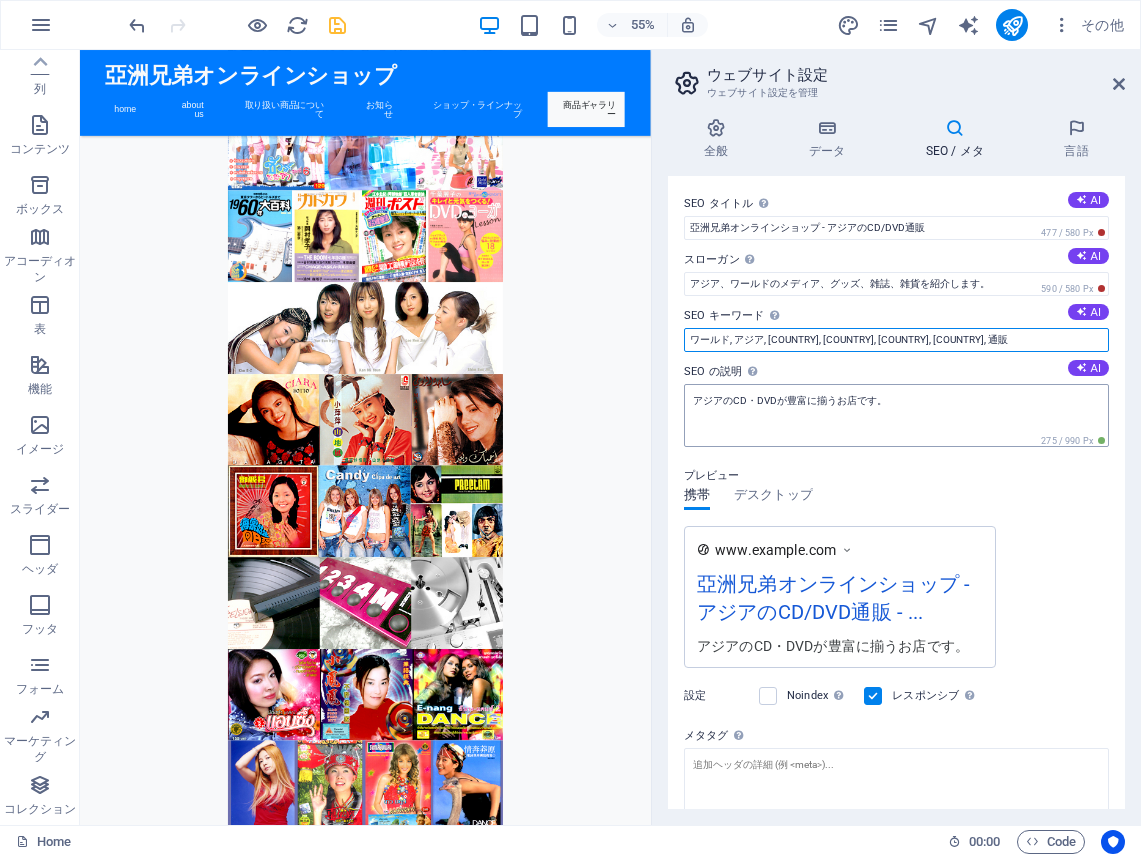 type on "ワールド, アジア, ブルガリア, トルコ, モンゴル, 韓国, 通販" 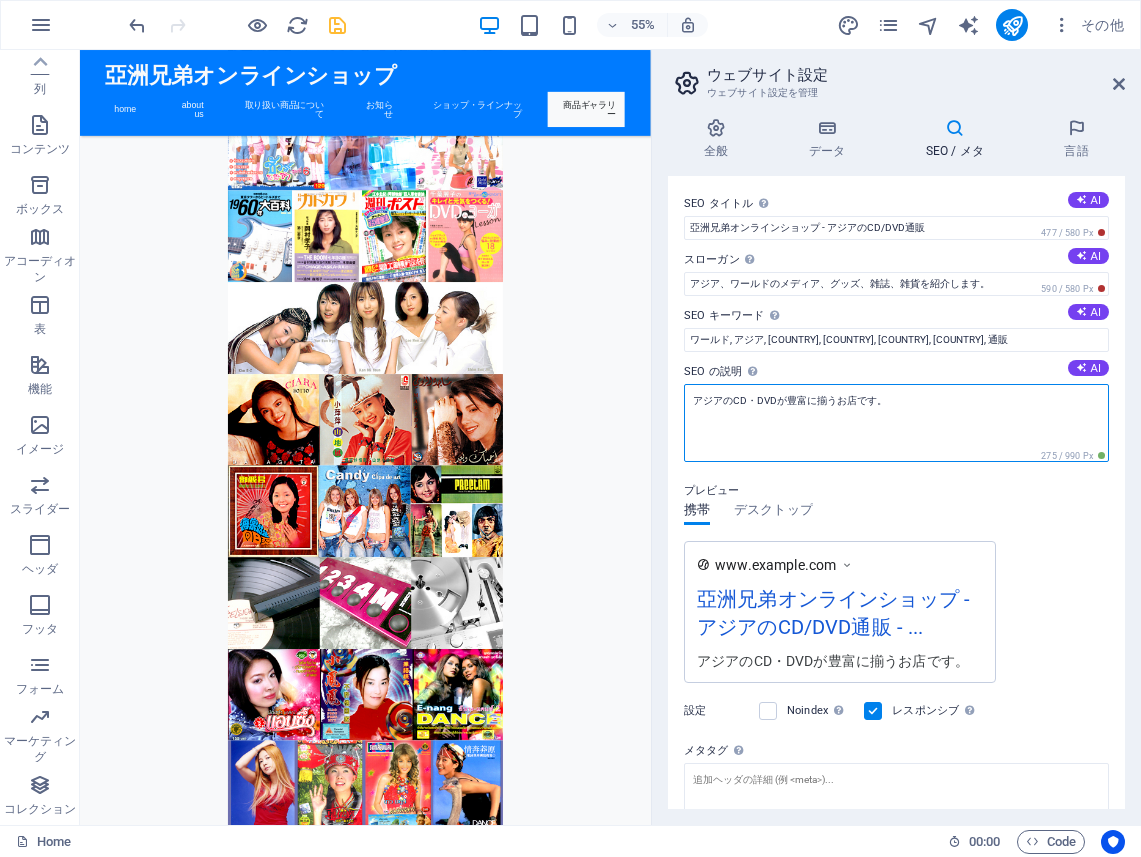 drag, startPoint x: 777, startPoint y: 402, endPoint x: 870, endPoint y: 408, distance: 93.193344 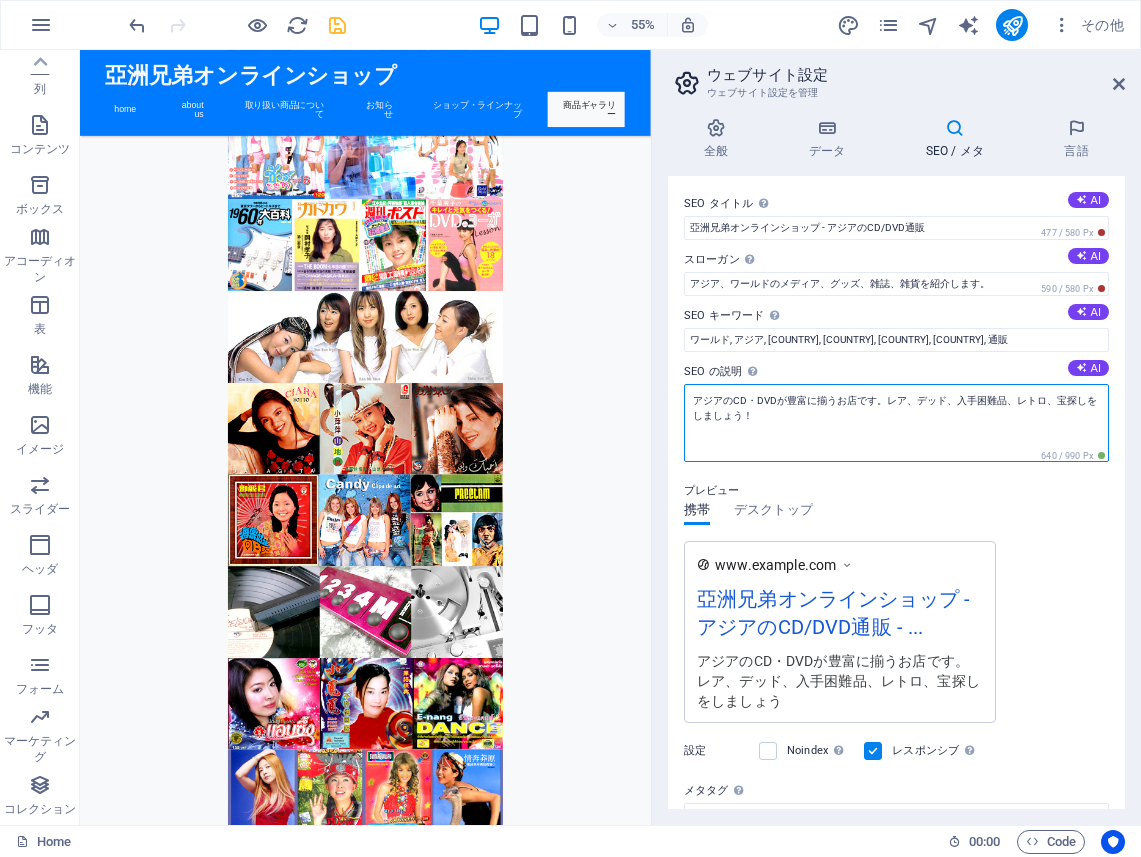 scroll, scrollTop: 7641, scrollLeft: 0, axis: vertical 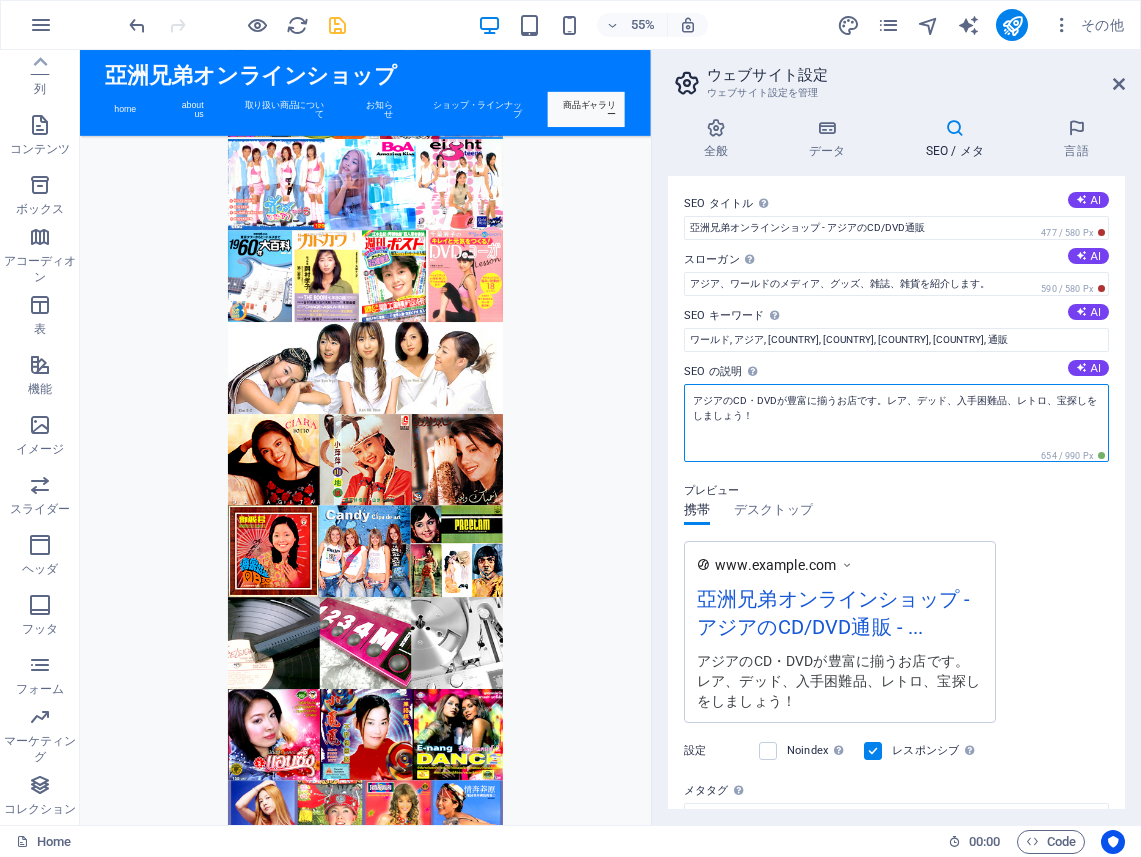 drag, startPoint x: 1042, startPoint y: 404, endPoint x: 1053, endPoint y: 400, distance: 11.7046995 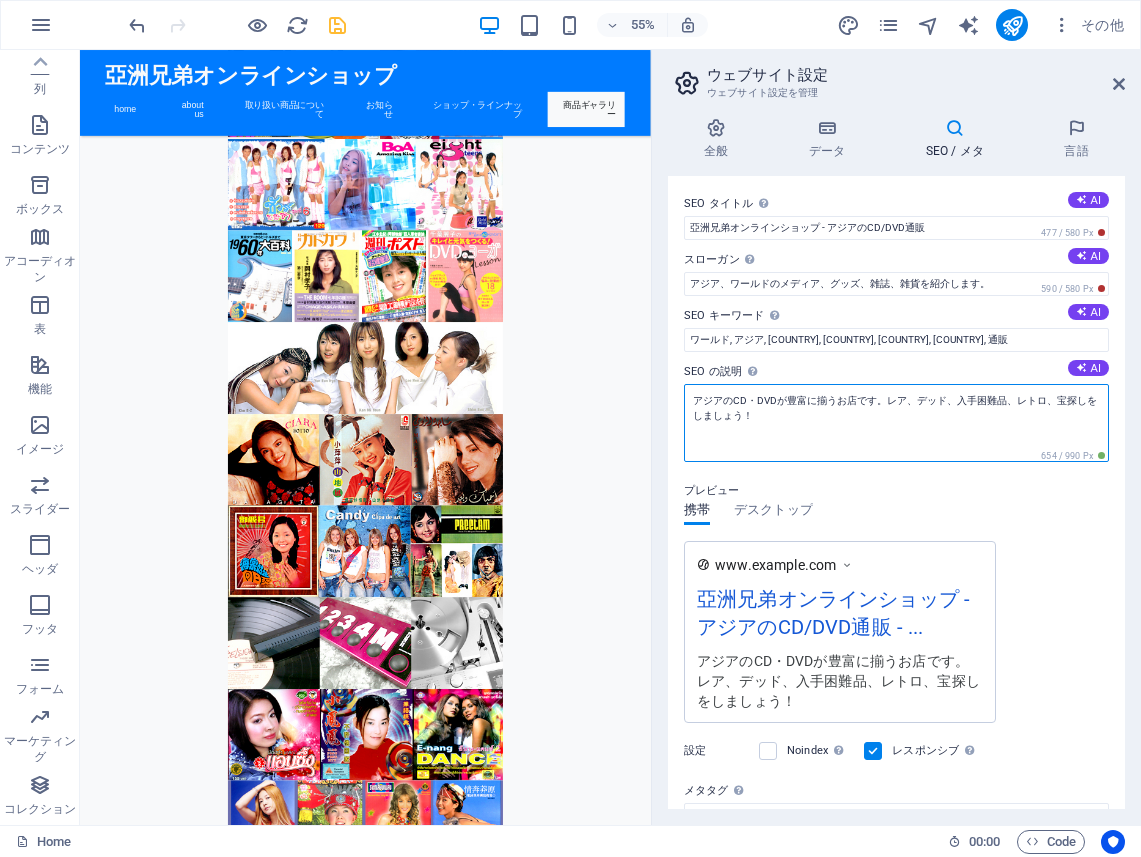click on "アジアのCD・DVDが豊富に揃うお店です。レア、デッド、入手困難品、レトロ、宝探しをしましょう！" at bounding box center (896, 423) 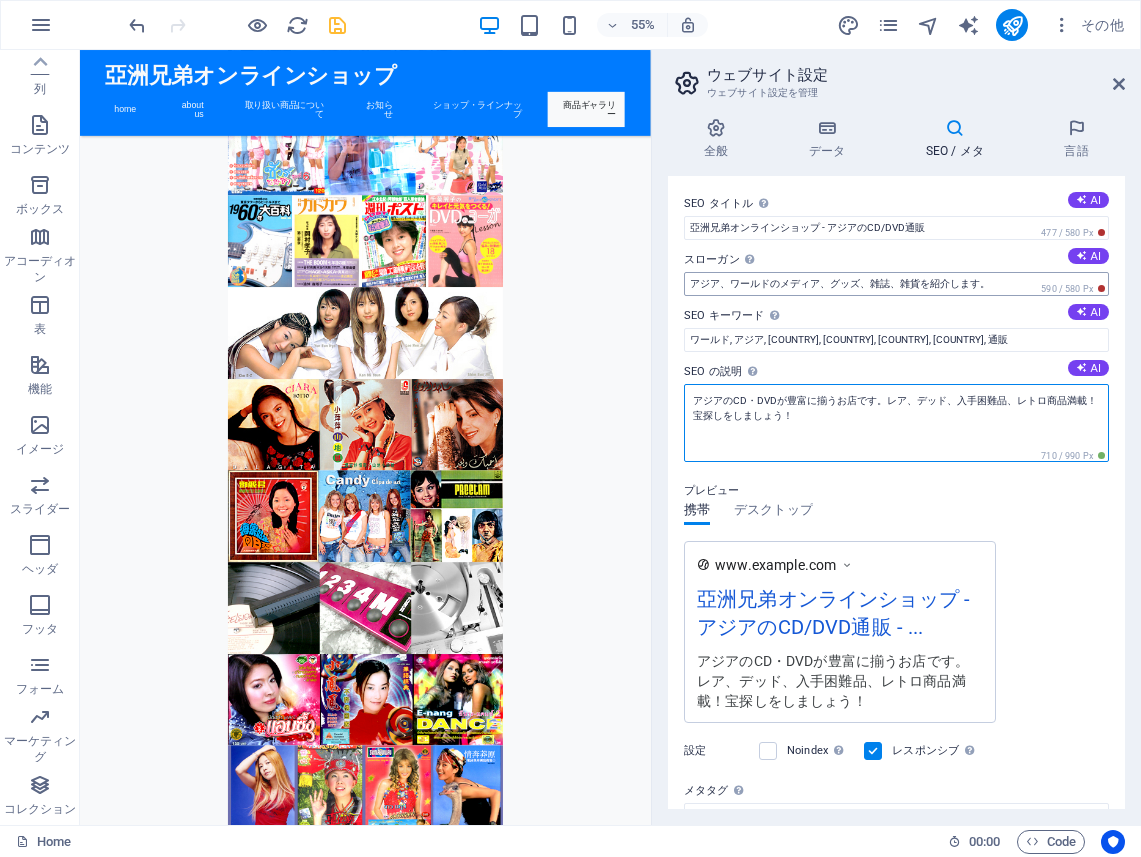 scroll, scrollTop: 7641, scrollLeft: 0, axis: vertical 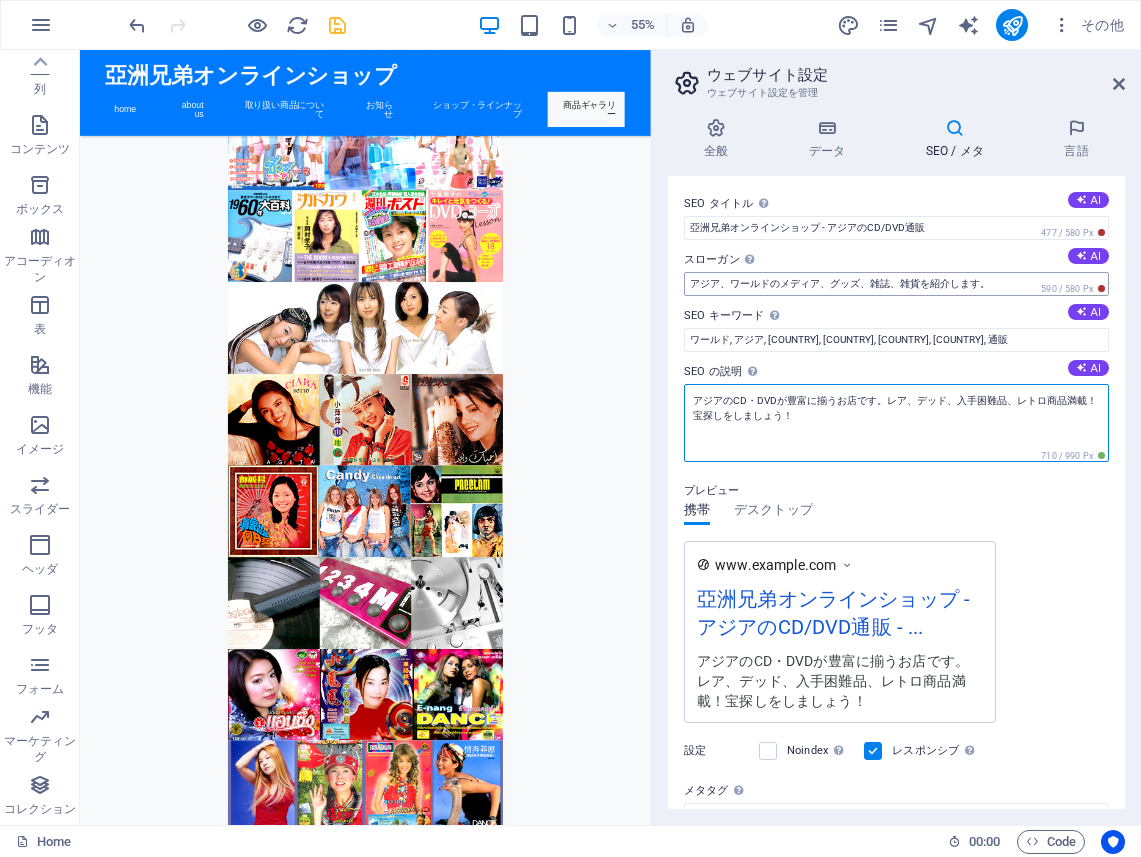 type on "アジアのCD・DVDが豊富に揃うお店です。レア、デッド、入手困難品、レトロ商品満載！宝探しをしましょう！" 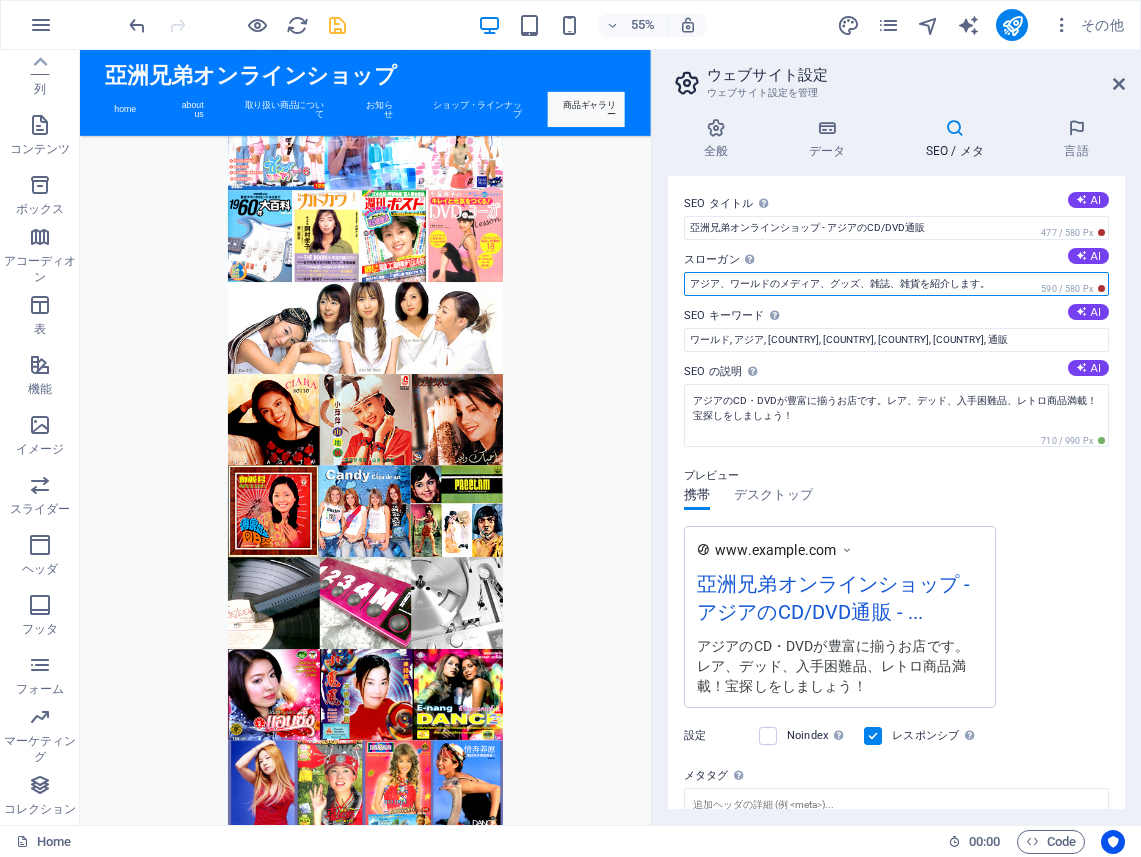click on "アジア、ワールドのメディア、グッズ、雑誌、雑貨を紹介します。" at bounding box center [896, 284] 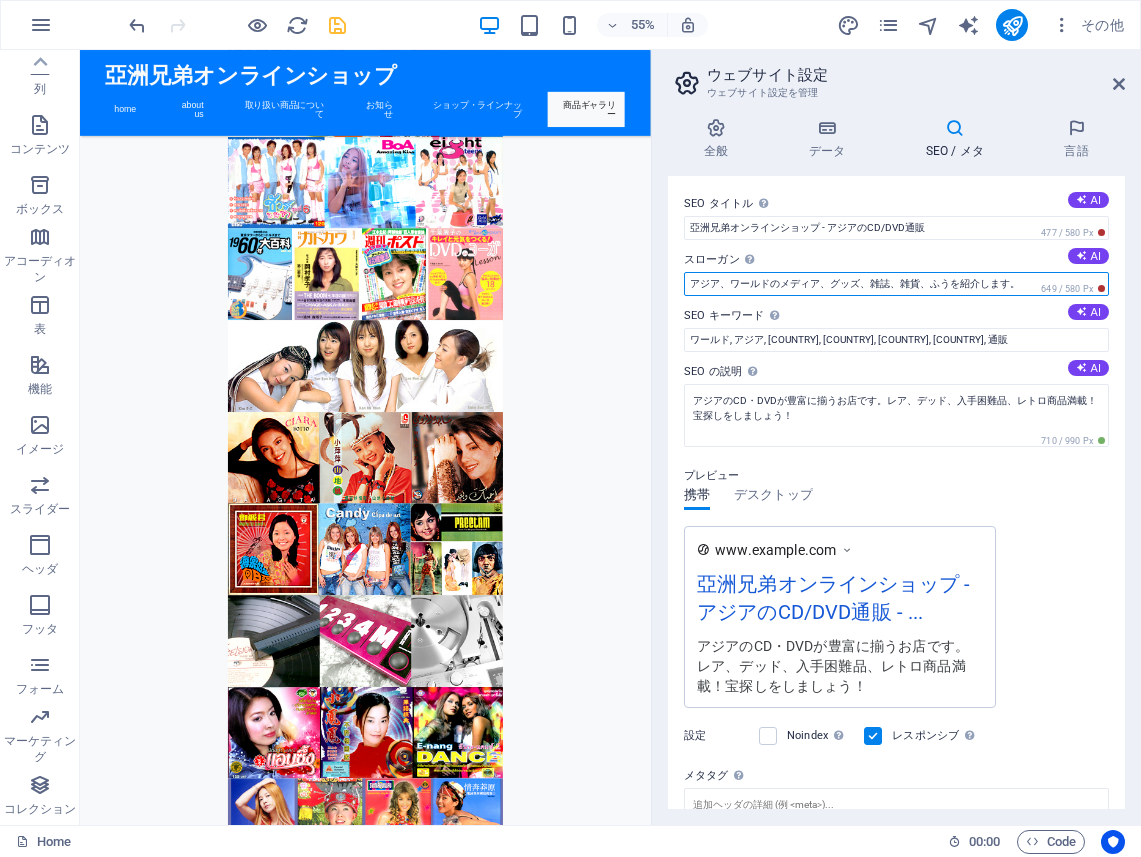 scroll, scrollTop: 7569, scrollLeft: 0, axis: vertical 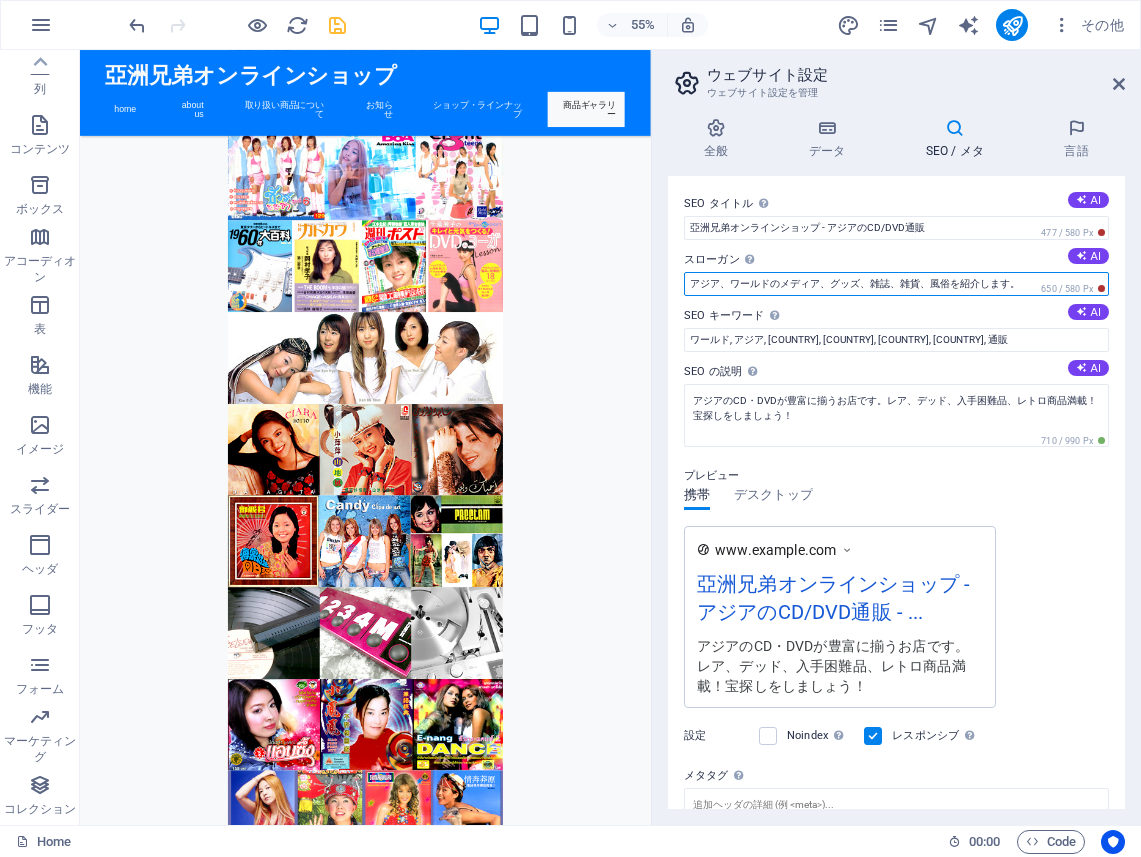 type on "アジア、ワールドのメディア、グッズ、雑誌、雑貨、風俗を紹介します。" 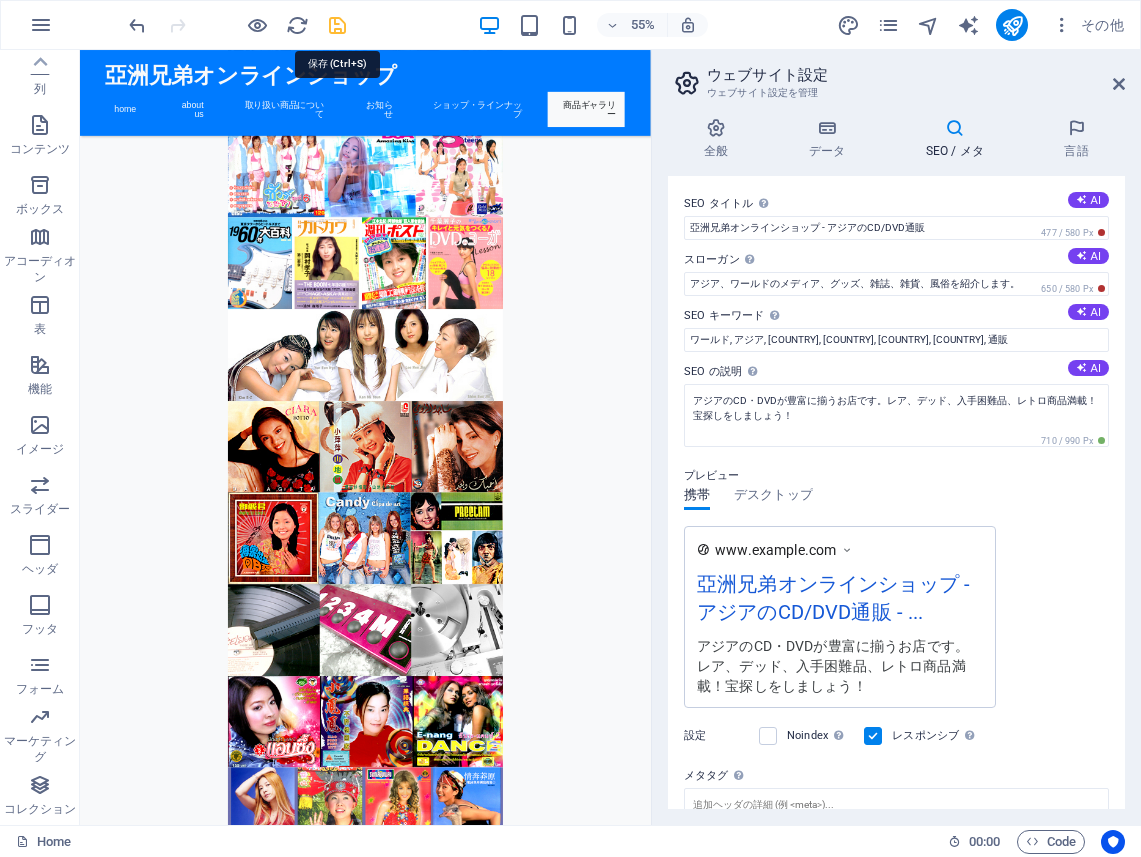 drag, startPoint x: 337, startPoint y: 25, endPoint x: 372, endPoint y: 146, distance: 125.96031 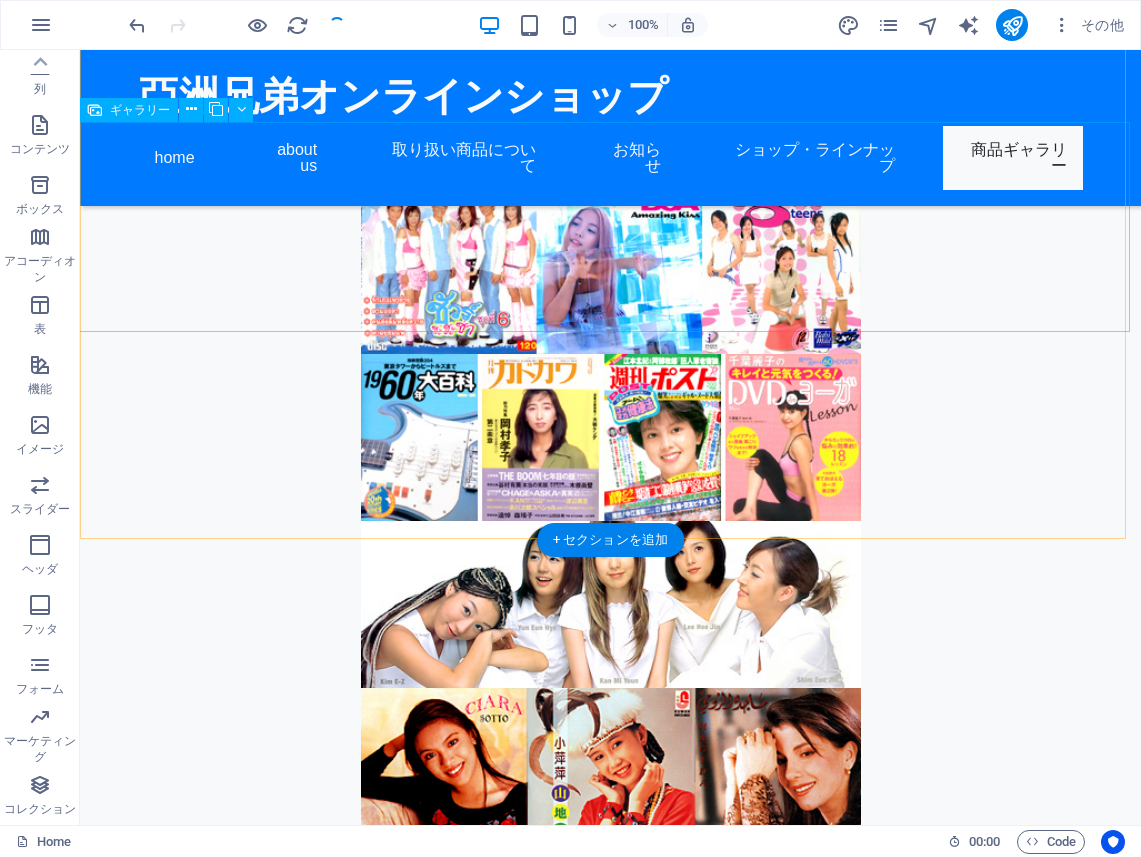 scroll, scrollTop: 8237, scrollLeft: 0, axis: vertical 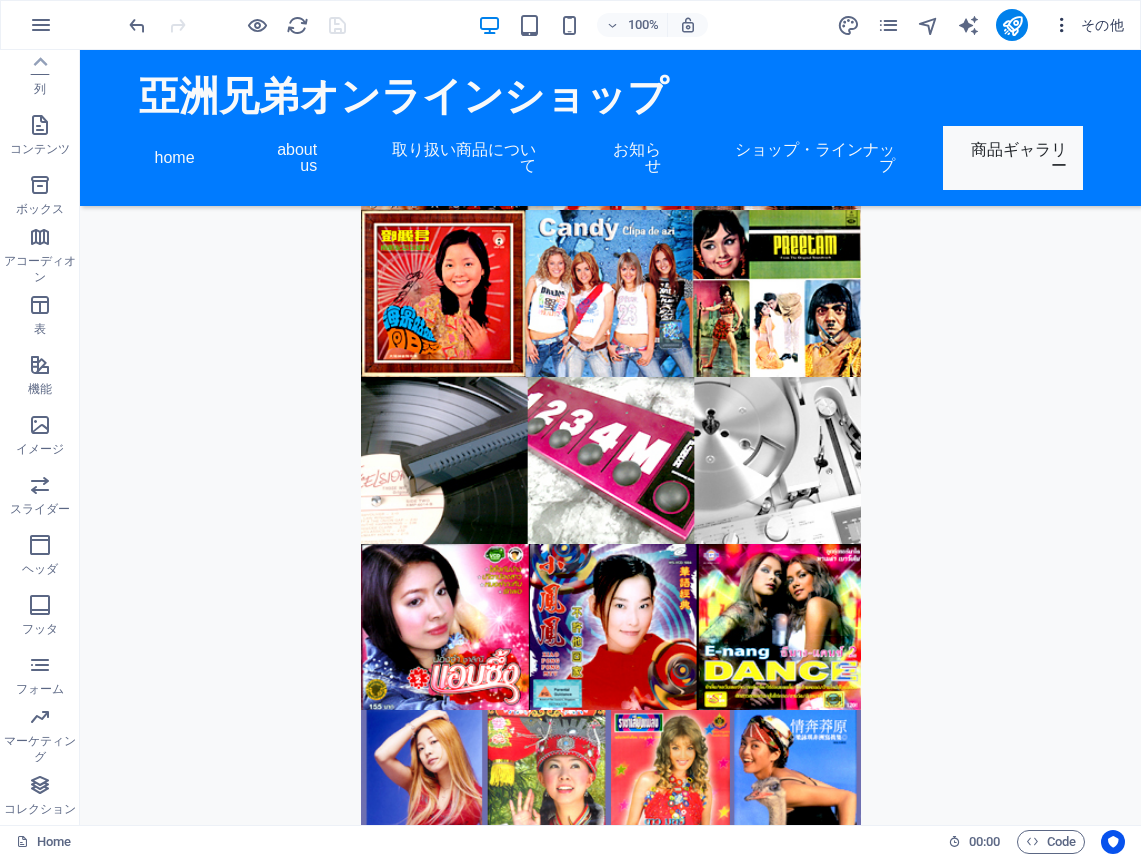 click at bounding box center (1062, 25) 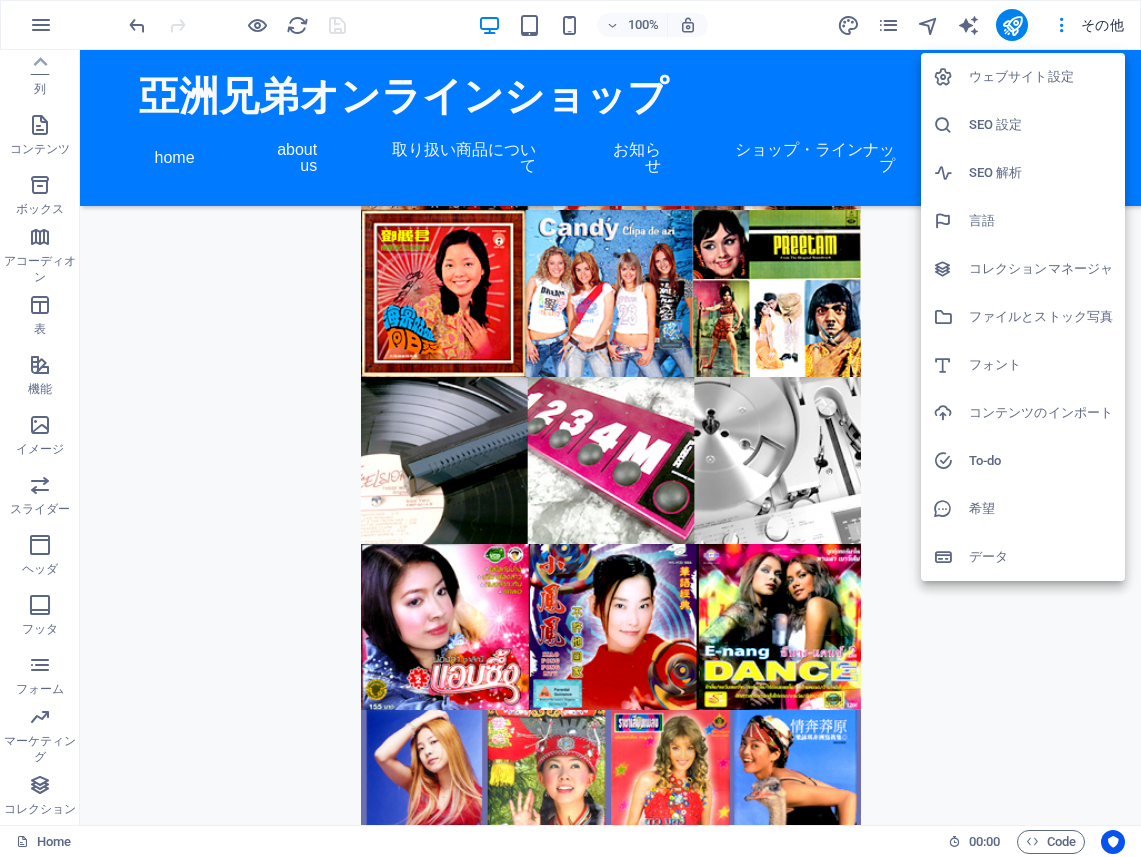 click on "SEO 解析" at bounding box center [1041, 173] 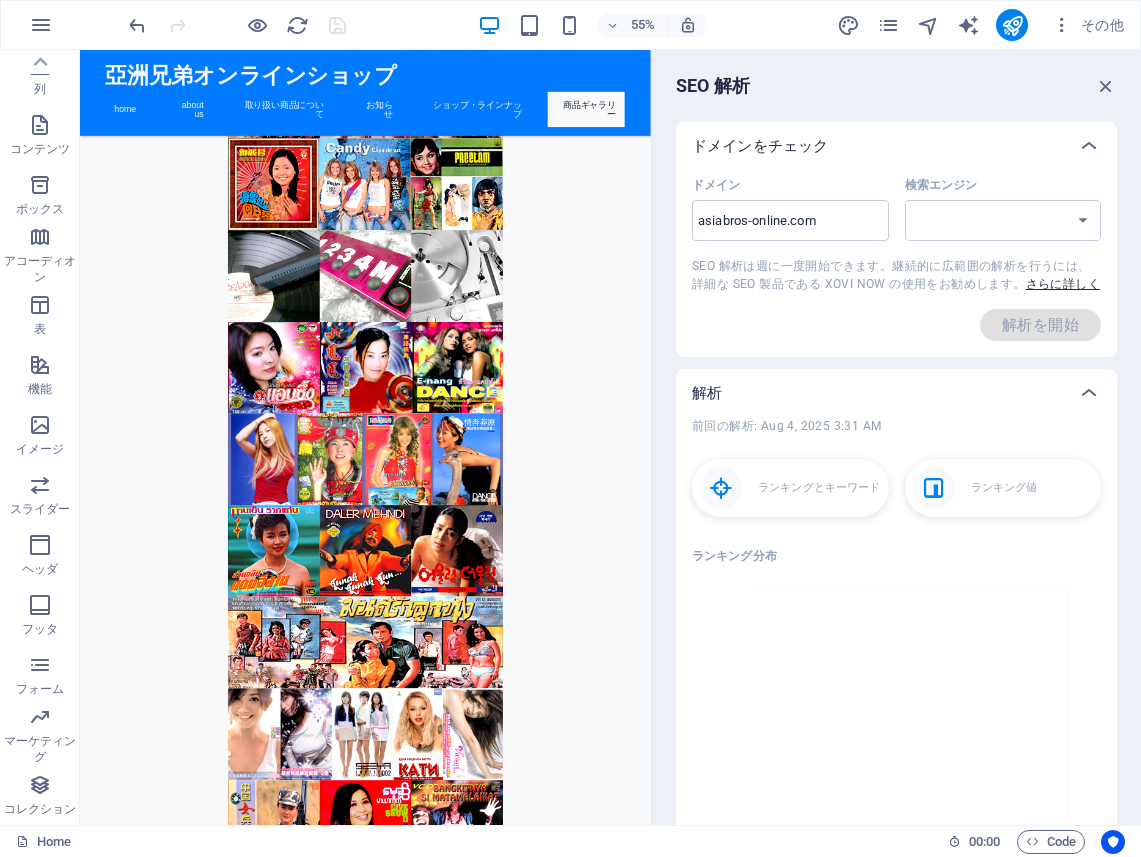 scroll, scrollTop: 7593, scrollLeft: 0, axis: vertical 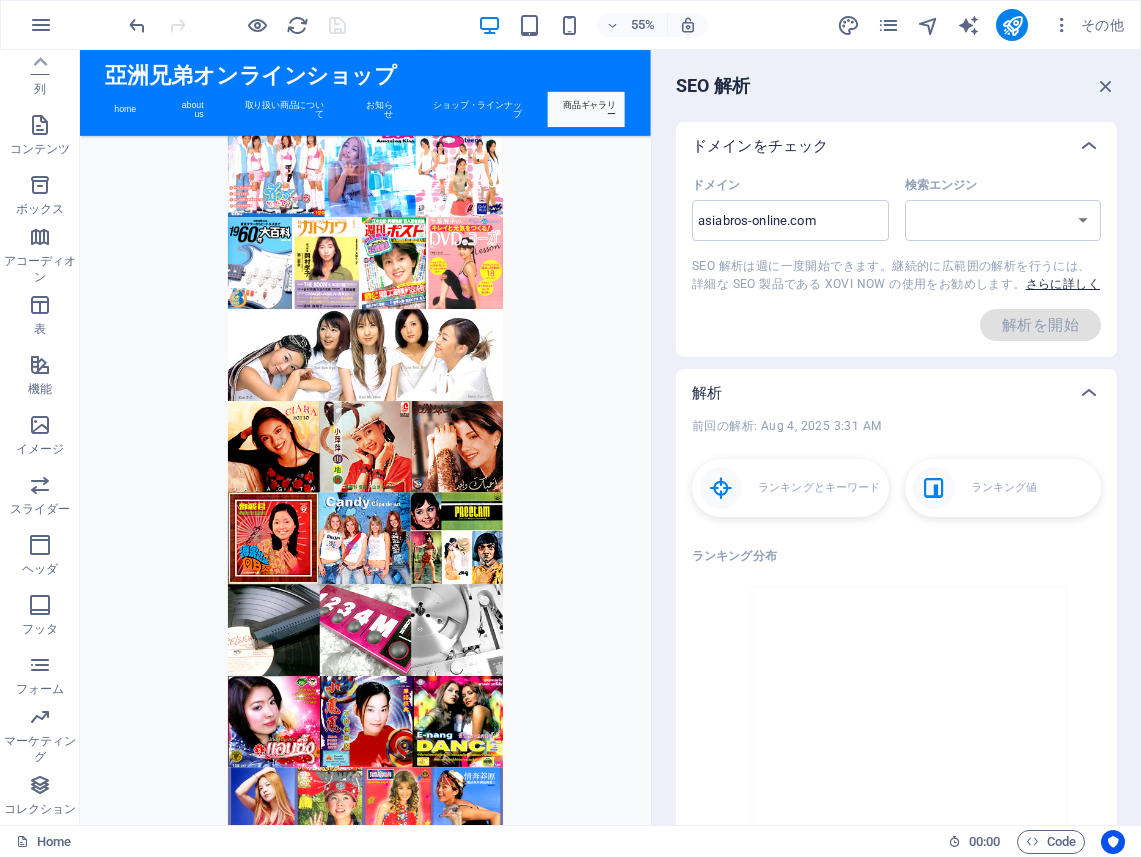 select on "google.com" 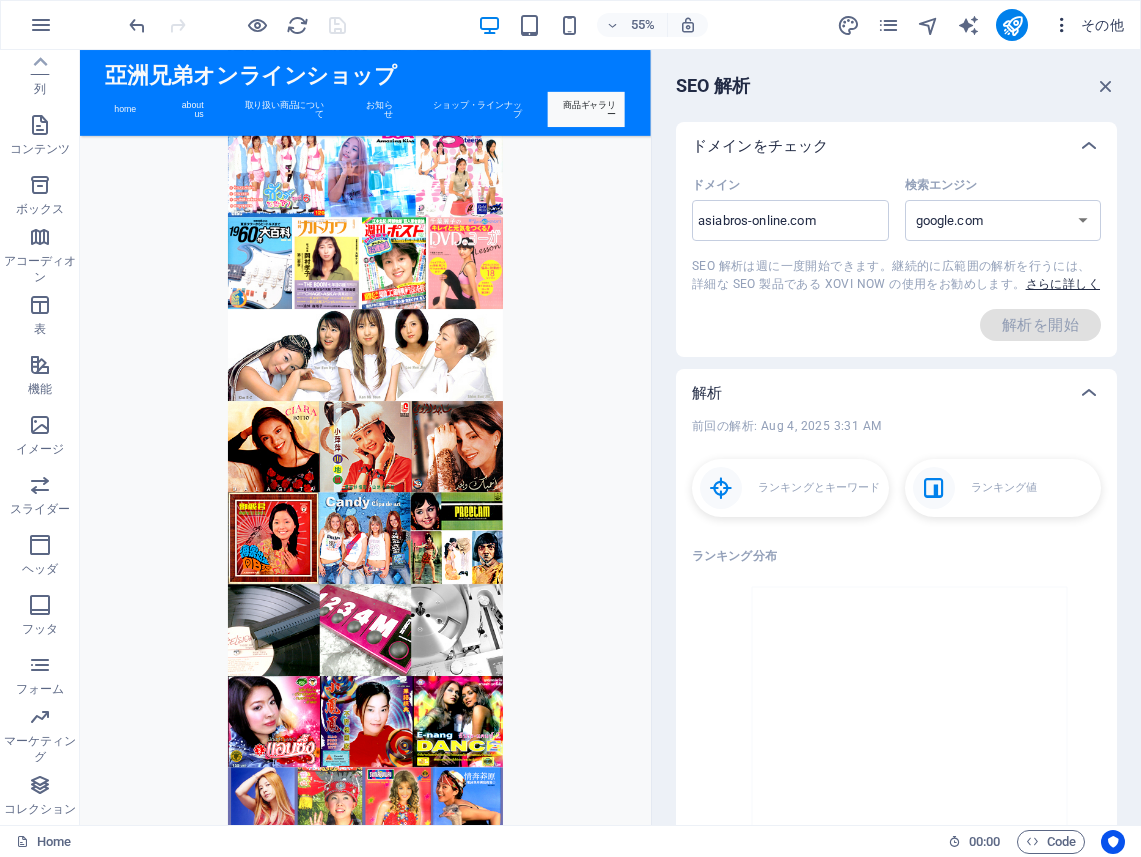 click at bounding box center [1062, 25] 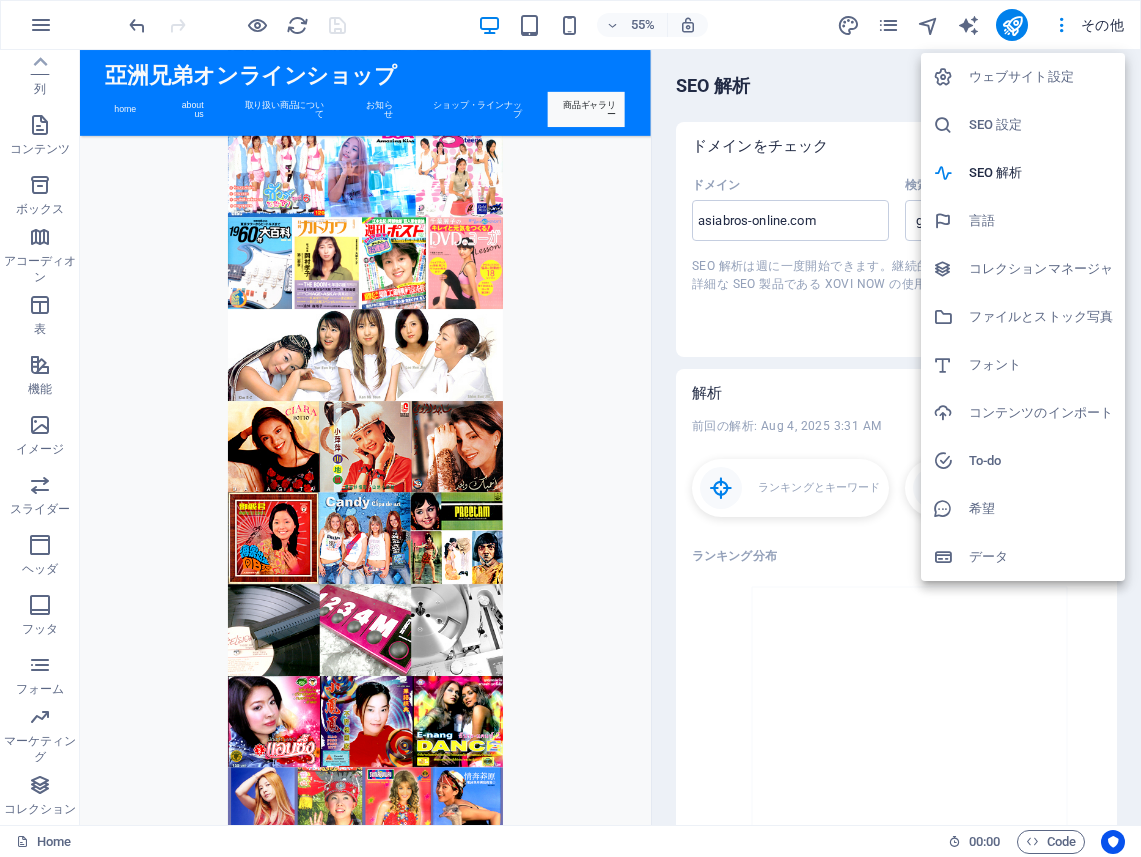click on "SEO 設定" at bounding box center [1041, 125] 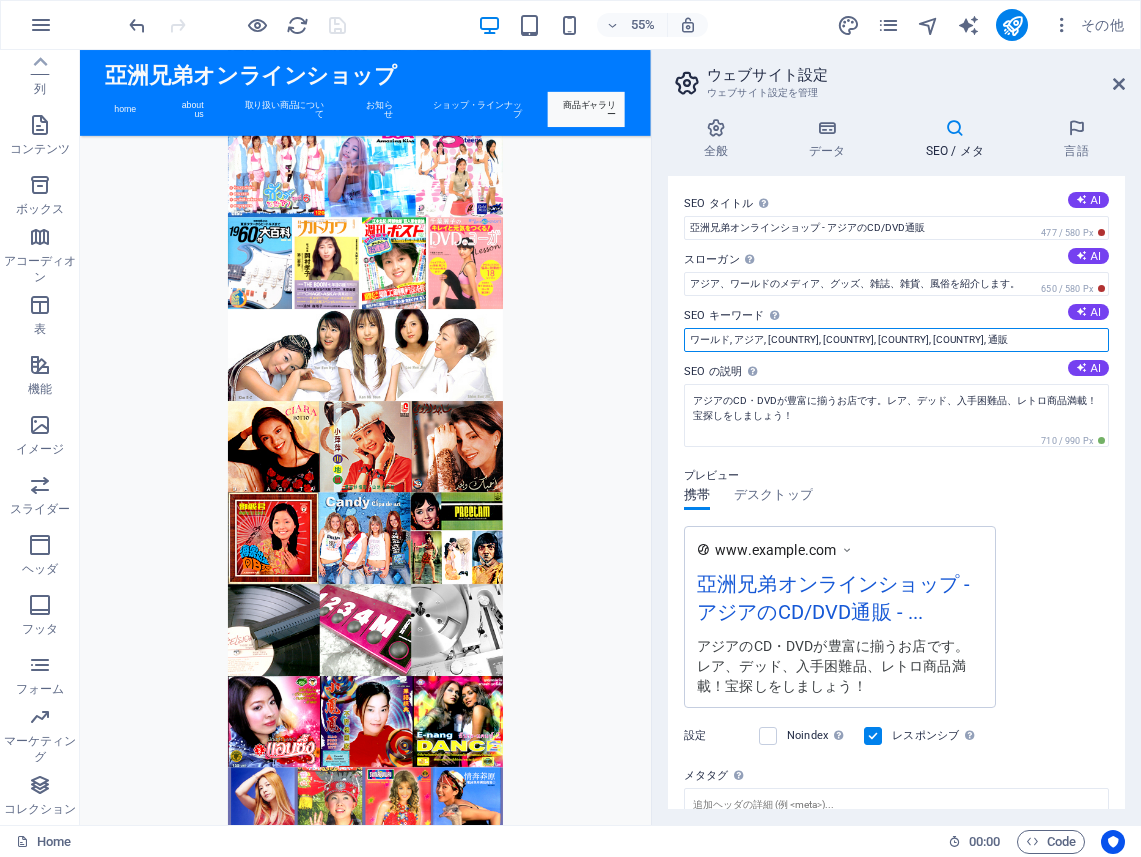 click on "ワールド, アジア, ブルガリア, トルコ, モンゴル, 韓国, 通販" at bounding box center (896, 340) 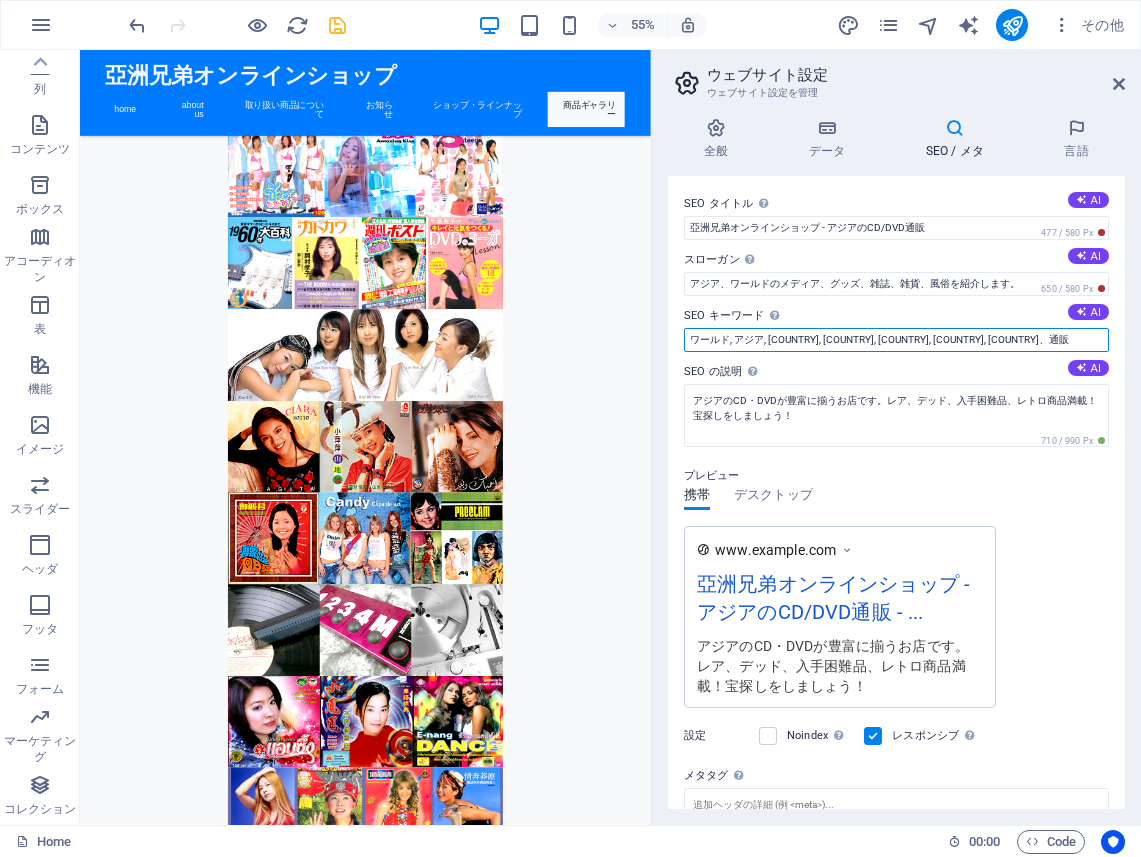 scroll, scrollTop: 7593, scrollLeft: 0, axis: vertical 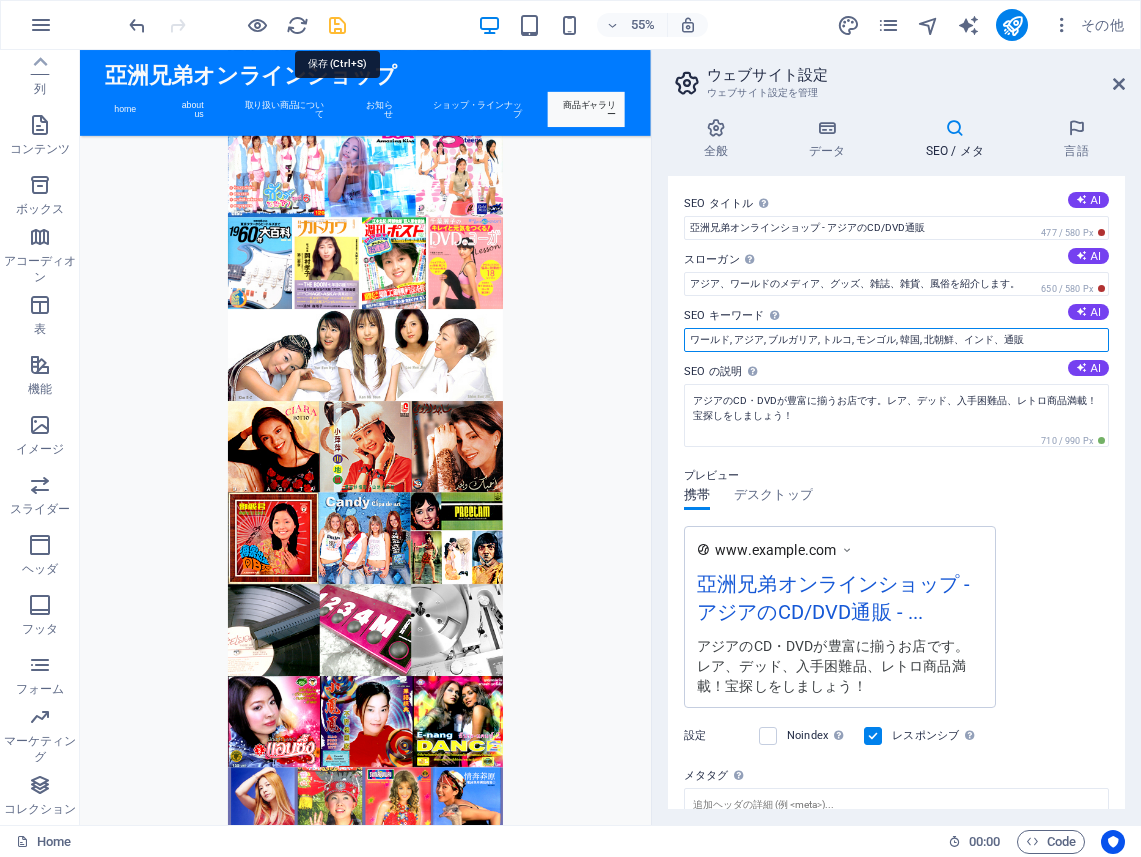 type on "ワールド, アジア, ブルガリア, トルコ, モンゴル, 韓国, 北朝鮮、インド、通販" 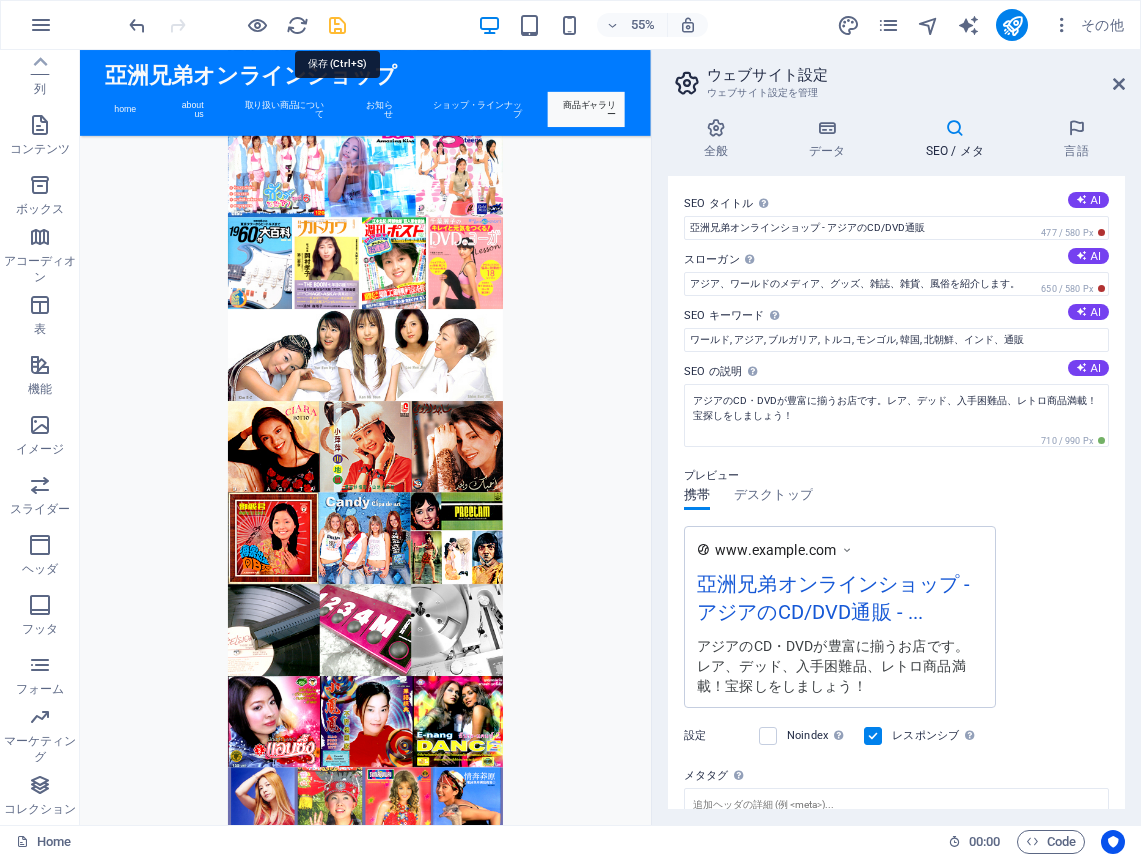drag, startPoint x: 337, startPoint y: 23, endPoint x: 403, endPoint y: 53, distance: 72.498276 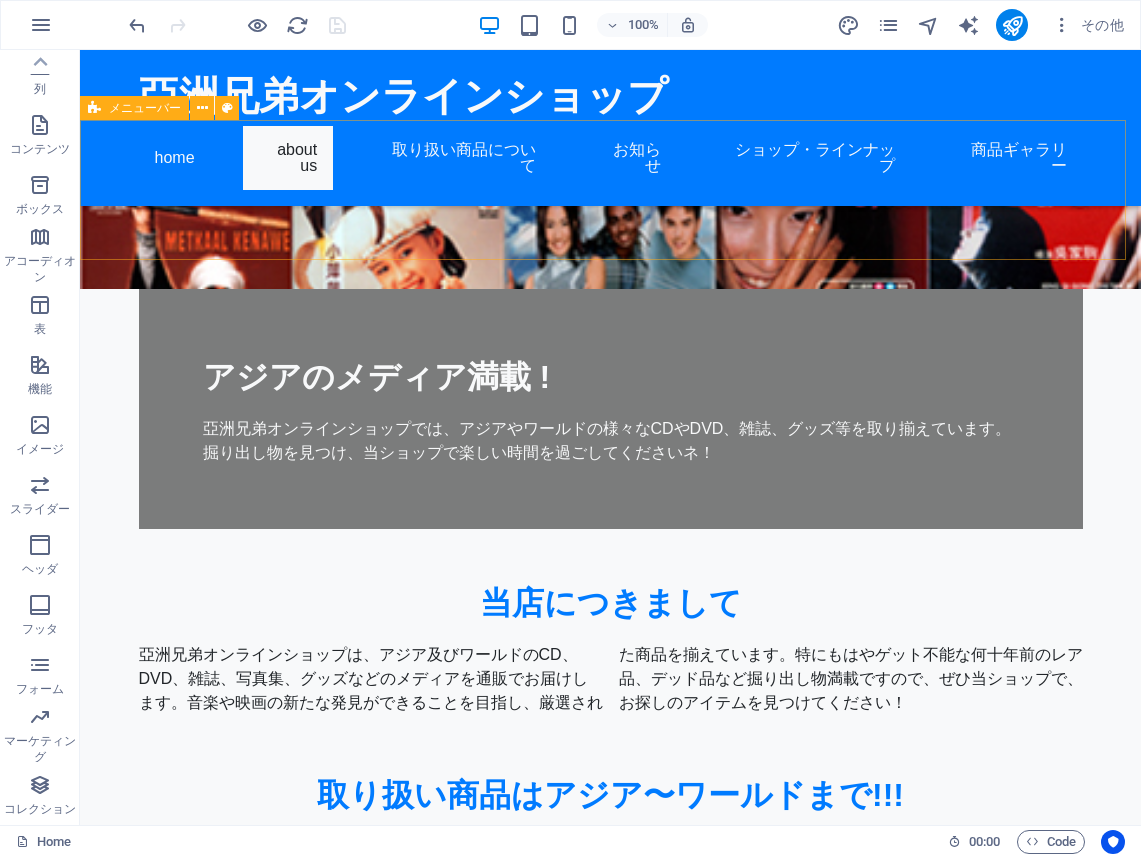 scroll, scrollTop: 0, scrollLeft: 0, axis: both 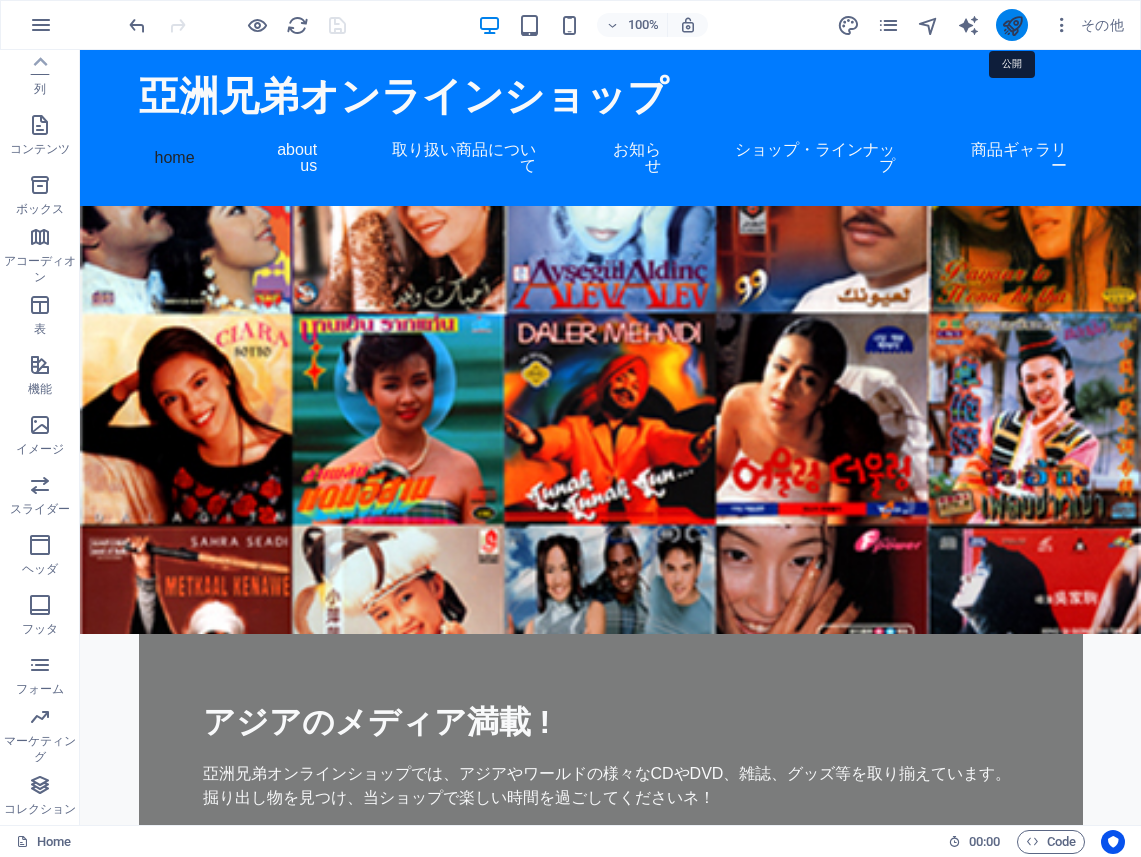 drag, startPoint x: 1010, startPoint y: 30, endPoint x: 916, endPoint y: 86, distance: 109.41663 